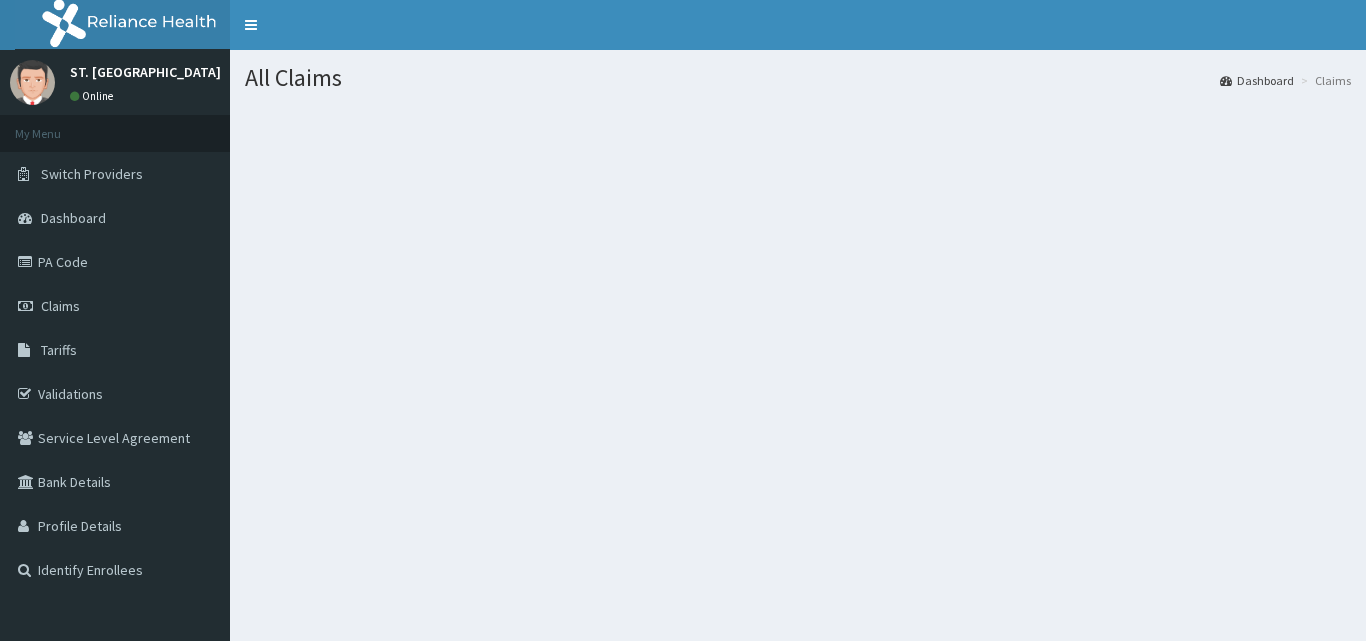 scroll, scrollTop: 0, scrollLeft: 0, axis: both 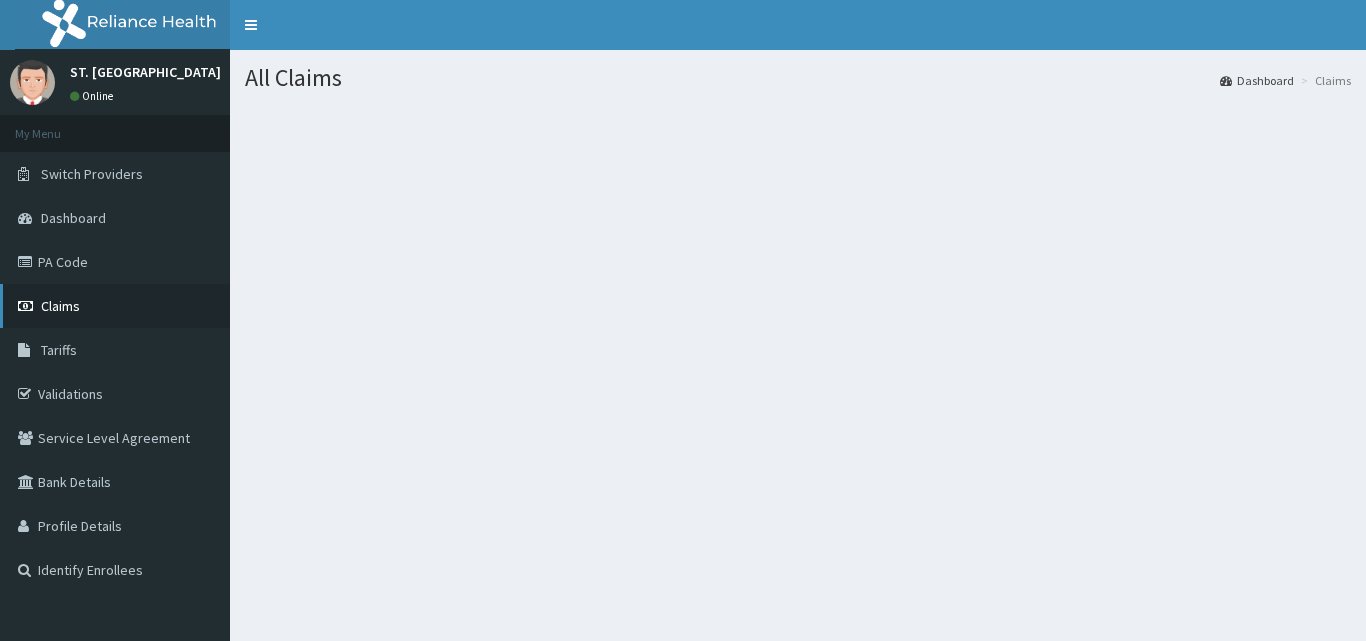 click on "Claims" at bounding box center [60, 306] 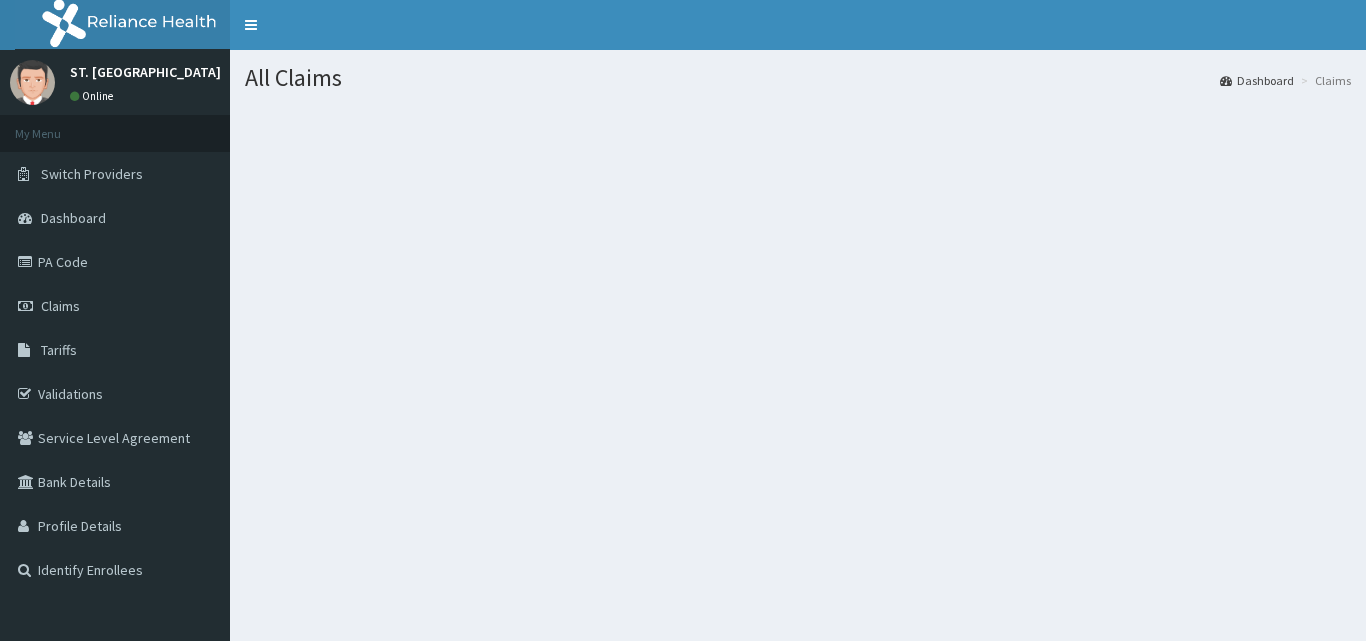 scroll, scrollTop: 0, scrollLeft: 0, axis: both 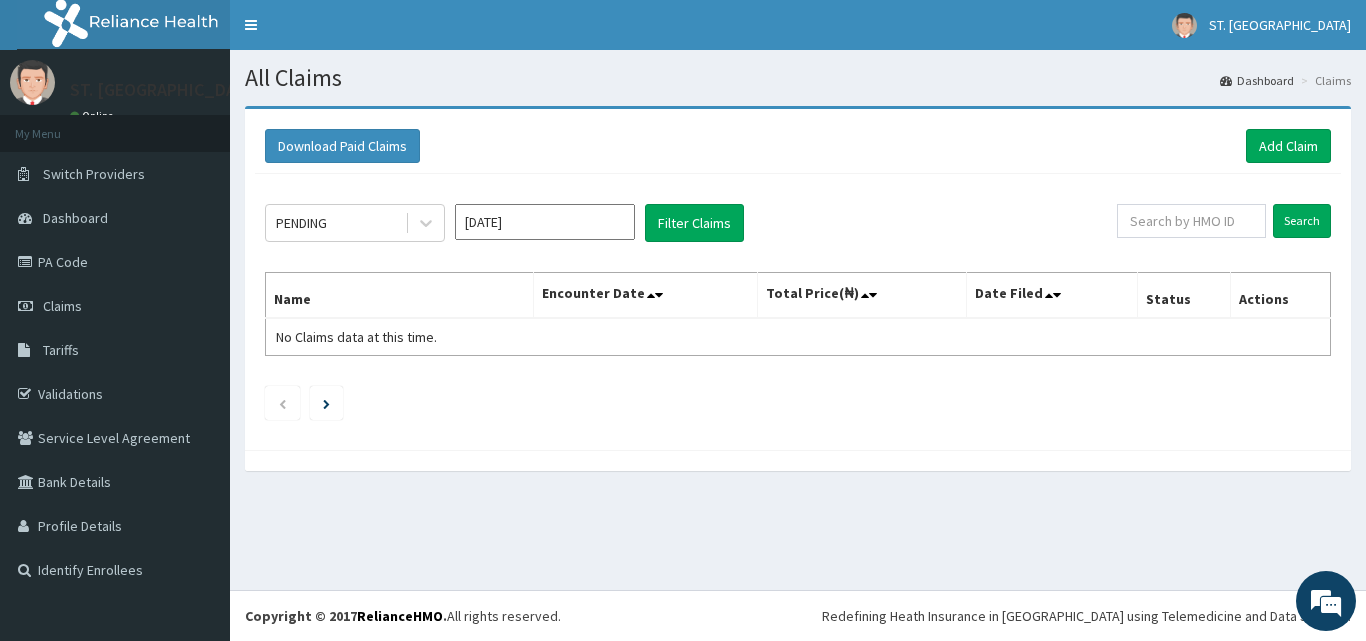 click on "PENDING Jul 2025 Filter Claims" at bounding box center (691, 223) 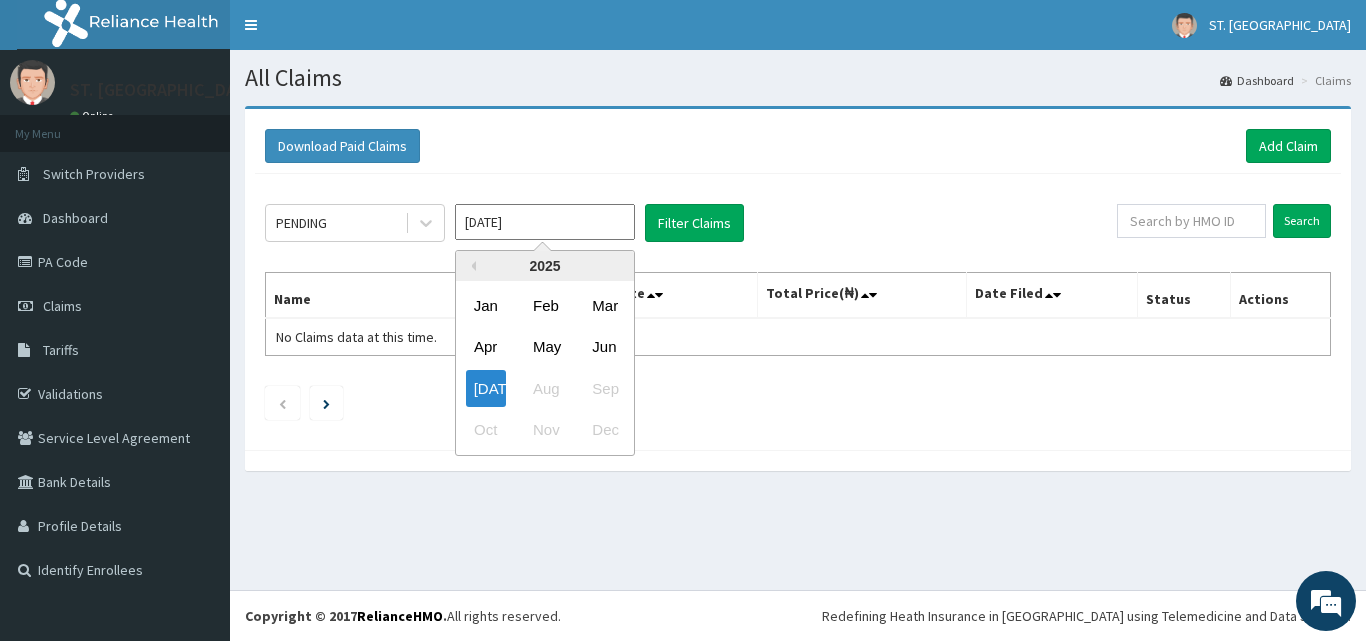 click on "Jul 2025" at bounding box center (545, 222) 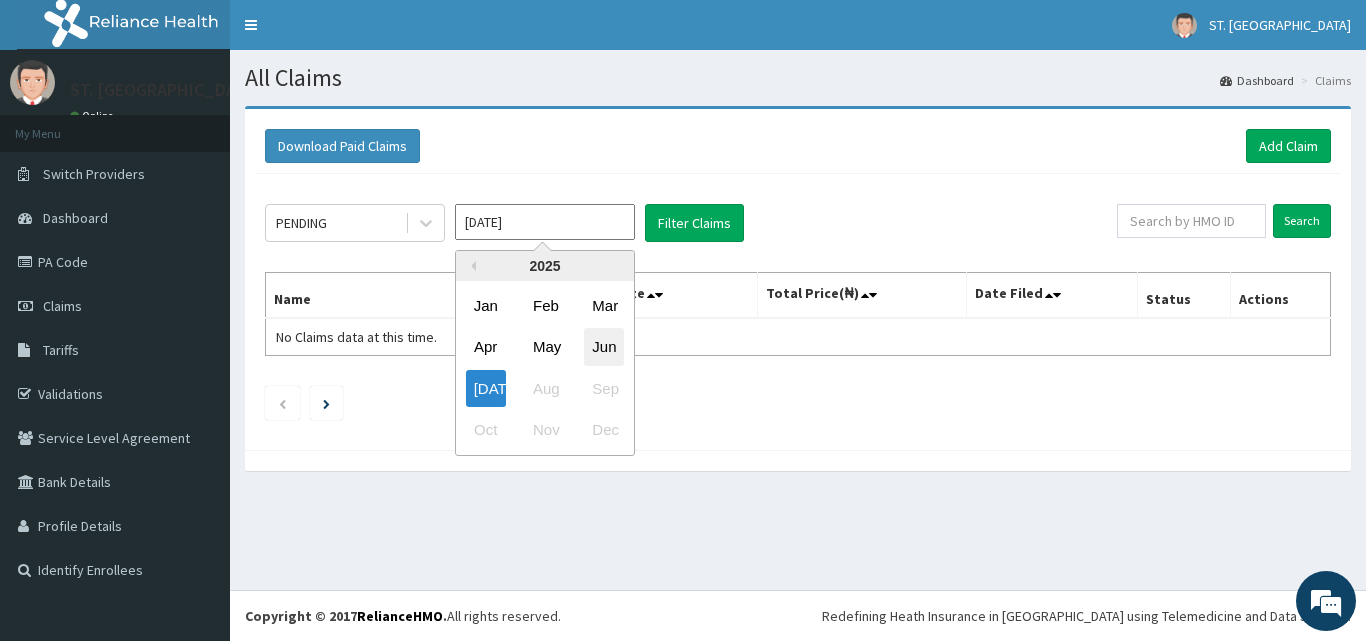 click on "Jun" at bounding box center (604, 347) 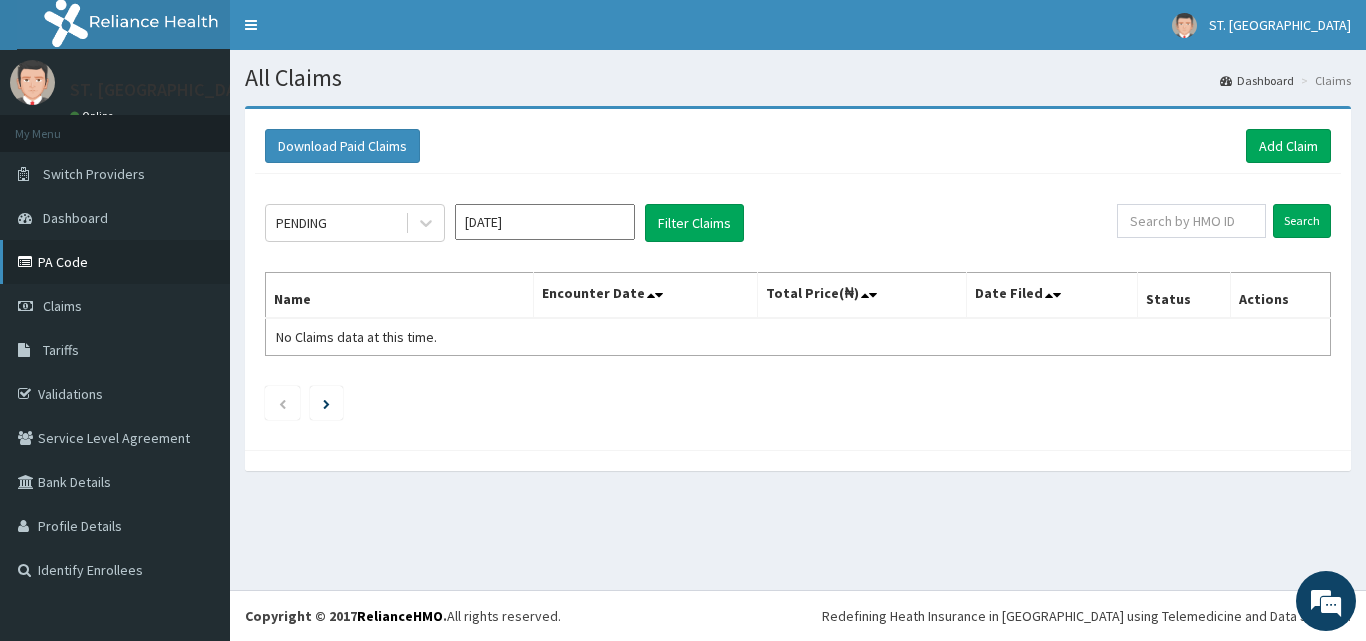 scroll, scrollTop: 0, scrollLeft: 0, axis: both 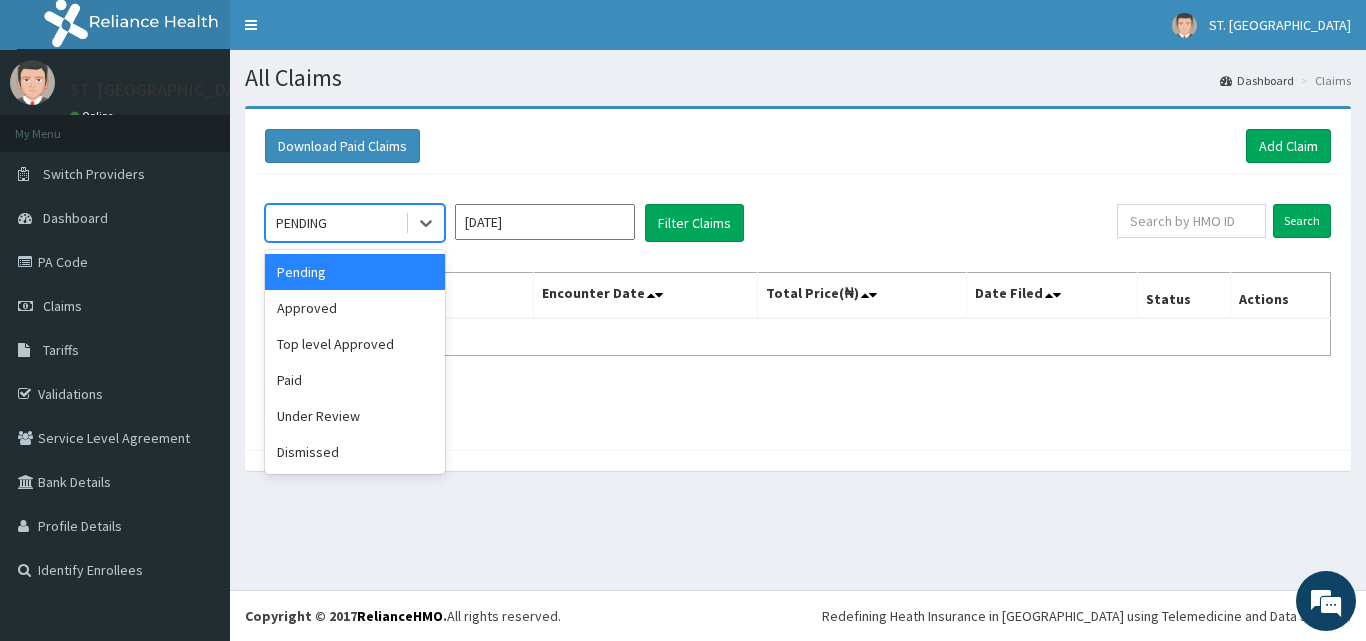 click on "PENDING" at bounding box center (335, 223) 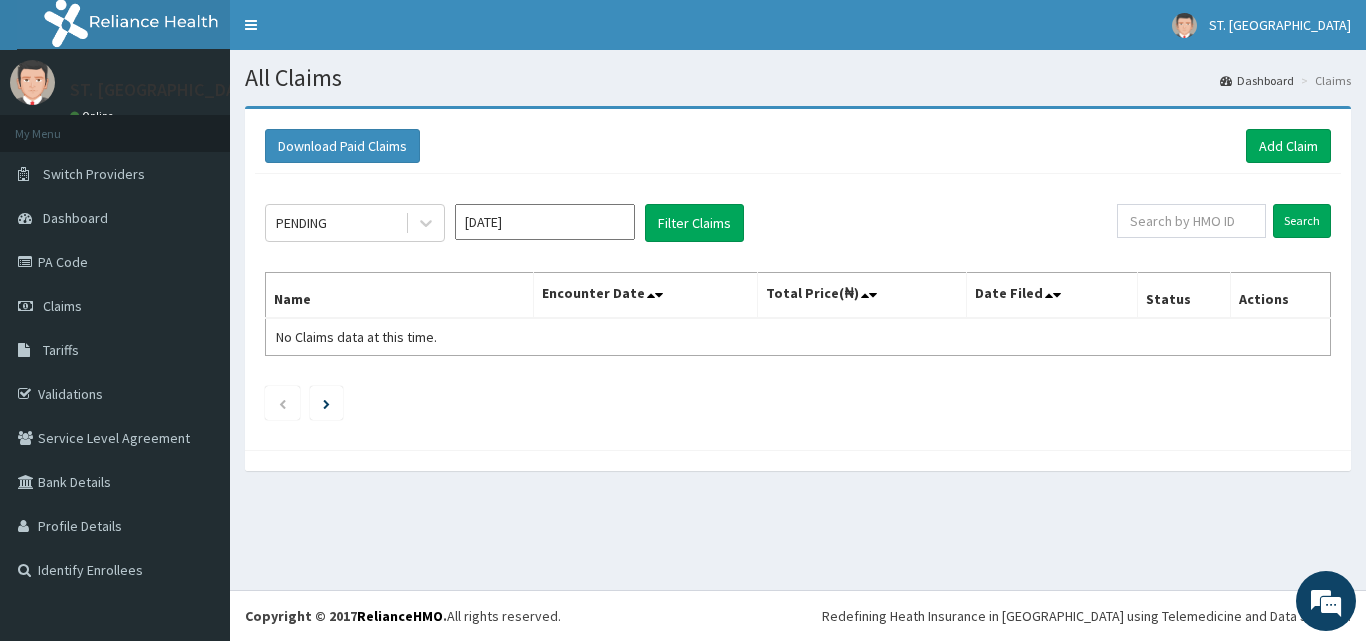 click on "Download Paid Claims Add Claim" at bounding box center [798, 146] 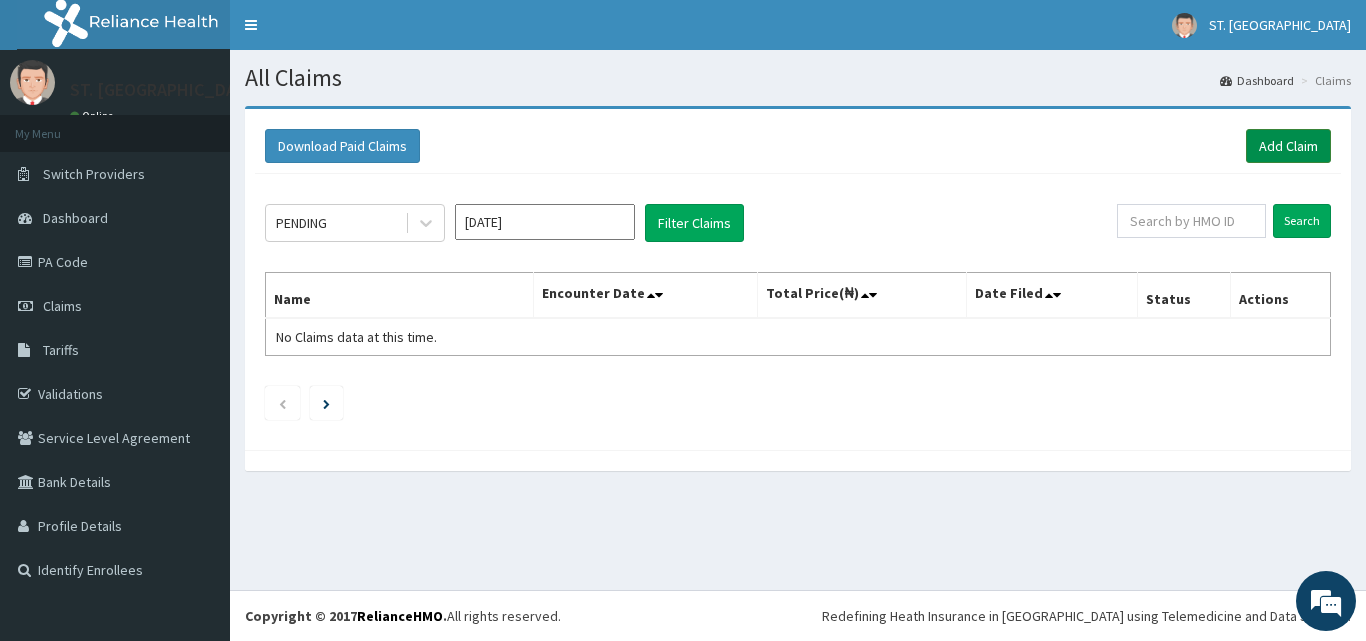 click on "Add Claim" at bounding box center [1288, 146] 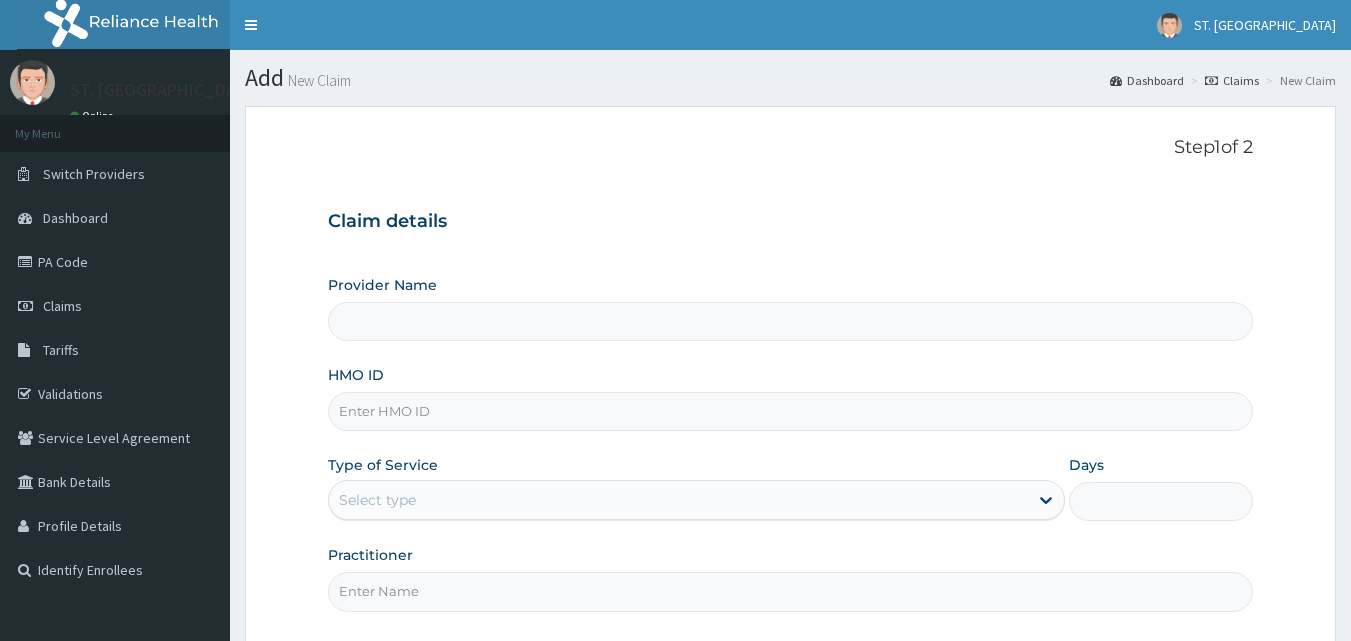 scroll, scrollTop: 0, scrollLeft: 0, axis: both 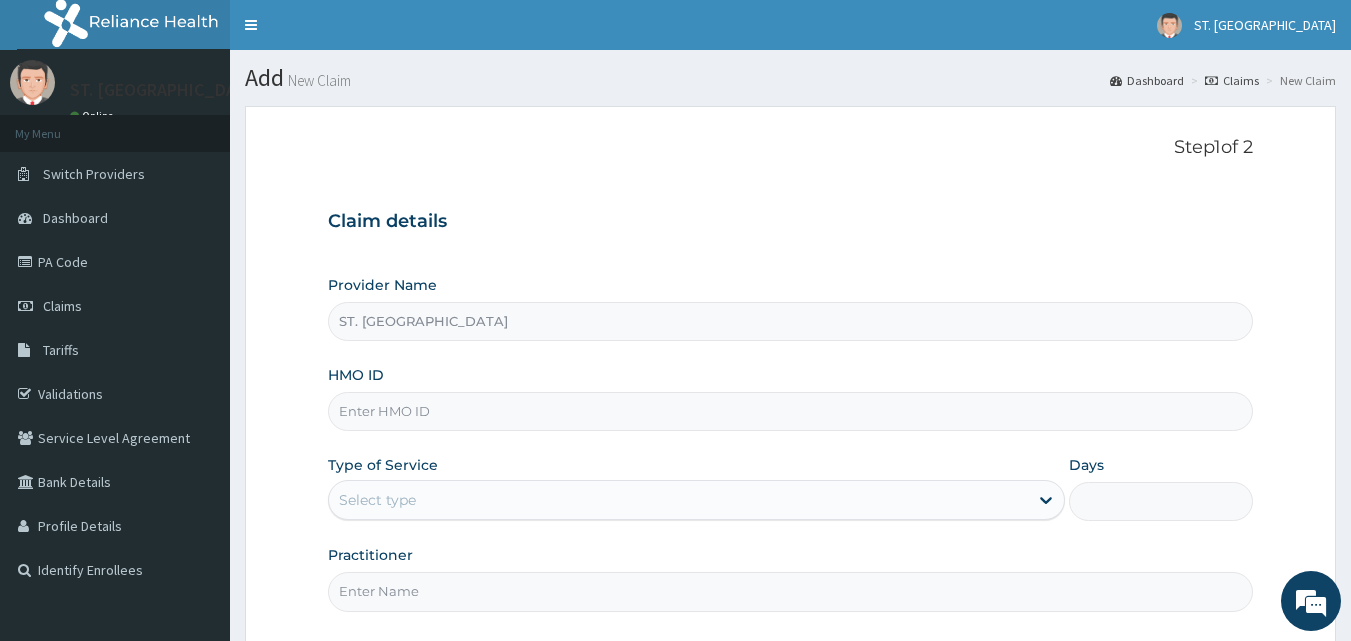 click on "HMO ID" at bounding box center [791, 411] 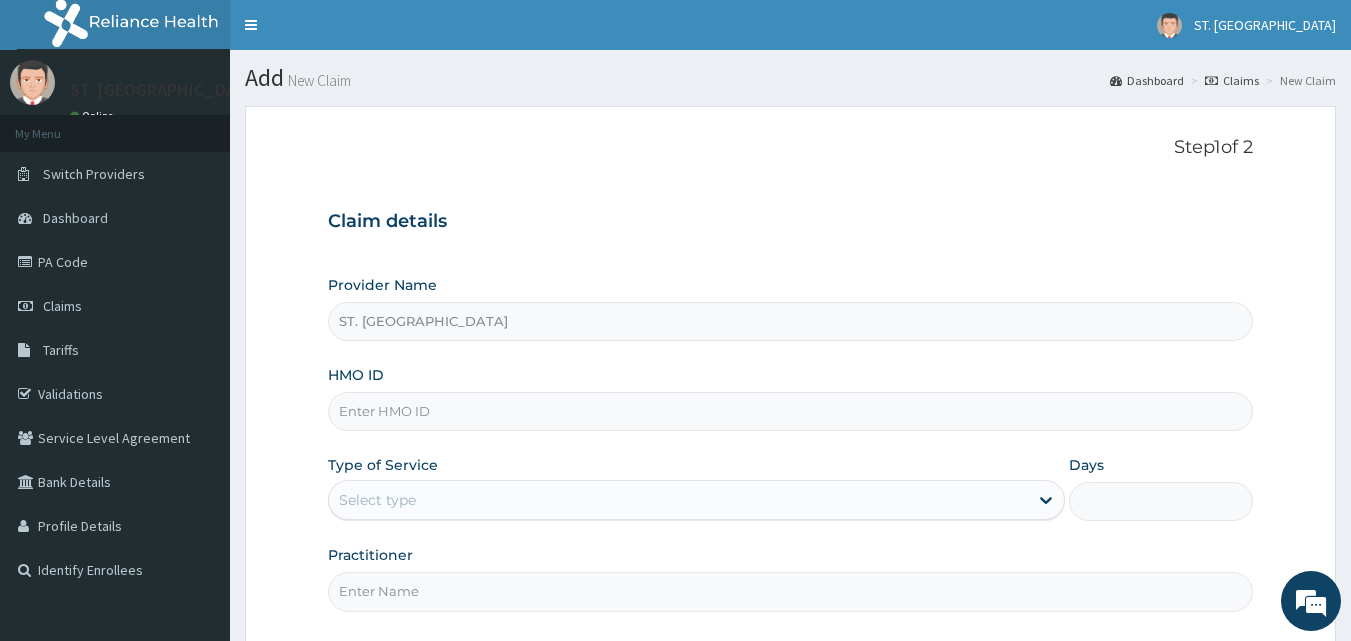 paste on "WML/10122/A" 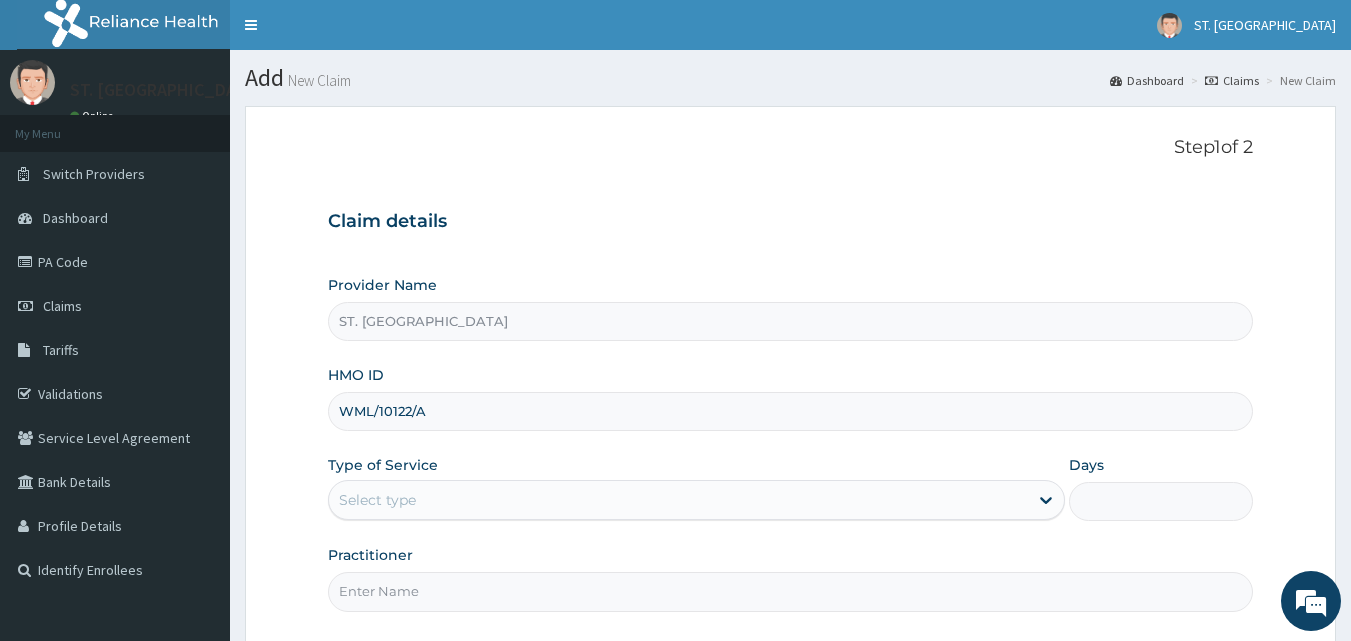type on "WML/10122/A" 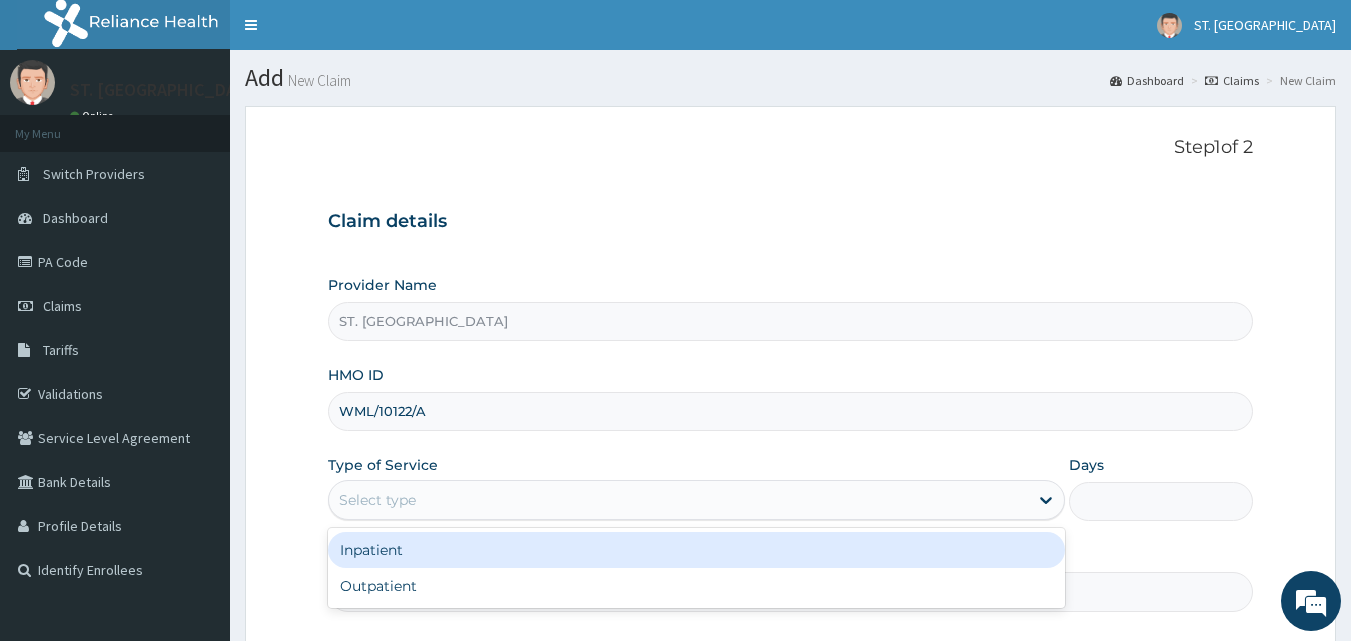 click on "Select type" at bounding box center (678, 500) 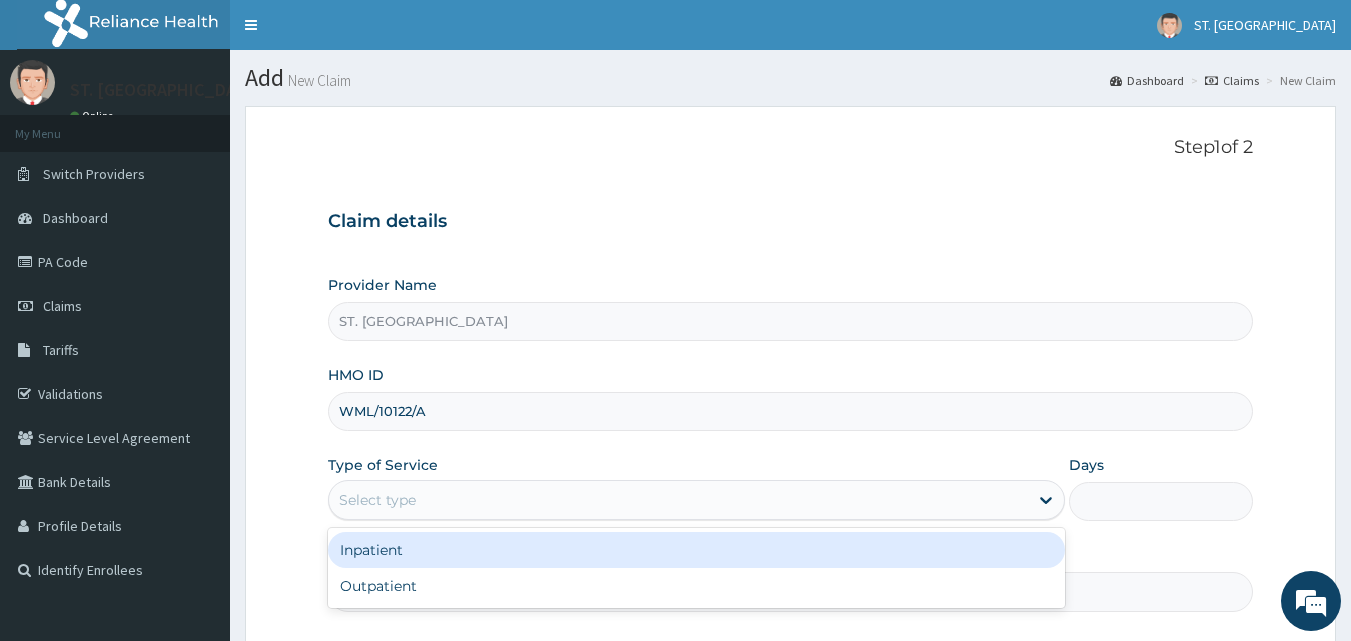 click on "Inpatient" at bounding box center [696, 550] 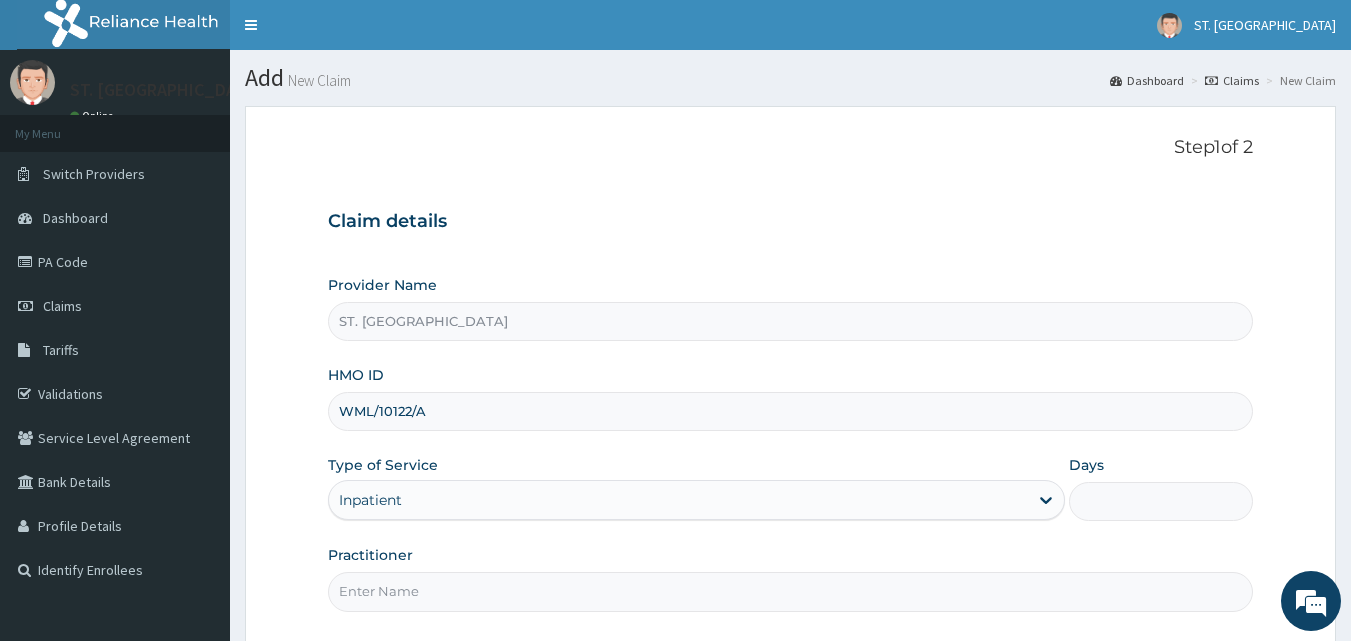 scroll, scrollTop: 0, scrollLeft: 0, axis: both 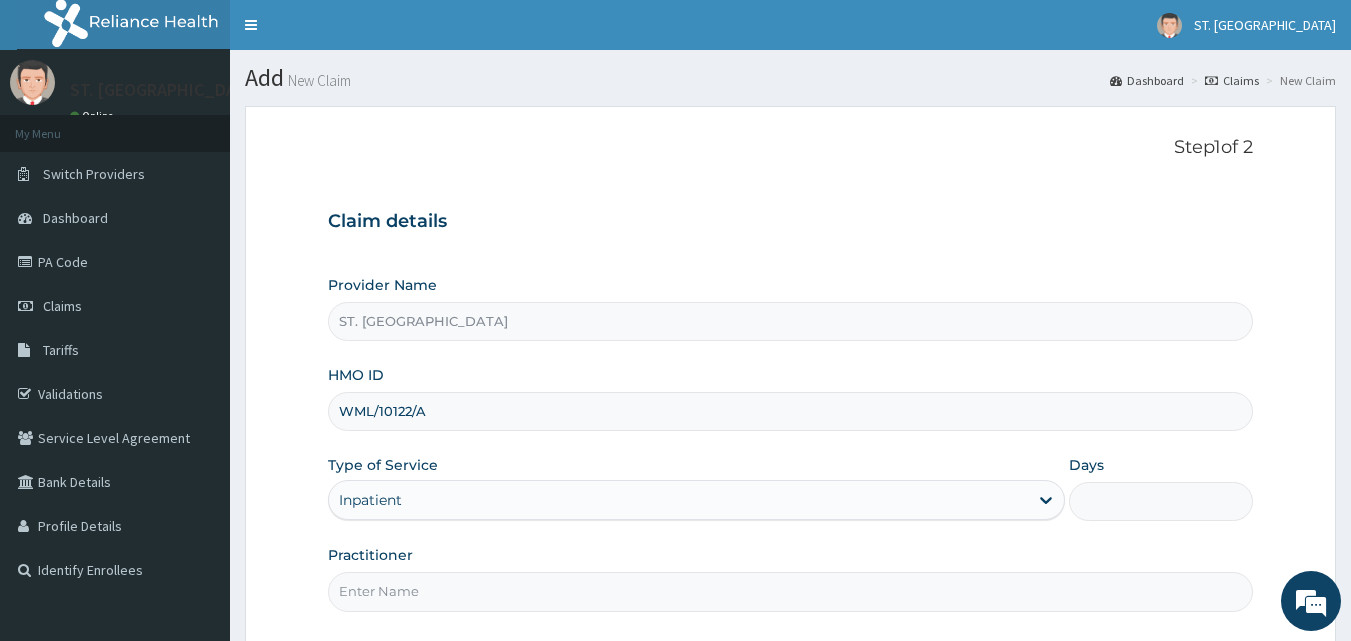 click on "Claim details Provider Name ST. JOHN'S CATHOLIC HOSPITAL HMO ID WML/10122/A Type of Service Inpatient Days Practitioner" at bounding box center (791, 401) 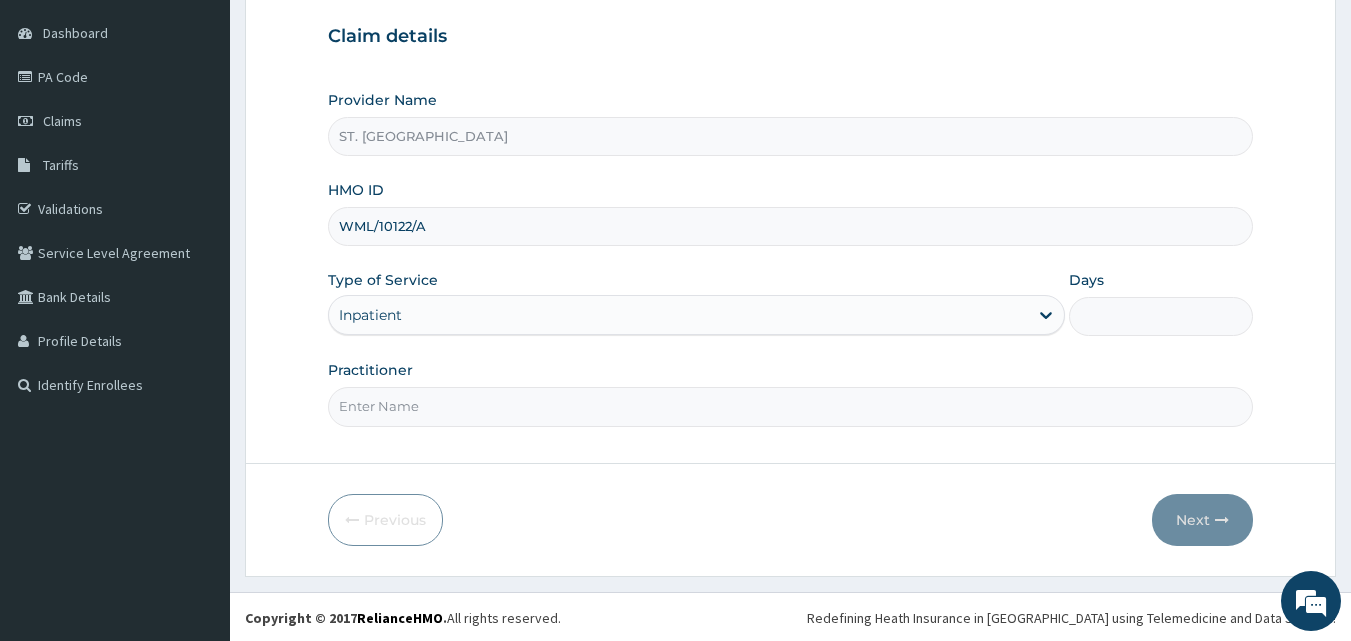 scroll, scrollTop: 187, scrollLeft: 0, axis: vertical 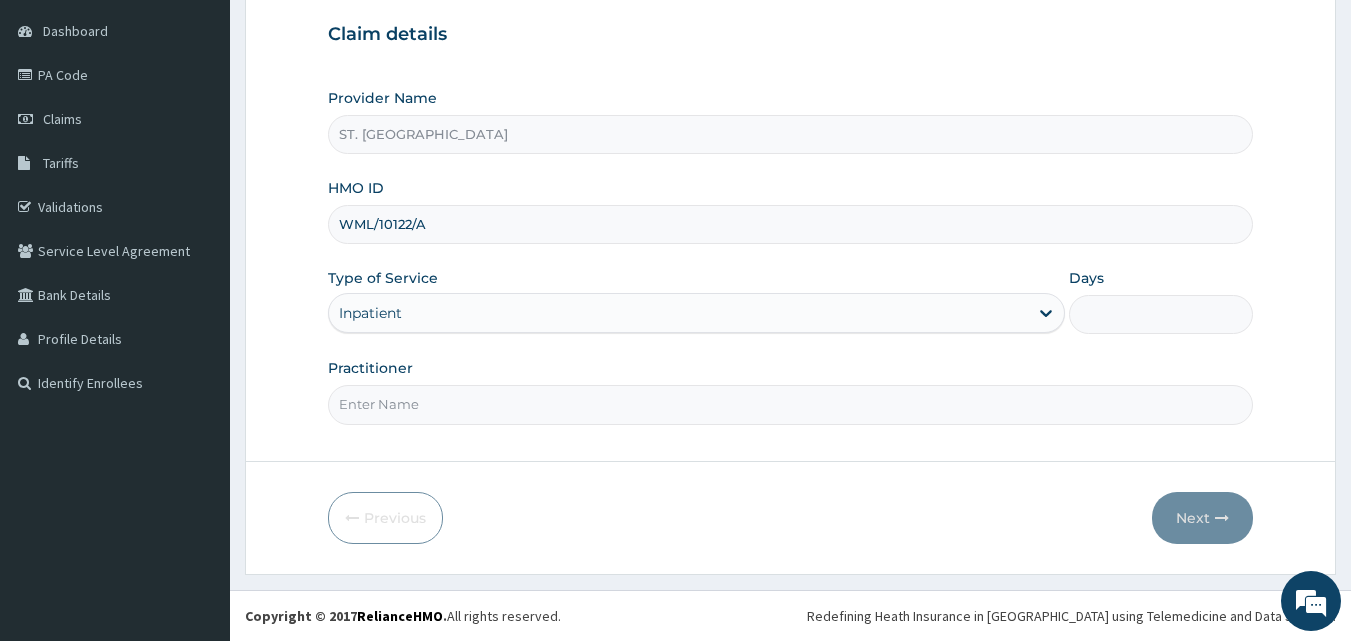 click on "Practitioner" at bounding box center (791, 404) 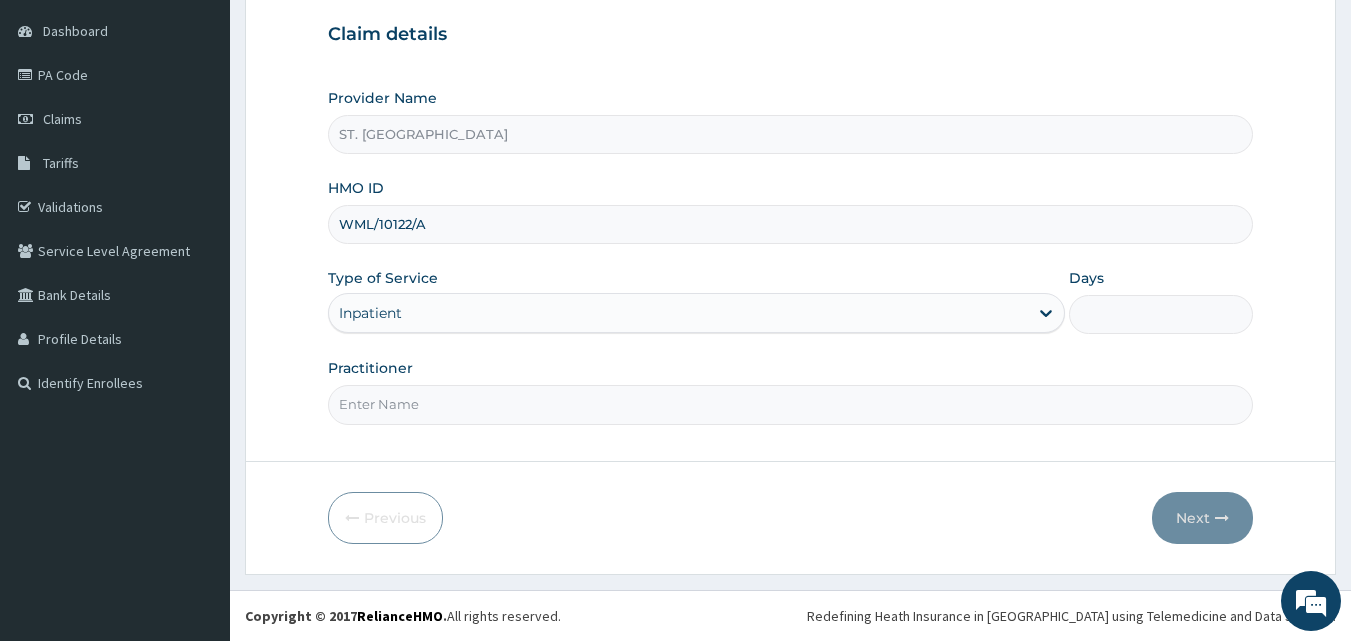 type on "DR. DAFUP KATDEL" 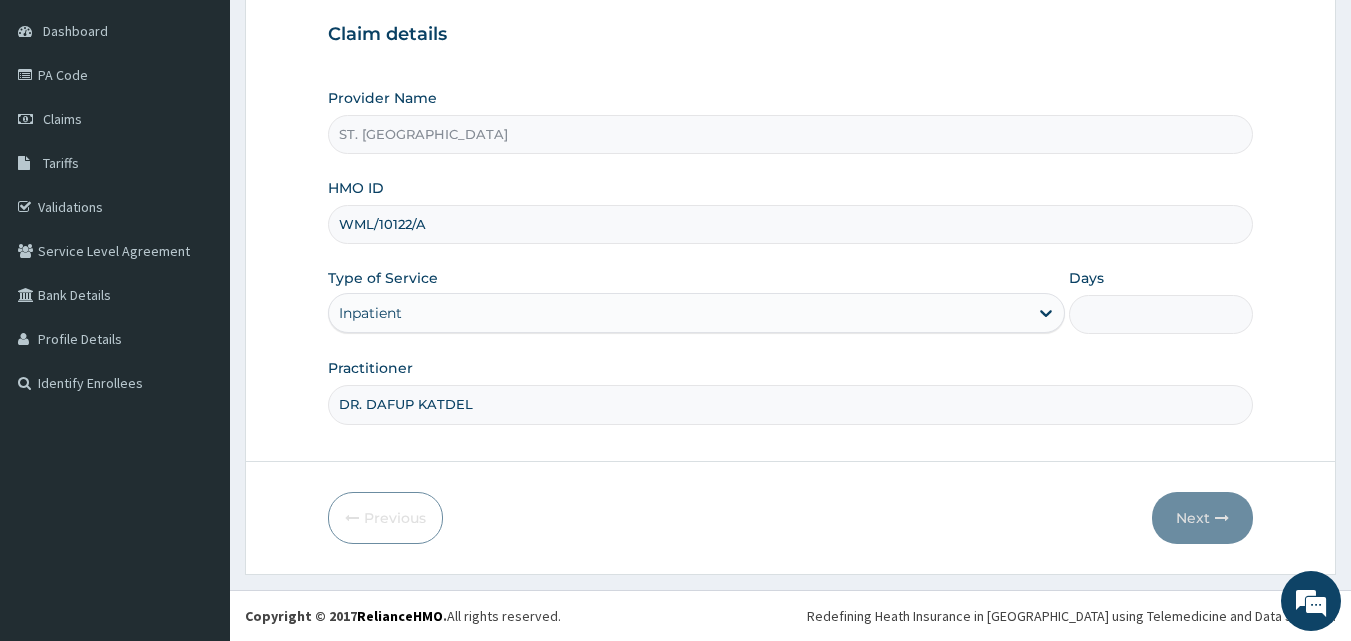 click on "Days" at bounding box center [1161, 314] 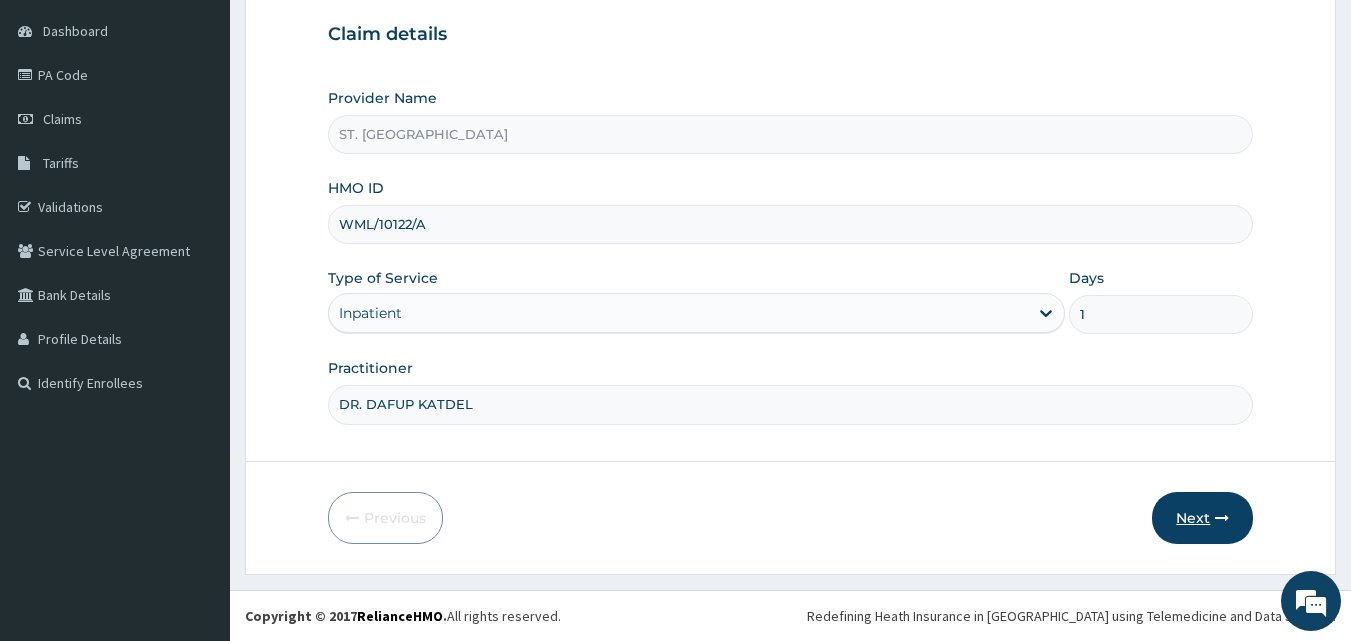 type on "1" 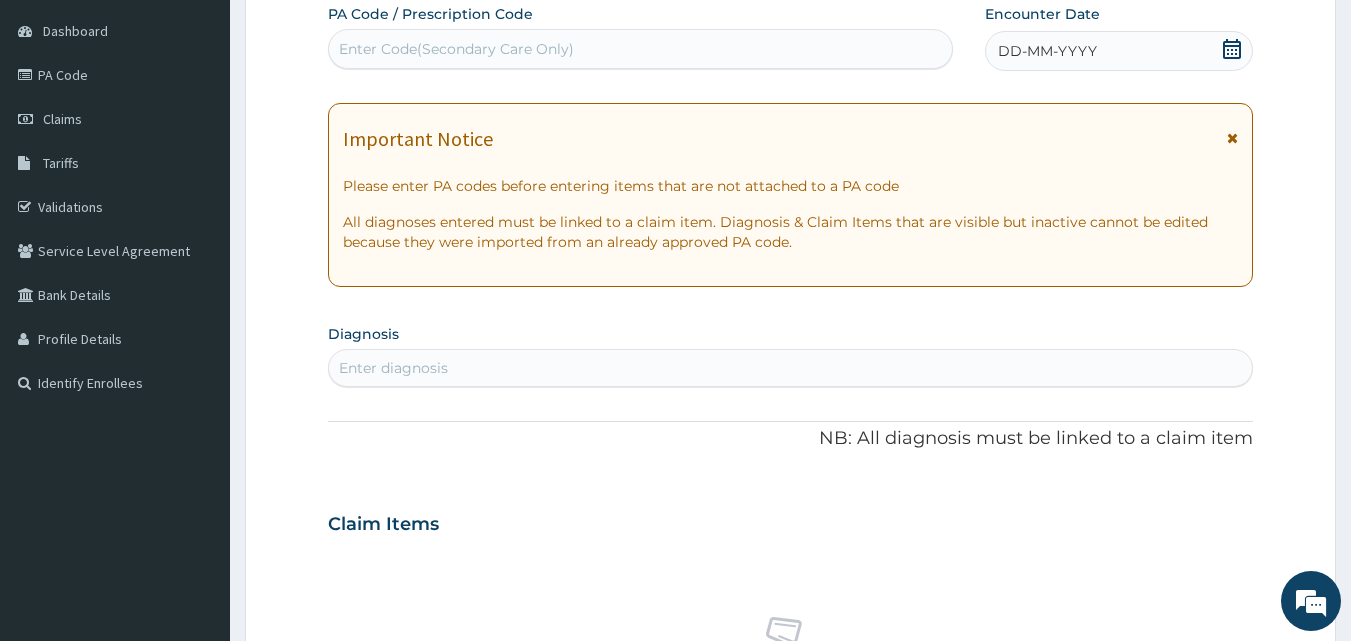 click on "Enter diagnosis" at bounding box center [393, 368] 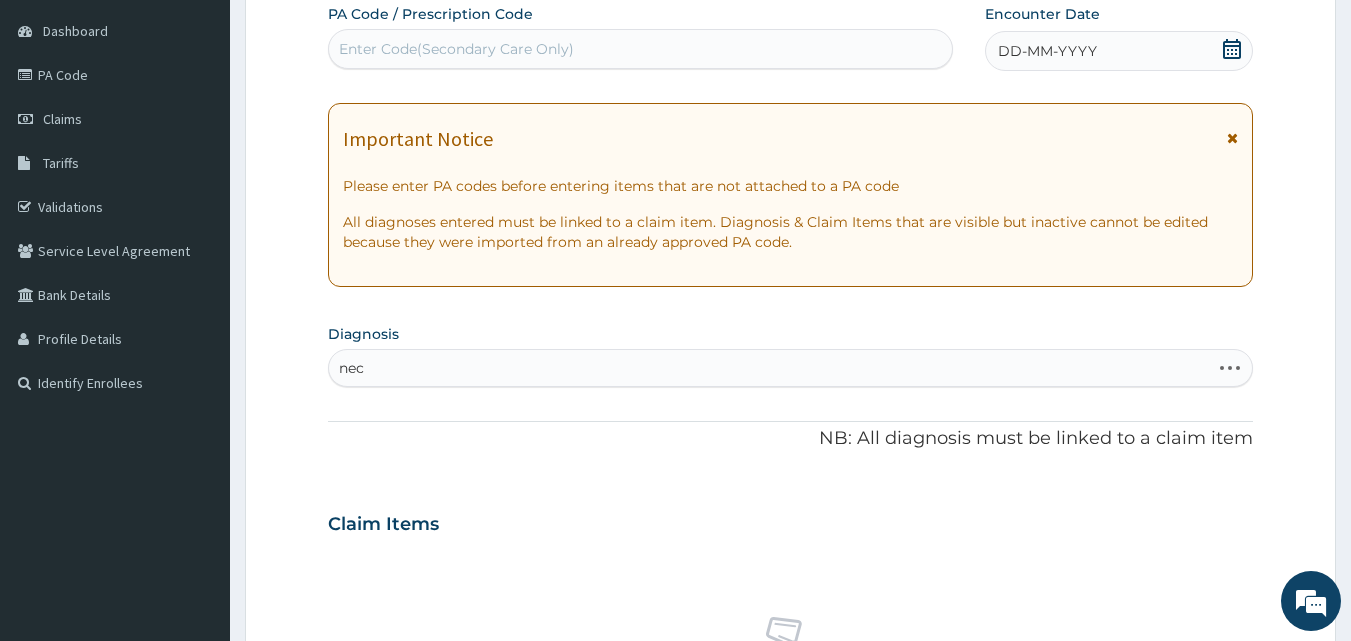 type on "neck" 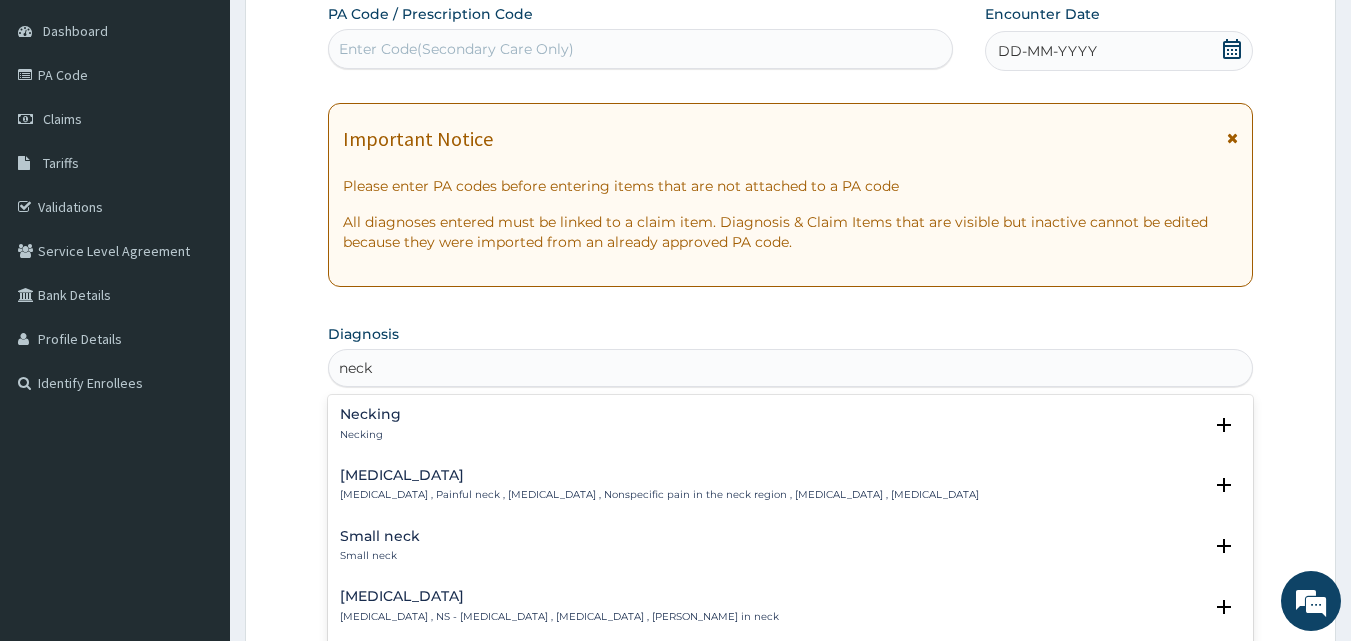 click on "Neck pain" at bounding box center (659, 475) 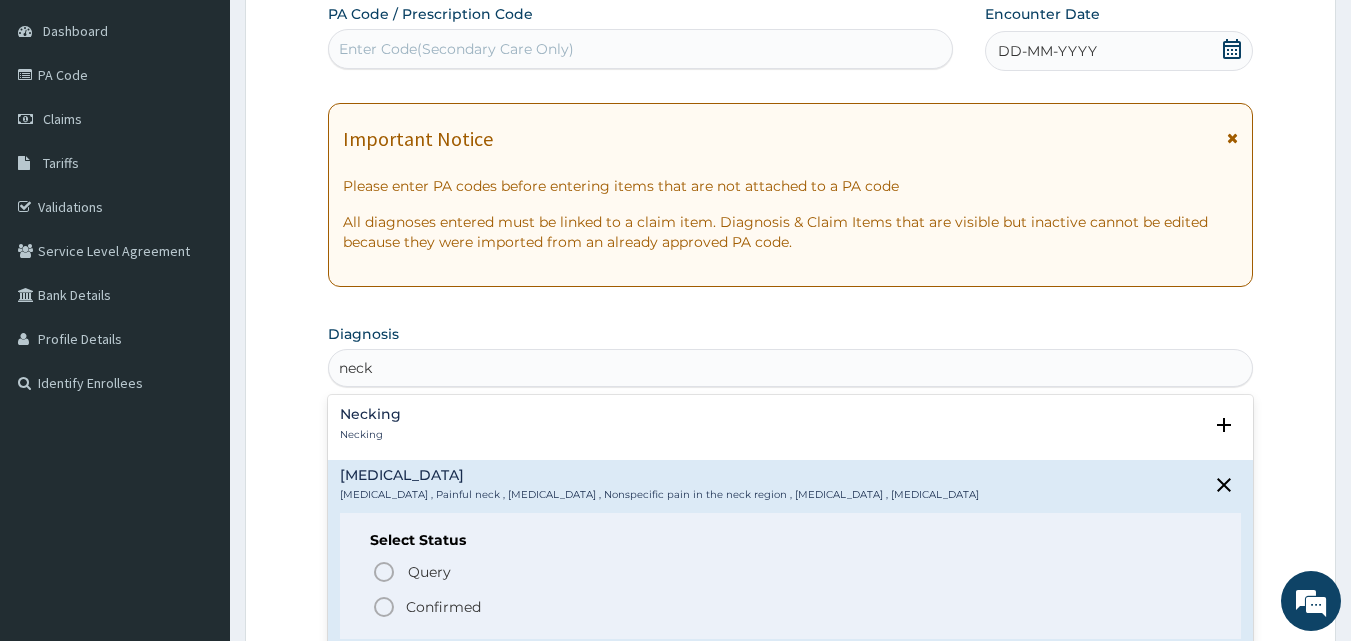 click 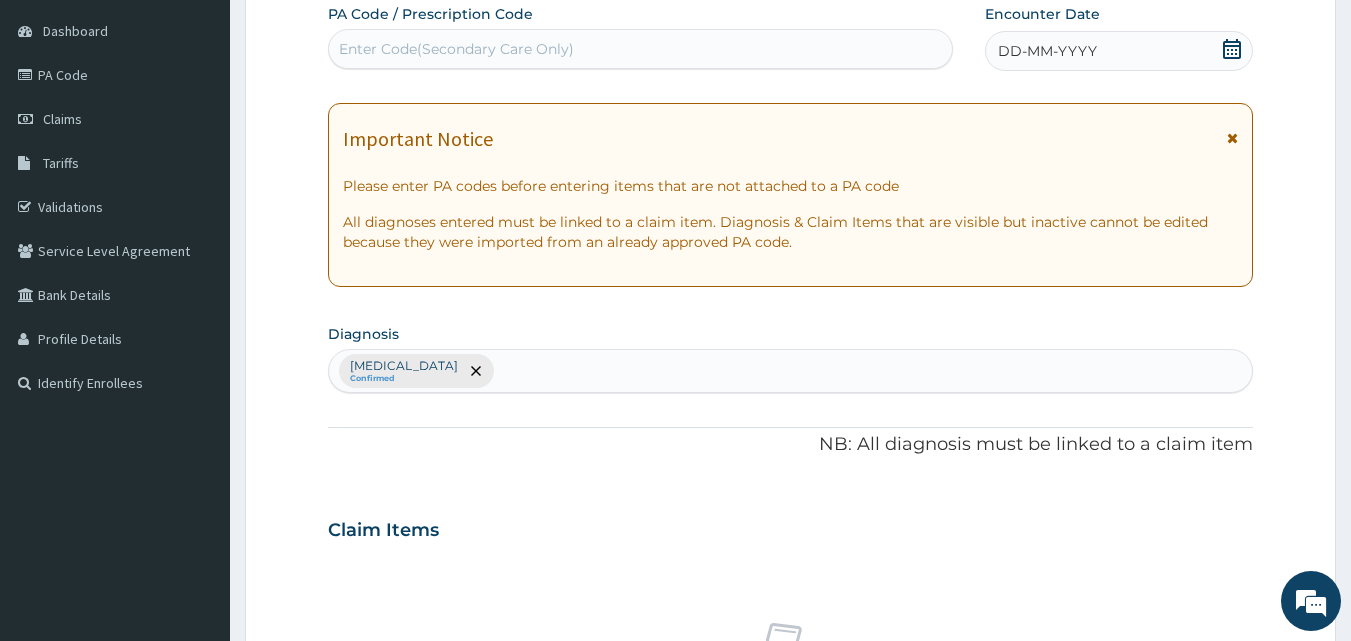 click on "PA Code / Prescription Code Enter Code(Secondary Care Only) Encounter Date DD-MM-YYYY Important Notice Please enter PA codes before entering items that are not attached to a PA code   All diagnoses entered must be linked to a claim item. Diagnosis & Claim Items that are visible but inactive cannot be edited because they were imported from an already approved PA code. Diagnosis option Neck pain, selected.   Select is focused ,type to refine list, press Down to open the menu,  press left to focus selected values Neck pain Confirmed NB: All diagnosis must be linked to a claim item Claim Items No claim item Types Select Type Item Select Item Pair Diagnosis Select Diagnosis Unit Price 0 Add Comment" at bounding box center (791, 524) 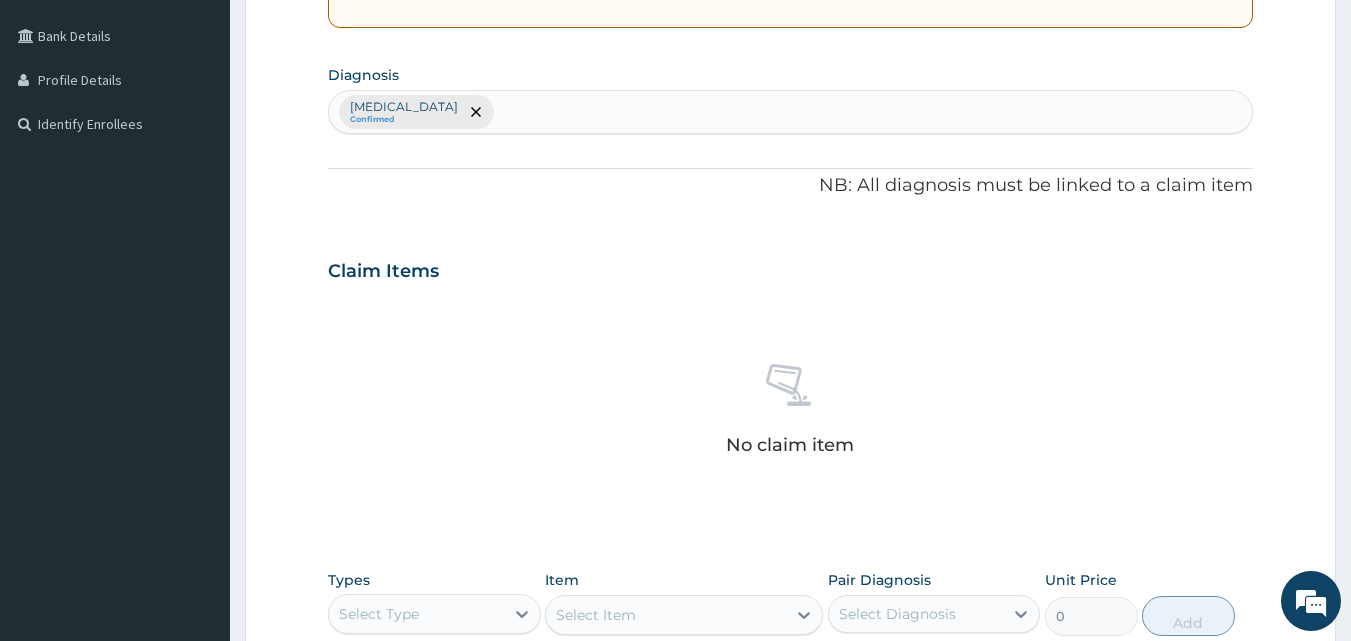 scroll, scrollTop: 547, scrollLeft: 0, axis: vertical 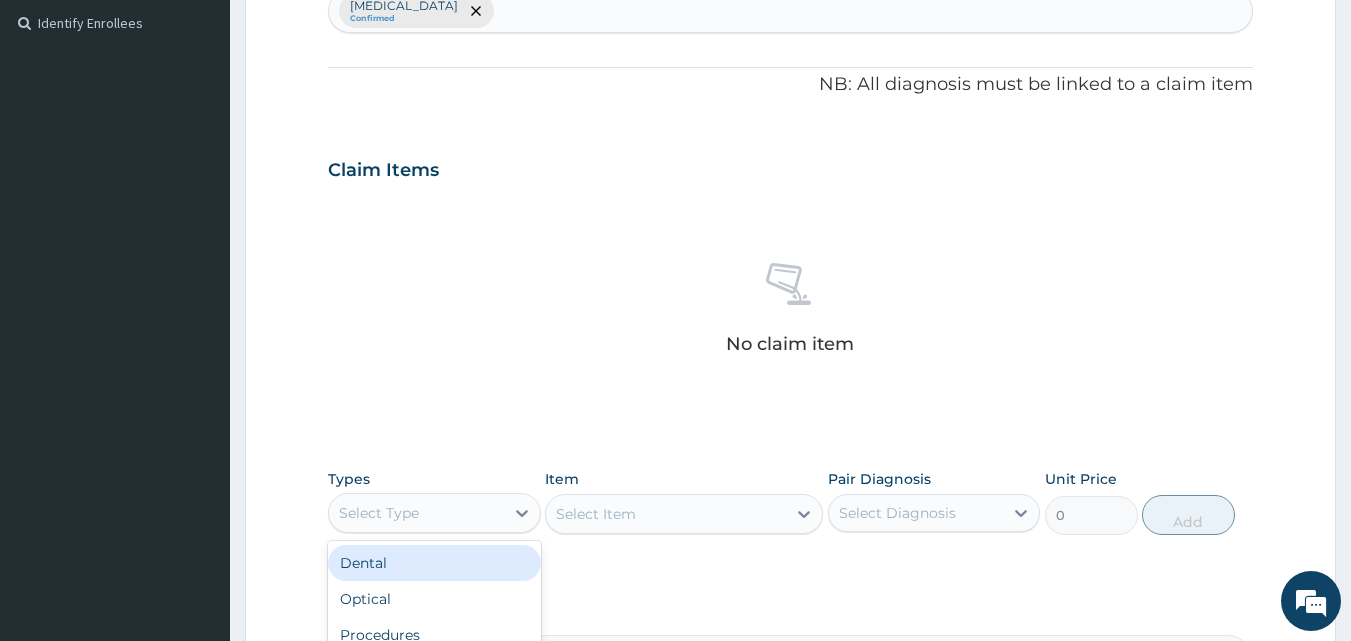 click on "Select Type" at bounding box center [416, 513] 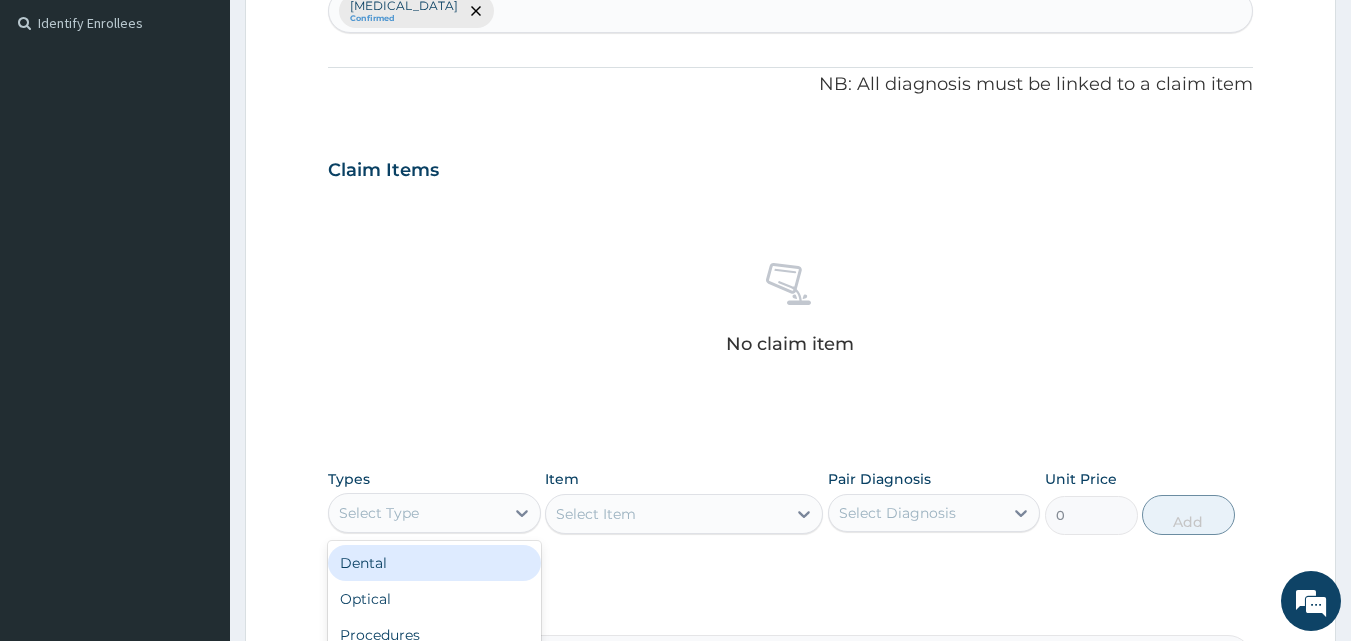 scroll, scrollTop: 801, scrollLeft: 0, axis: vertical 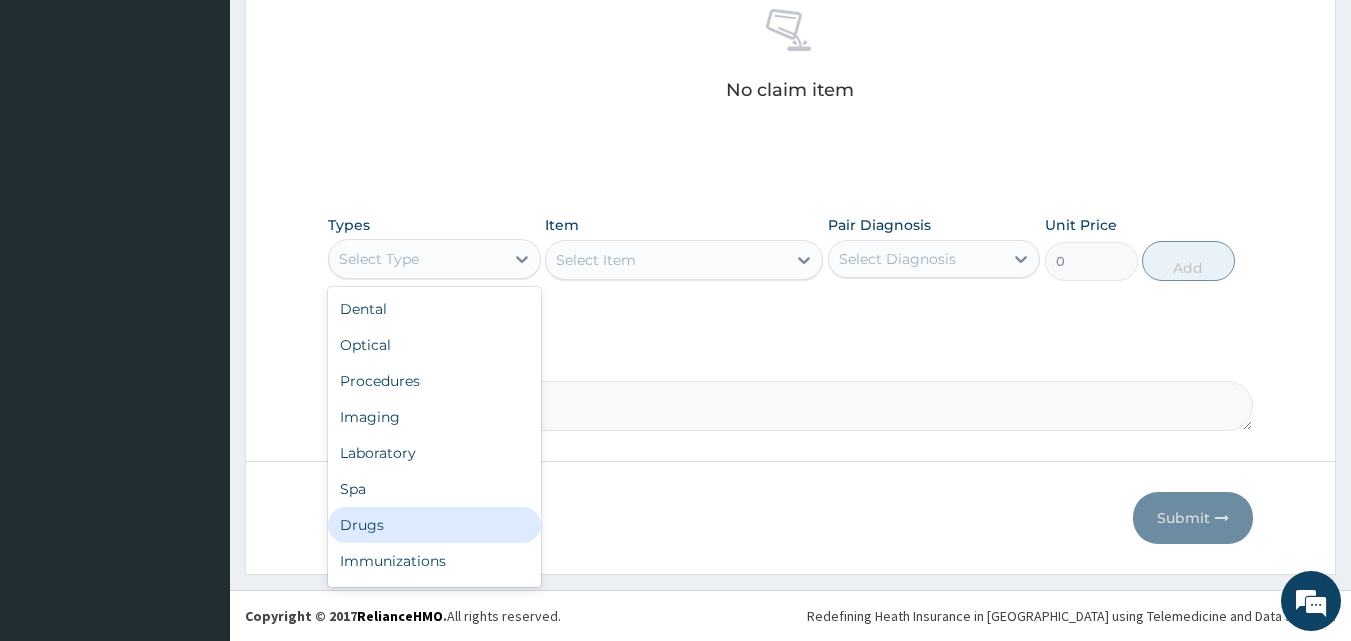 click on "Drugs" at bounding box center [434, 525] 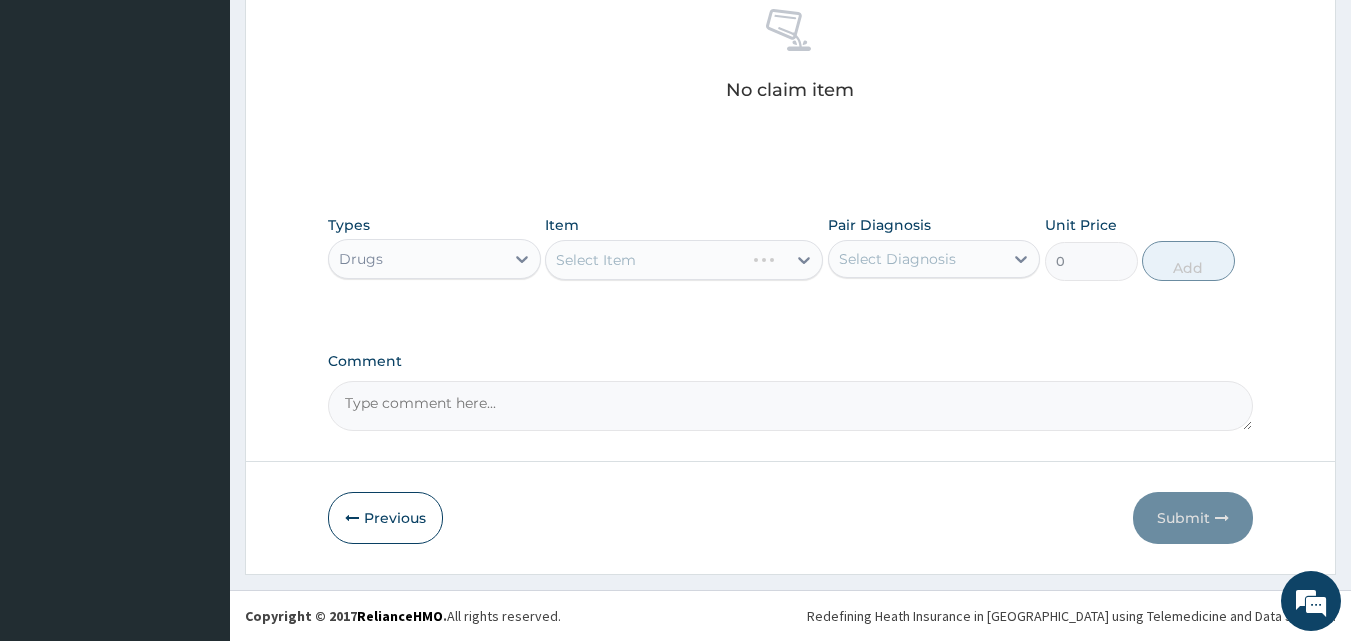 click on "Select Item" at bounding box center (684, 260) 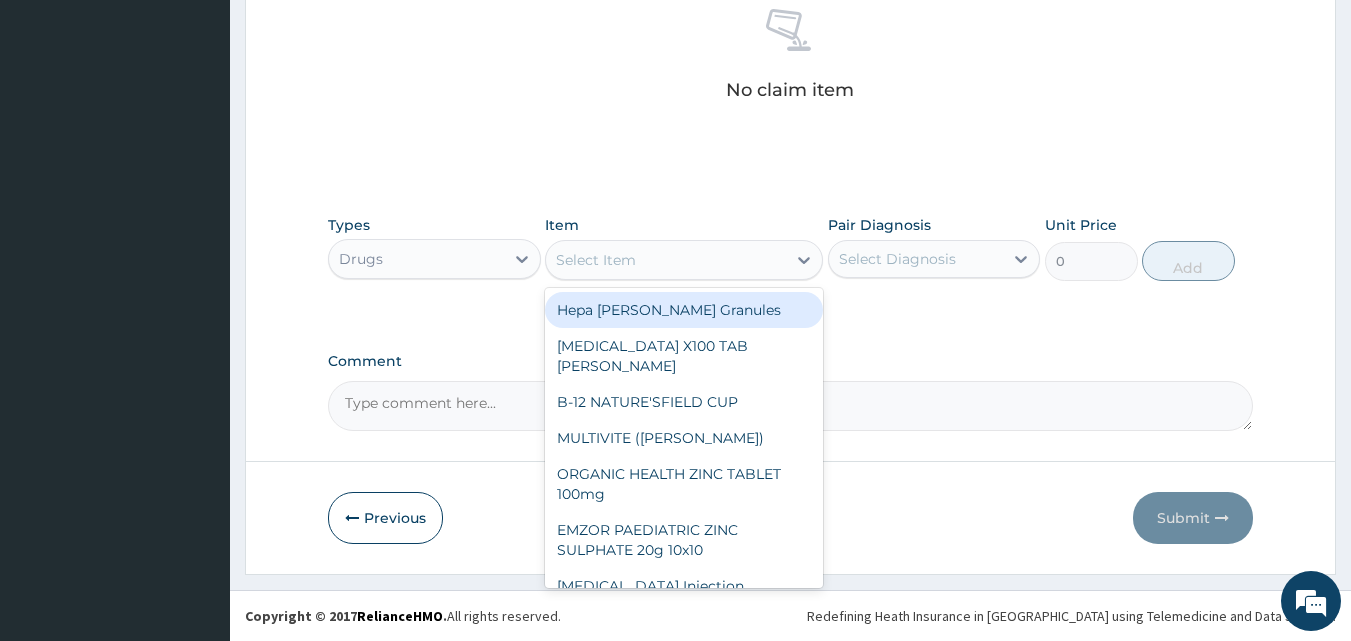click on "Select Item" at bounding box center (596, 260) 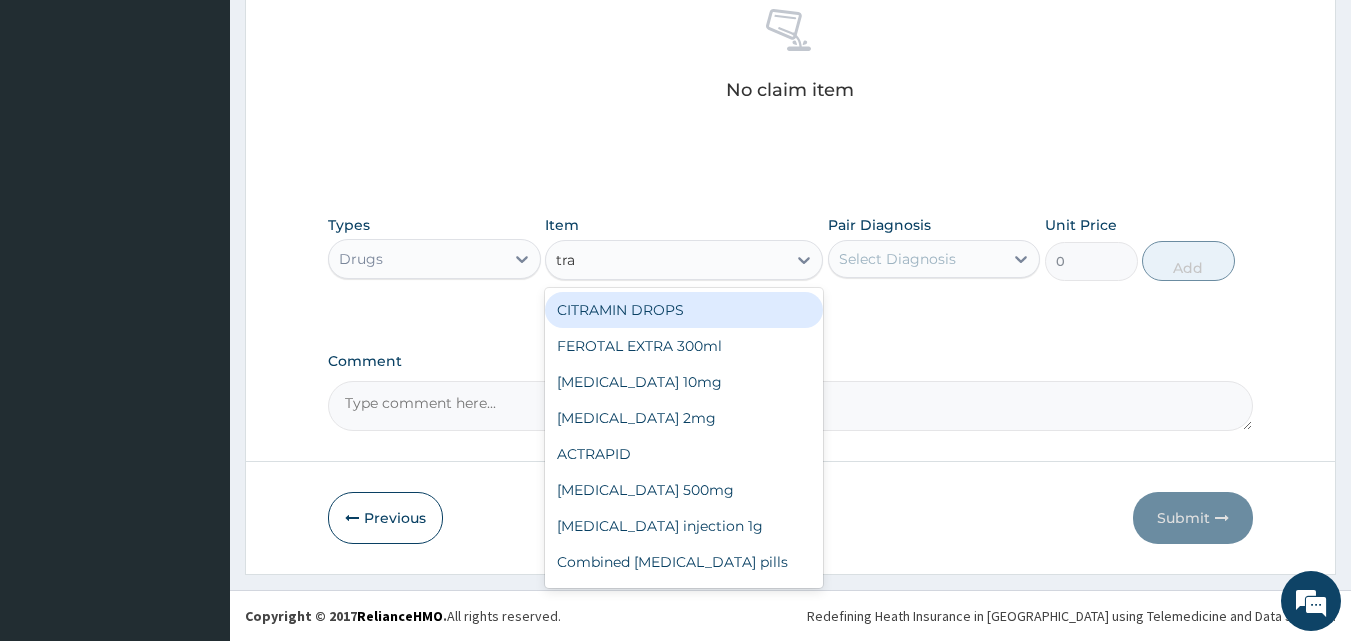 type on "tram" 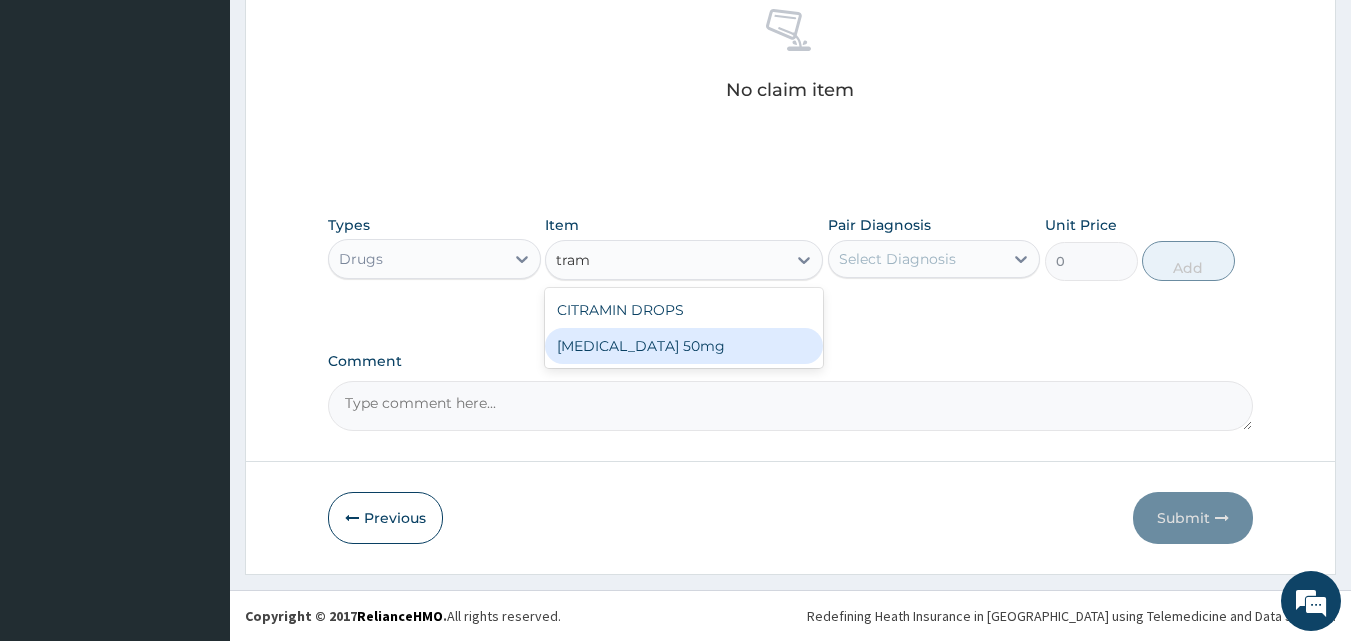 click on "Tramadol 50mg" at bounding box center (684, 346) 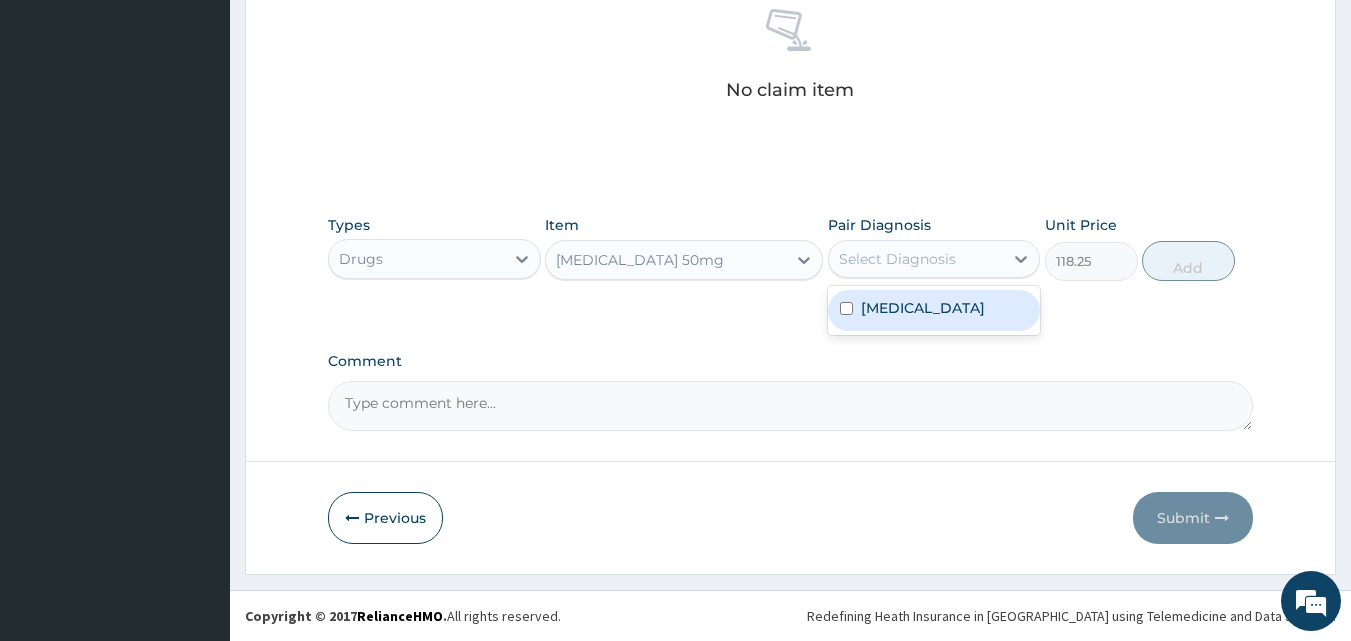 click on "Select Diagnosis" at bounding box center [897, 259] 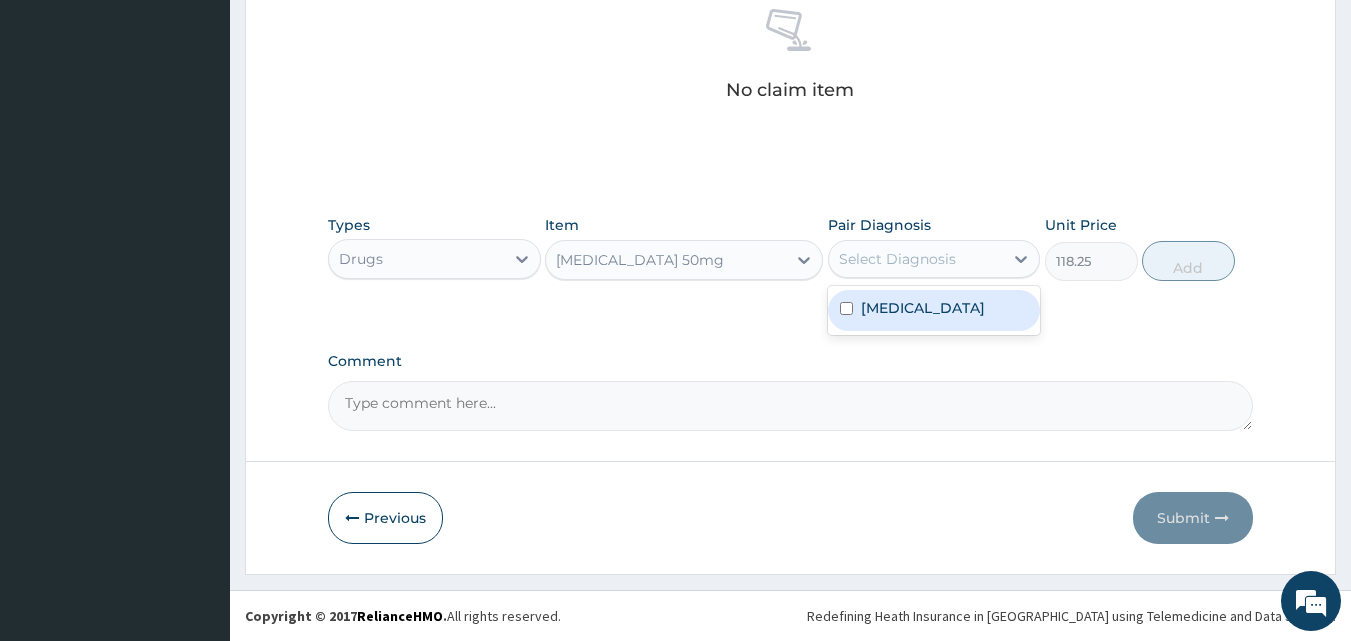 click at bounding box center [846, 308] 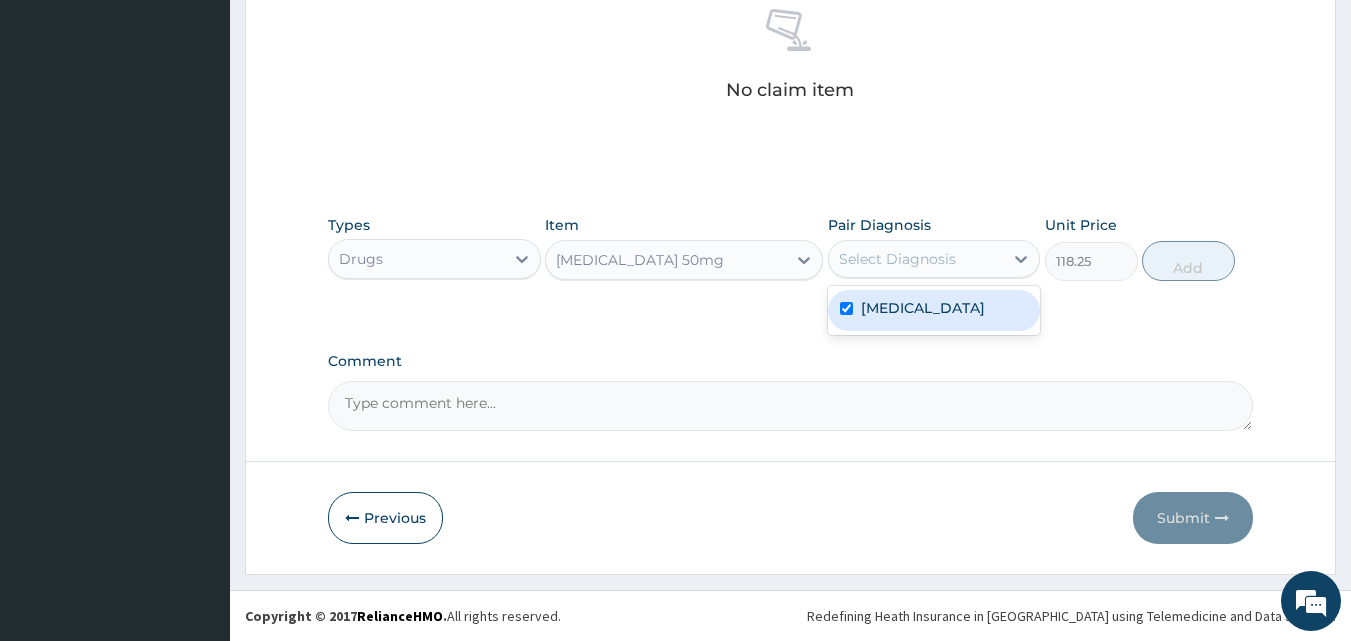 checkbox on "true" 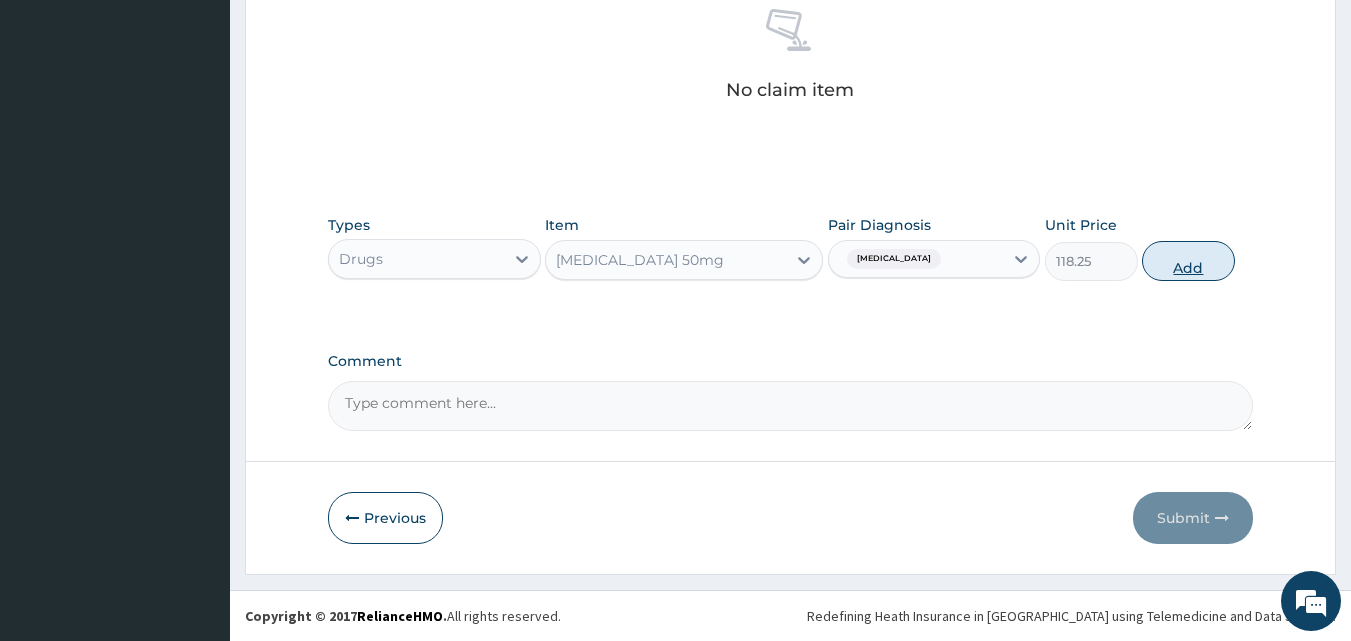 click on "Add" at bounding box center (1188, 261) 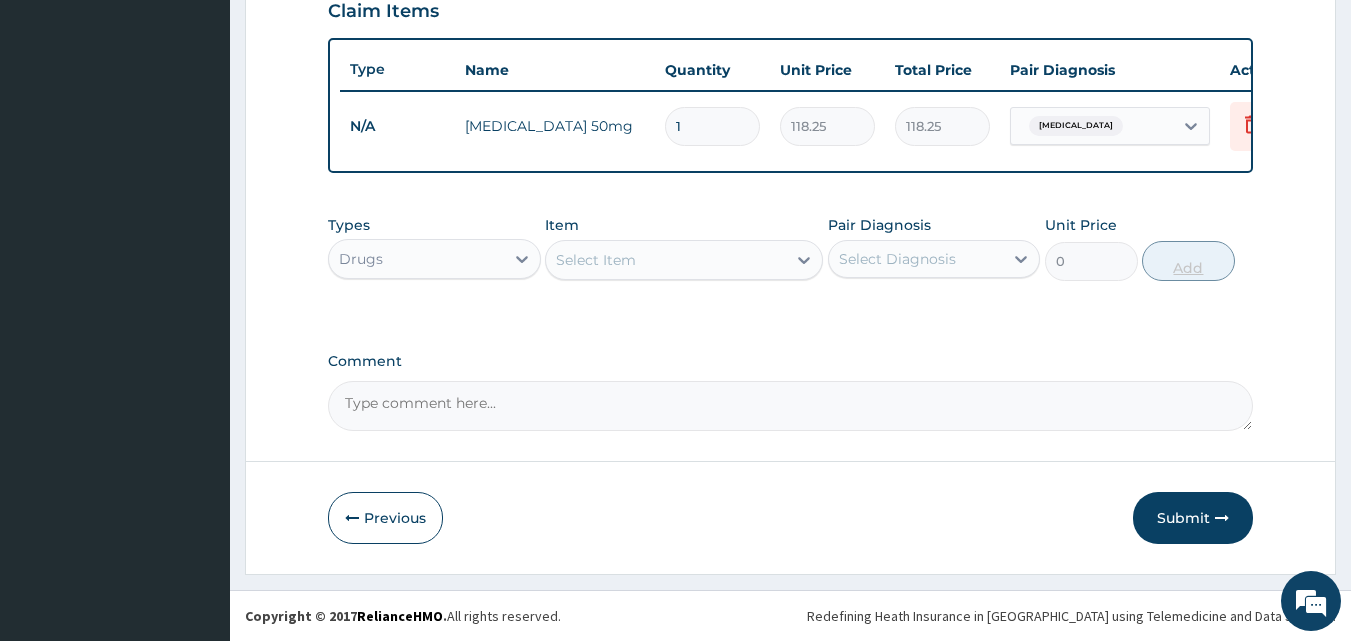scroll, scrollTop: 721, scrollLeft: 0, axis: vertical 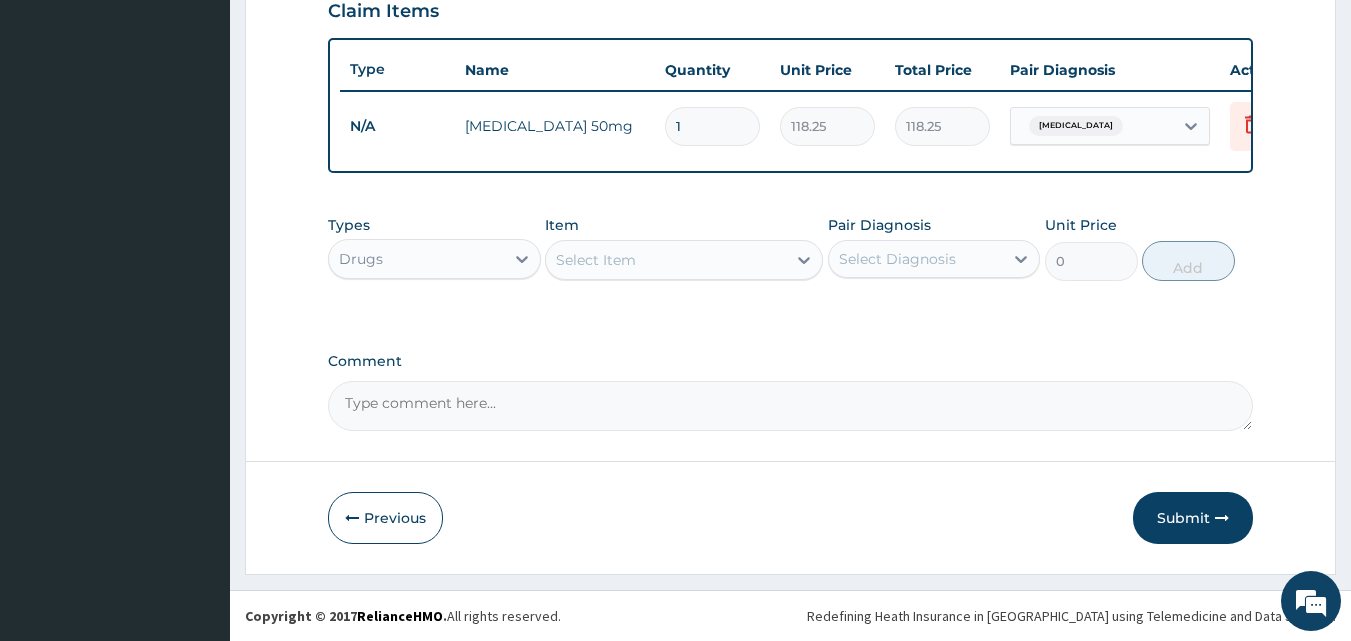 type 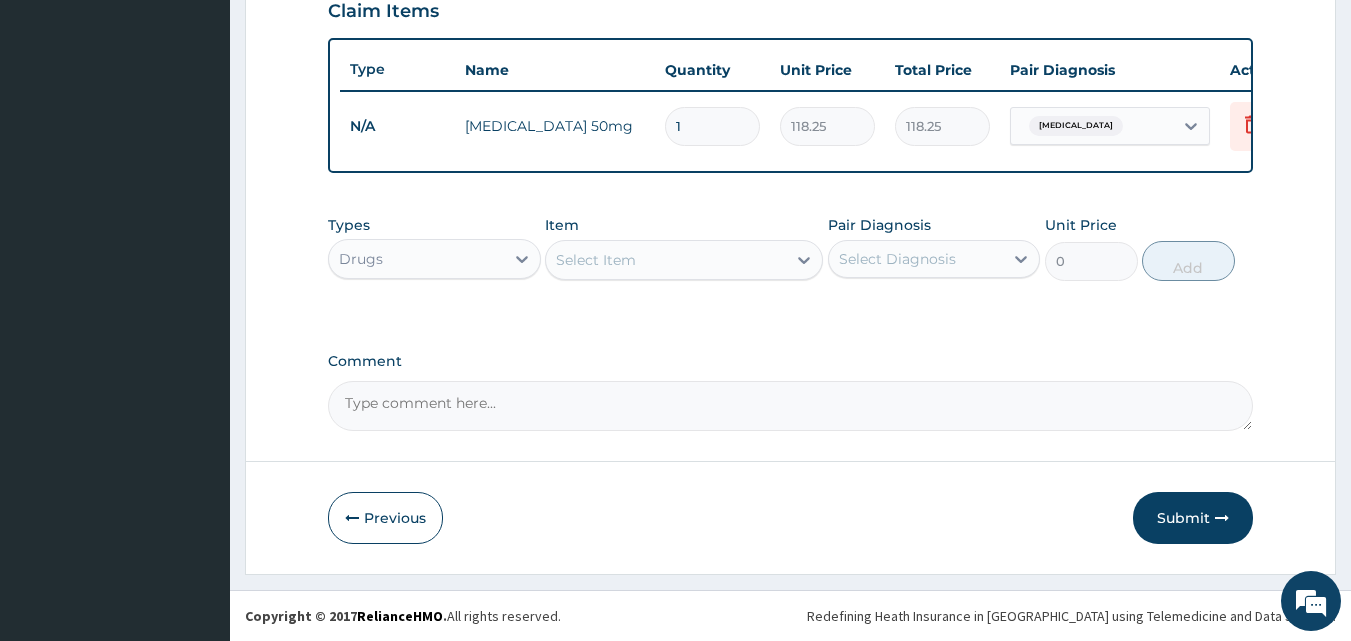 type on "0.00" 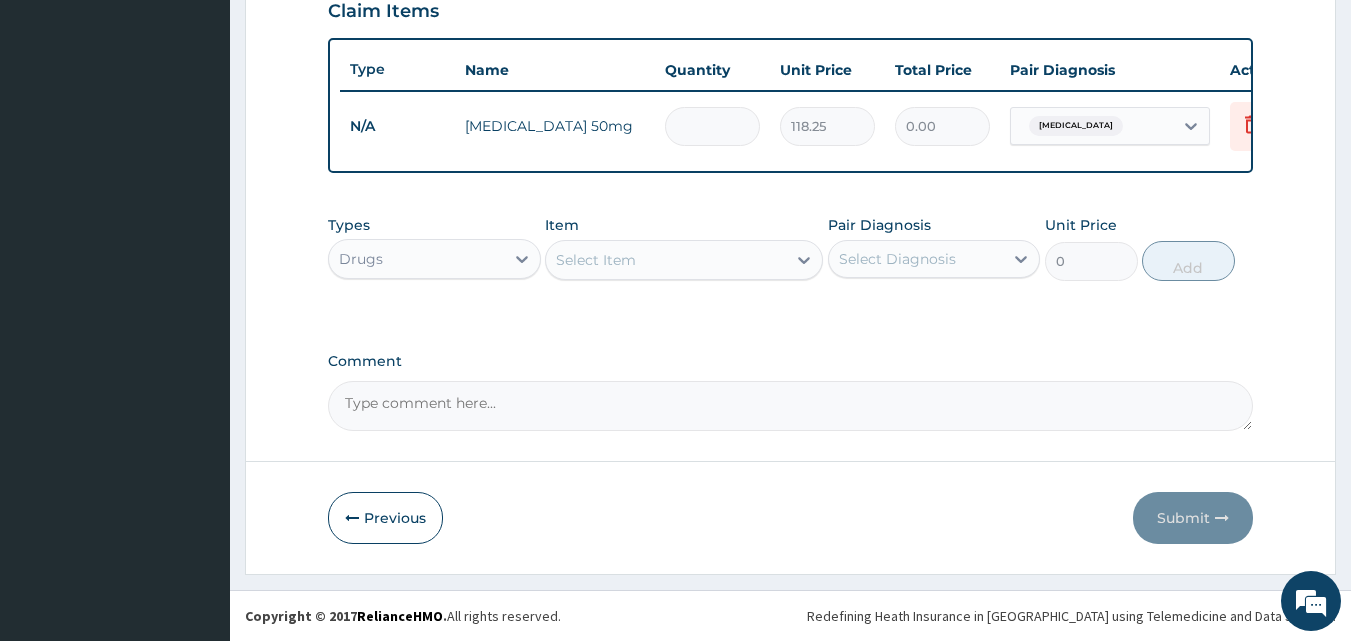 type on "6" 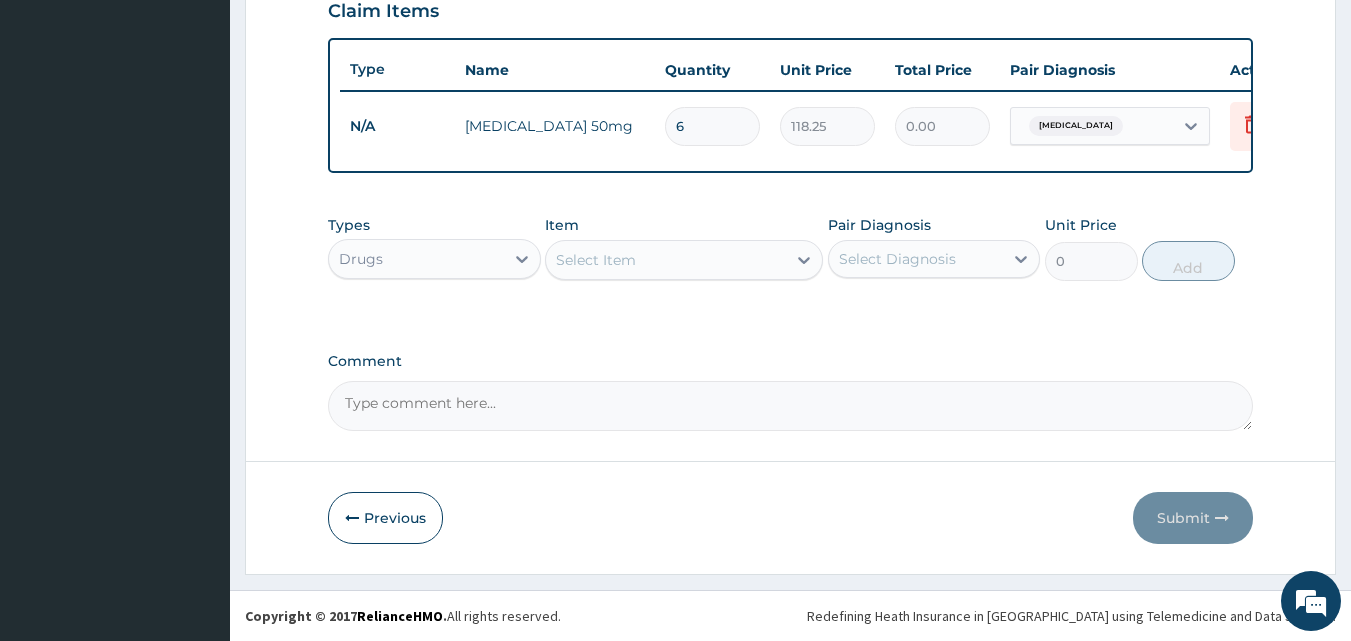 type on "709.50" 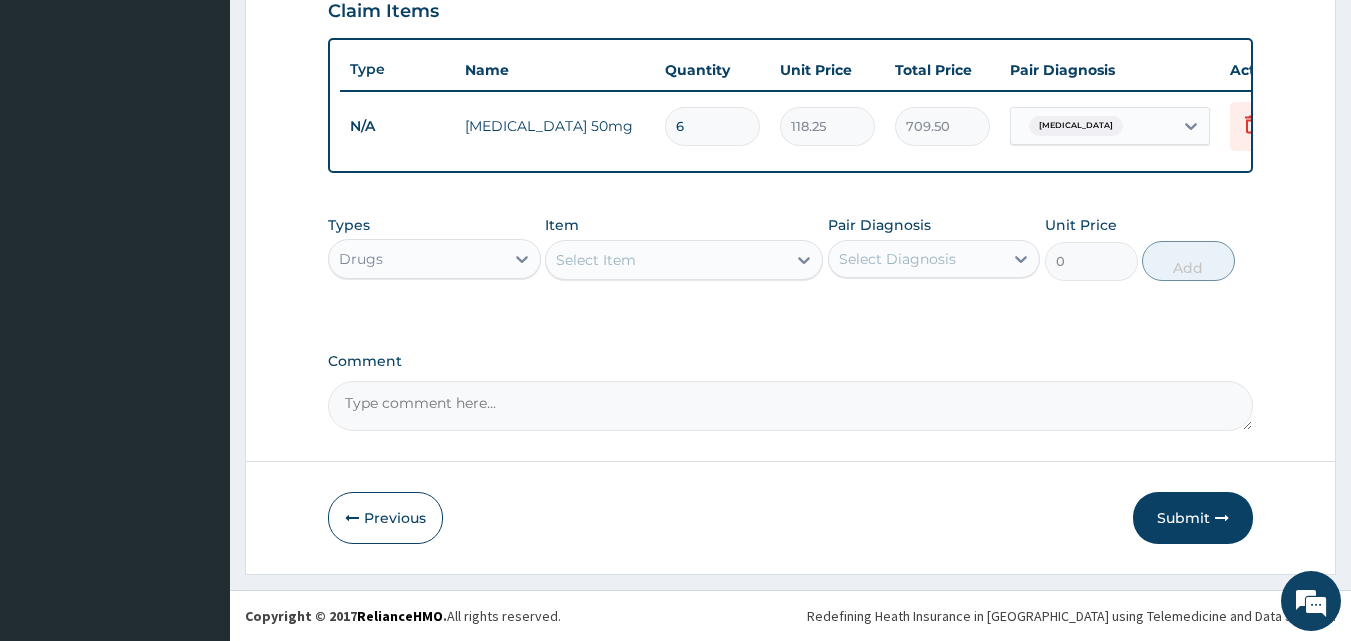 type on "6" 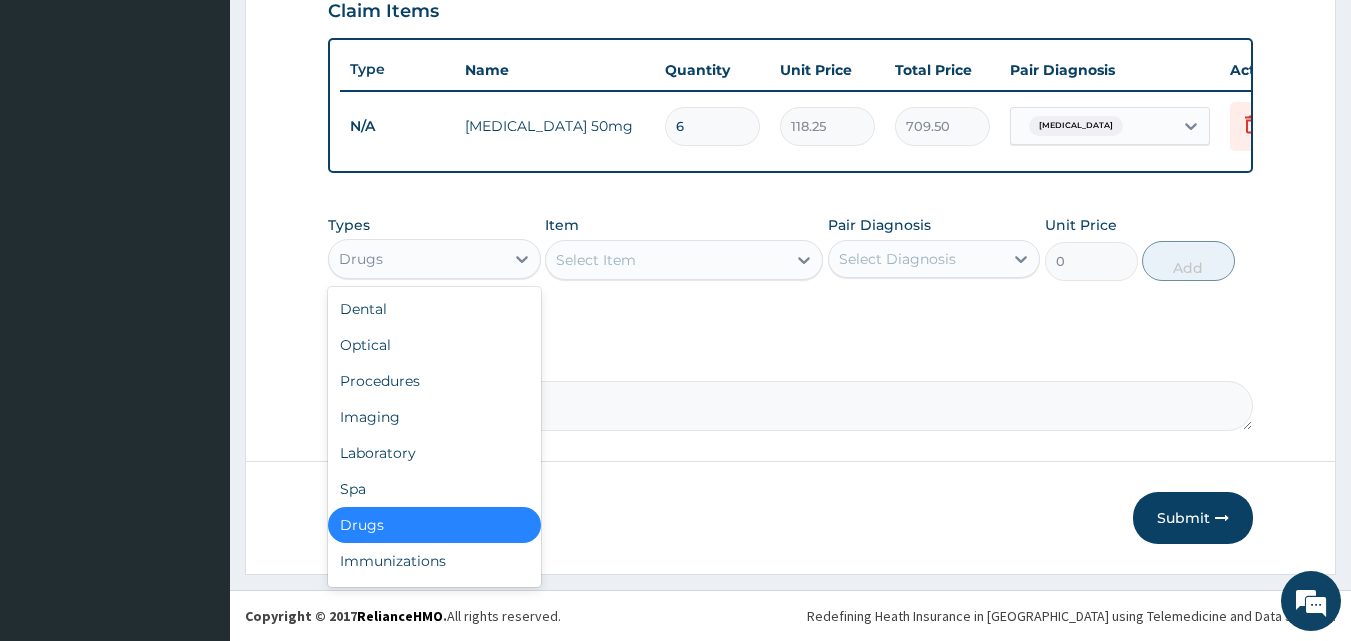click on "Drugs" at bounding box center (416, 259) 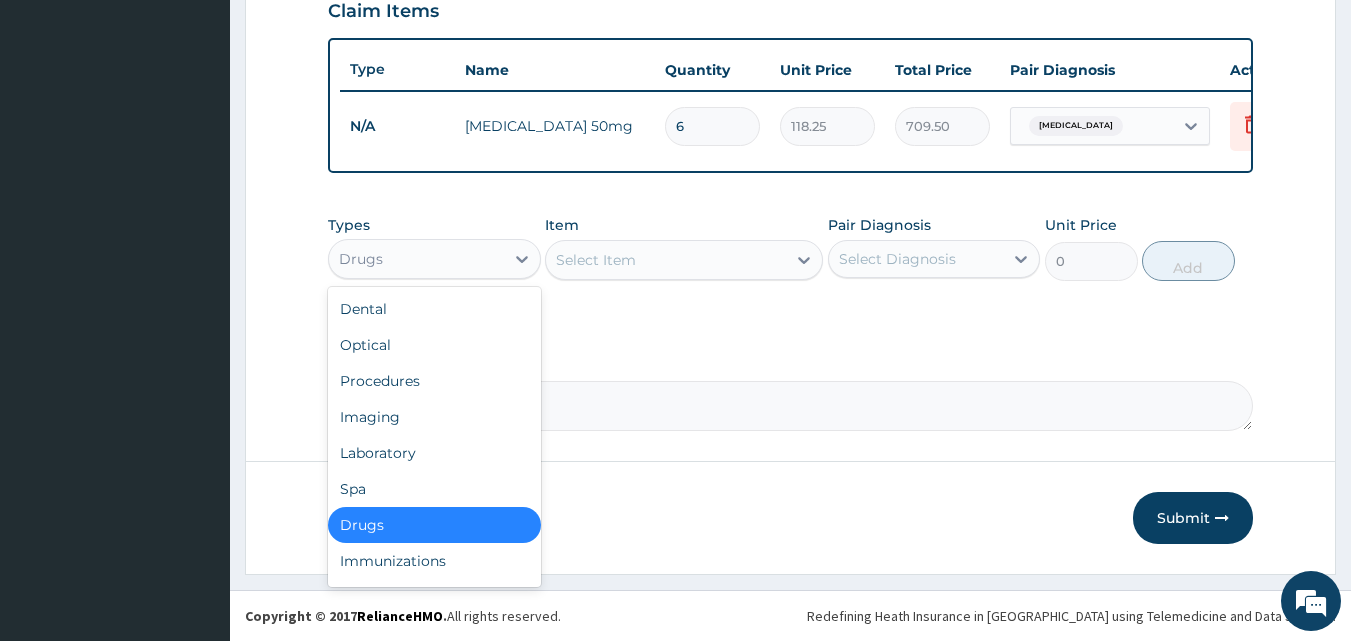 click on "Select Item" at bounding box center (596, 260) 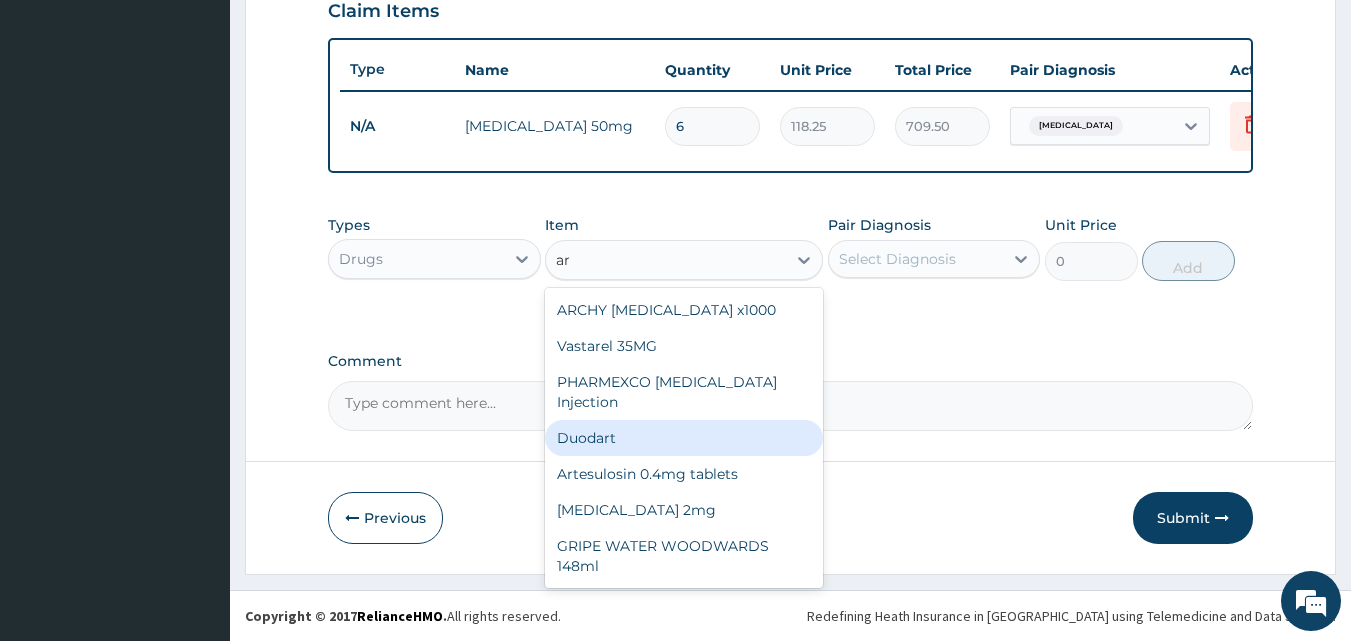 type on "a" 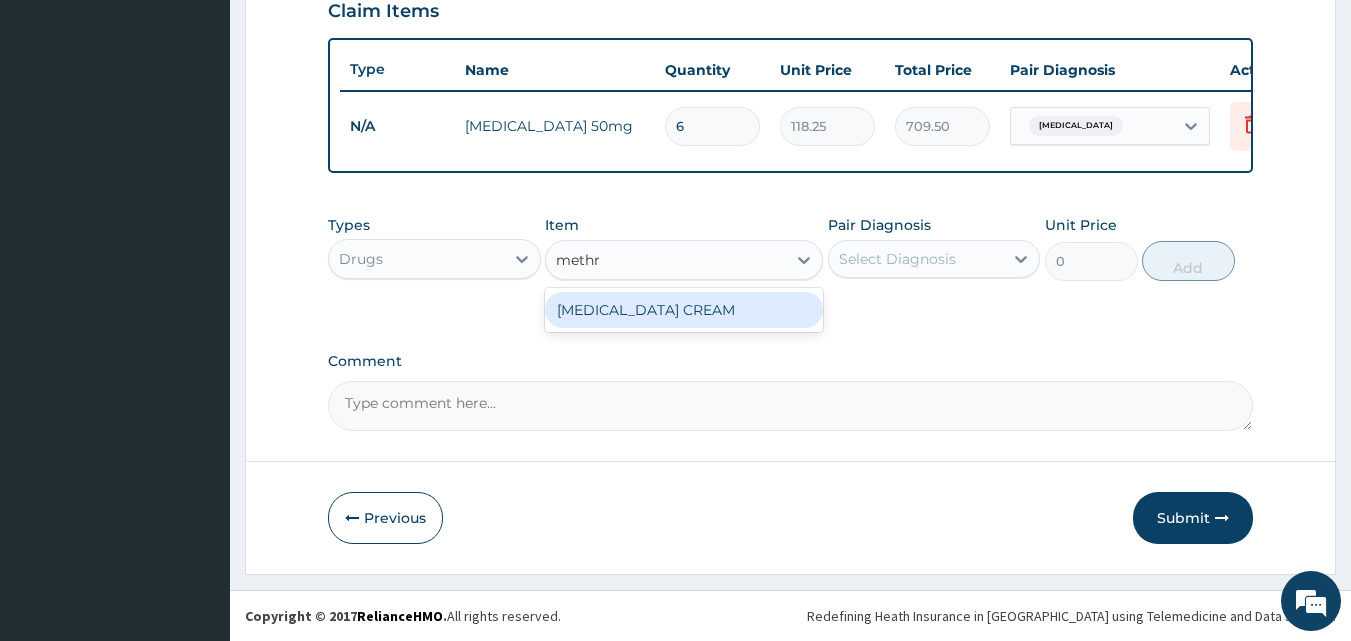 type on "meth" 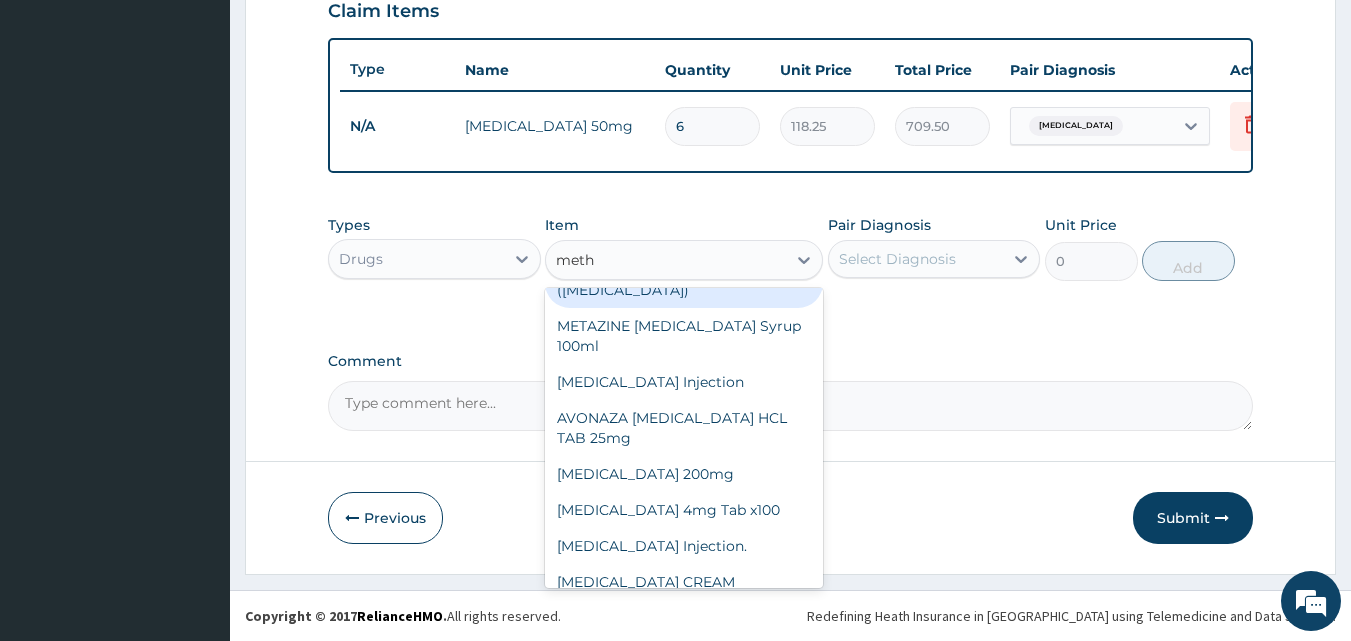 scroll, scrollTop: 320, scrollLeft: 0, axis: vertical 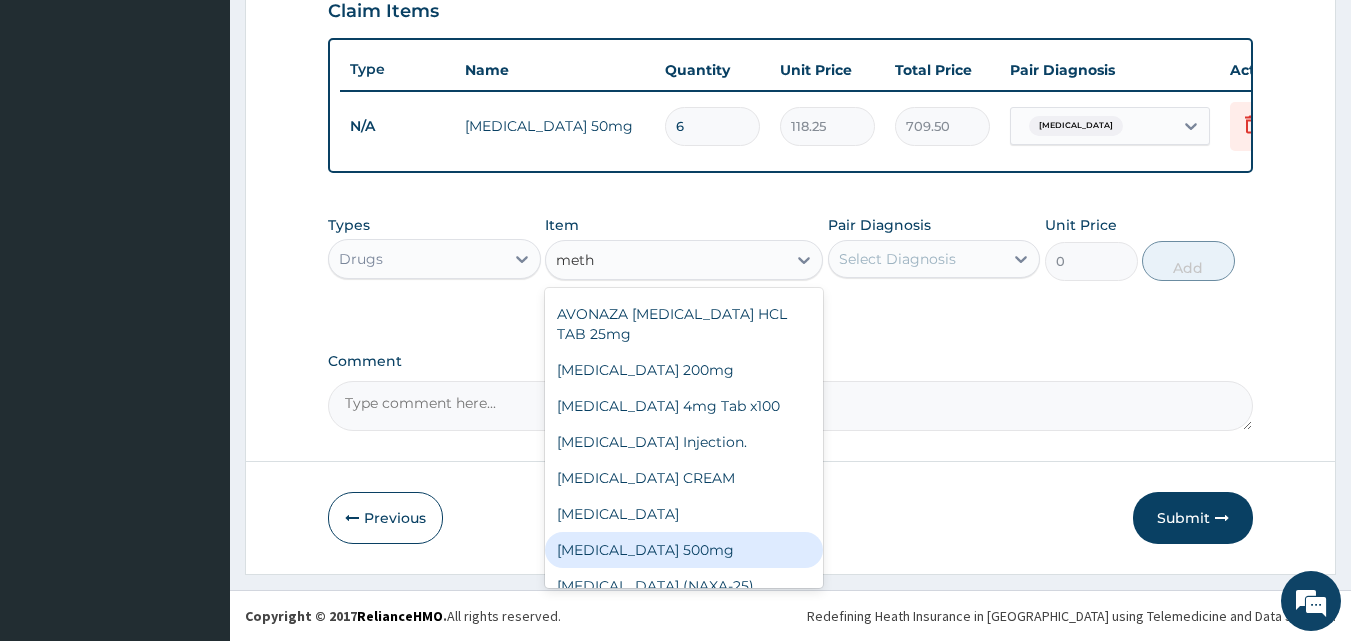 click on "Methocarbamol 500mg" at bounding box center [684, 550] 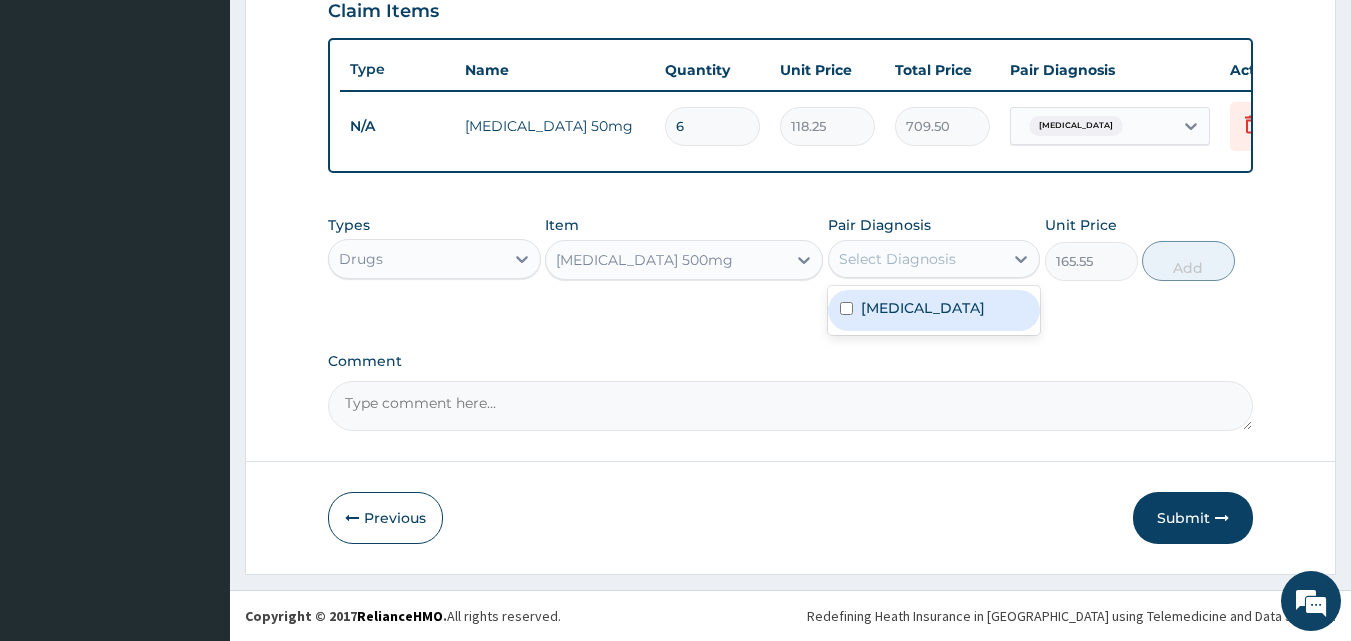 click on "Select Diagnosis" at bounding box center (897, 259) 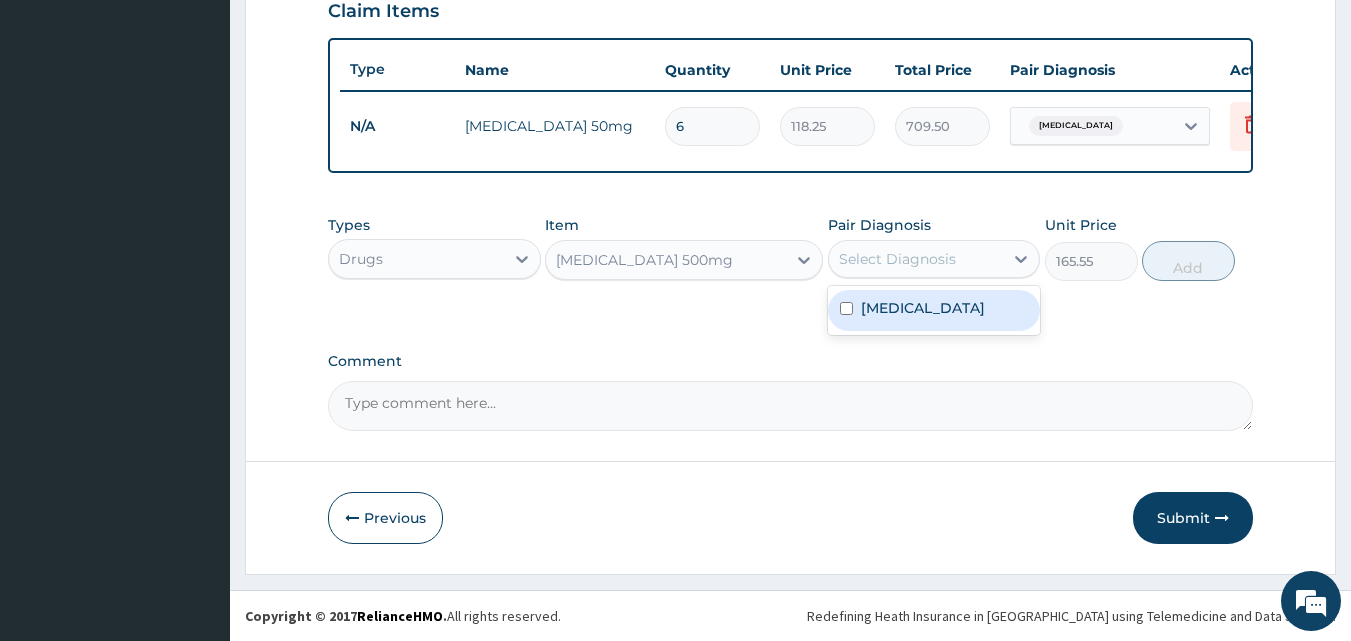 click at bounding box center (846, 308) 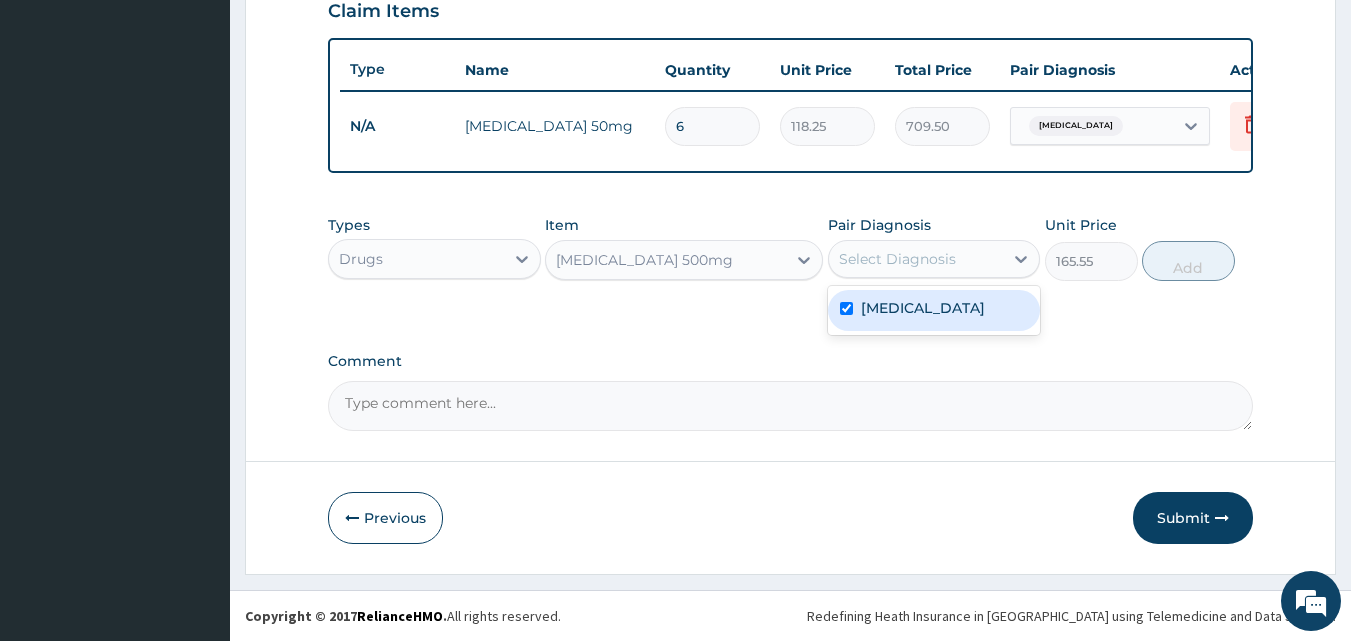 checkbox on "true" 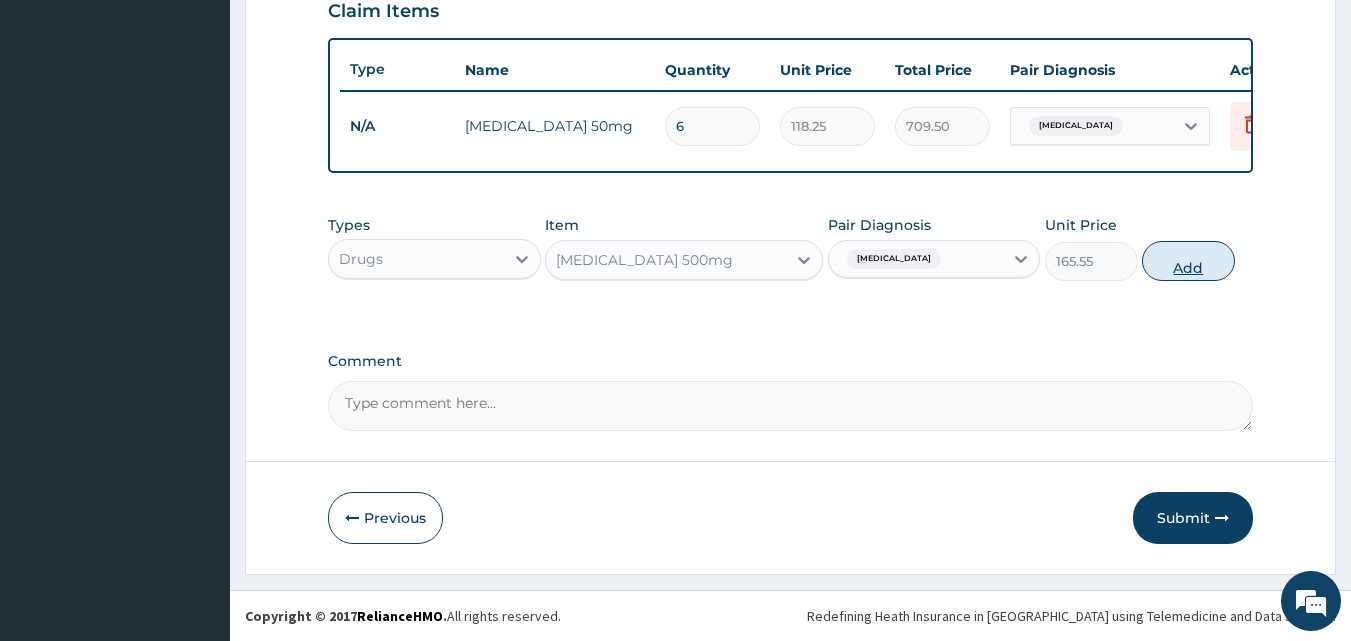 click on "Add" at bounding box center (1188, 261) 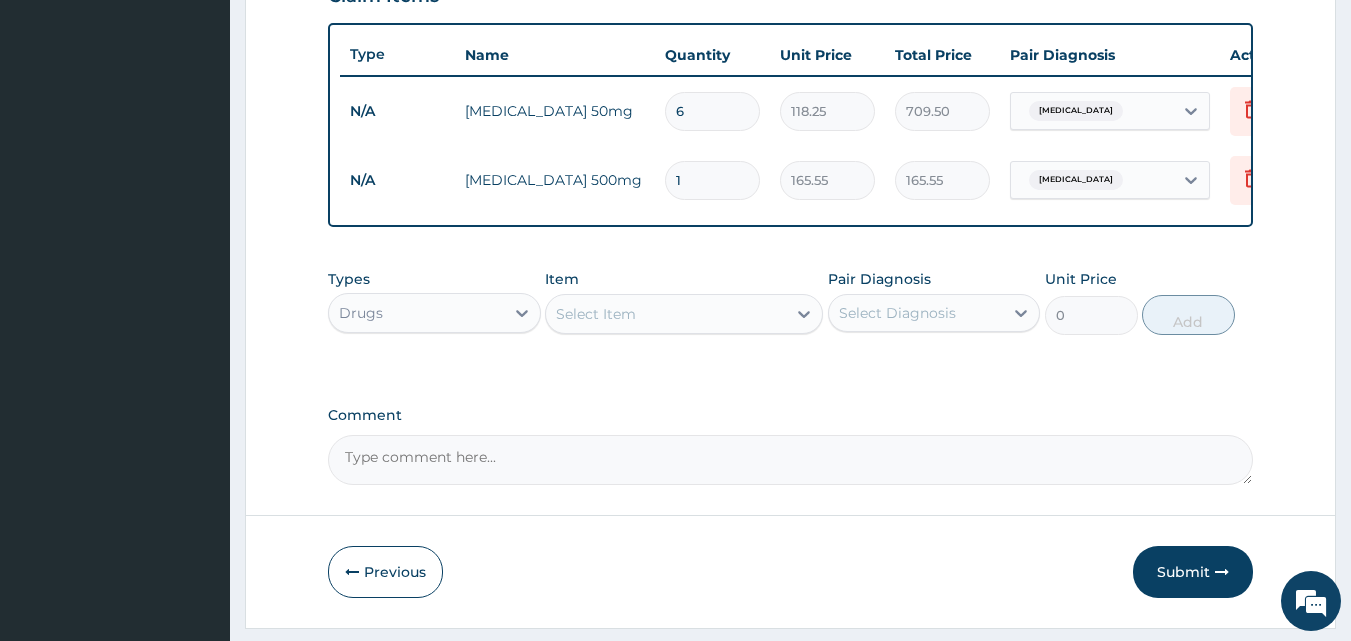 type on "10" 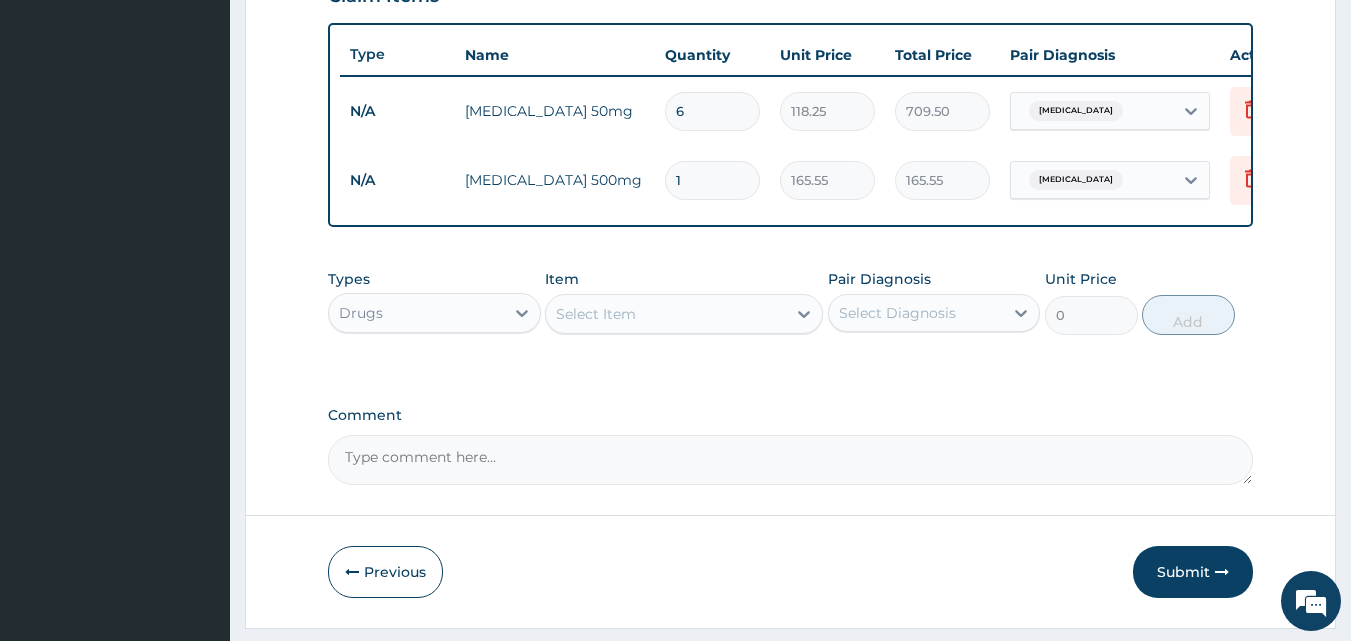 type on "1655.50" 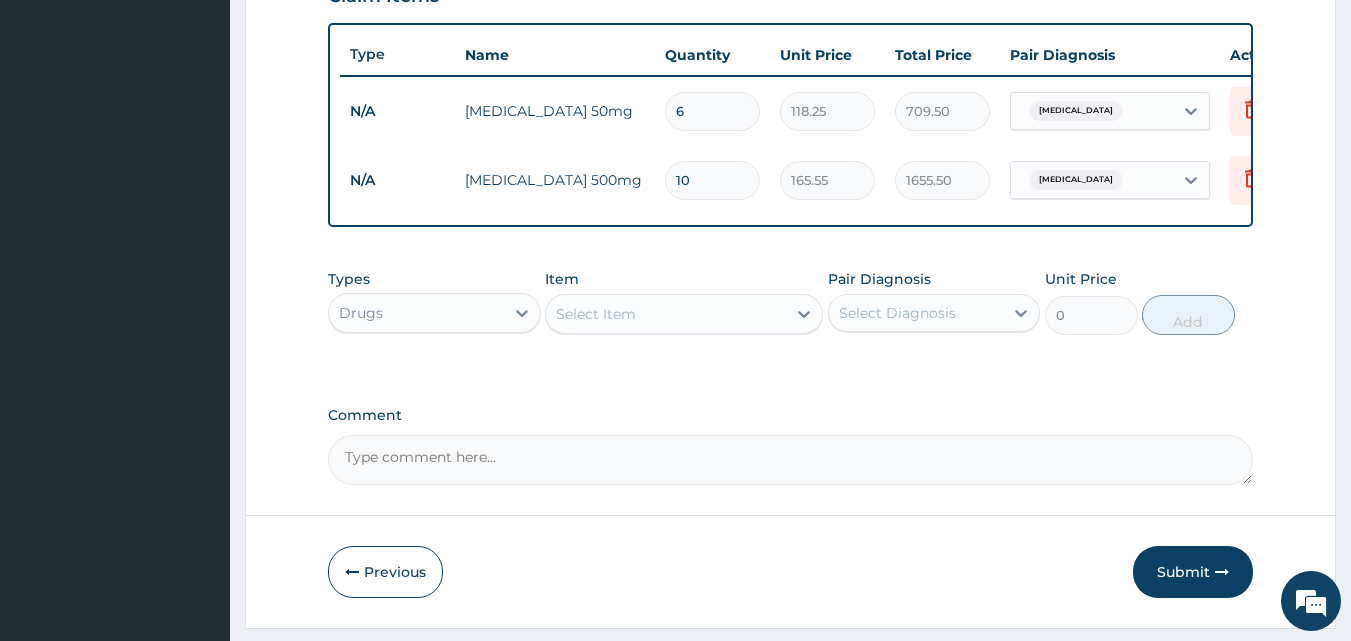 type on "10" 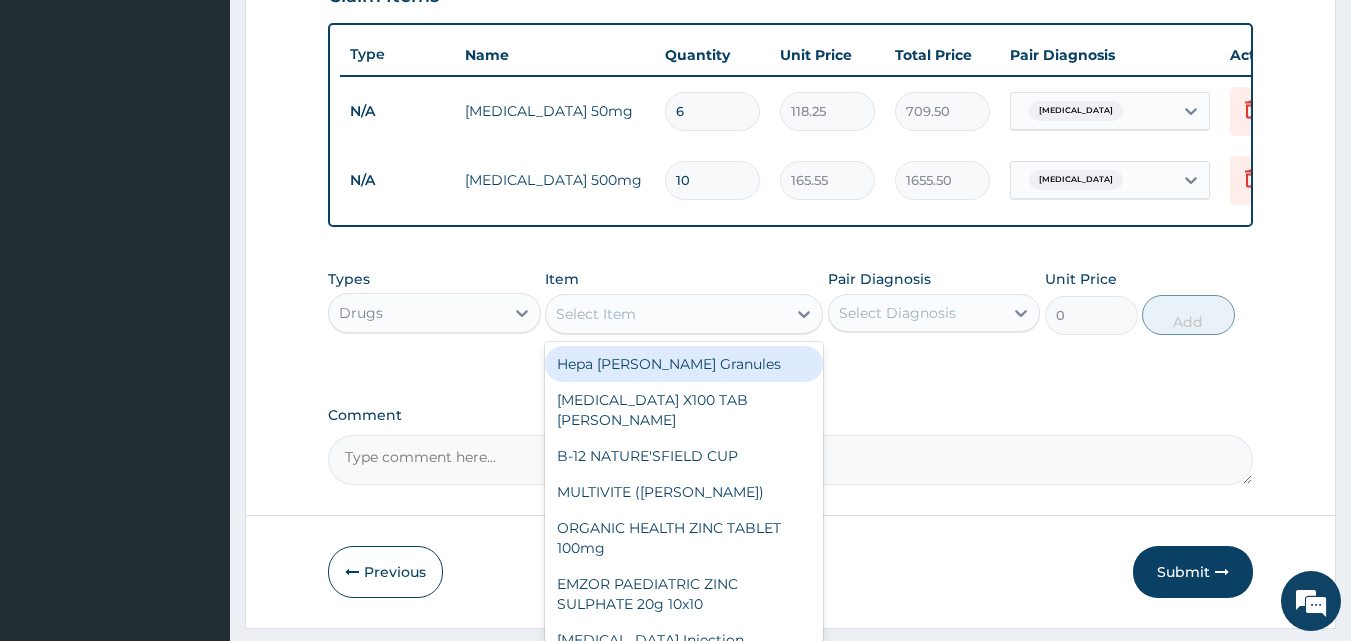 click on "Select Item" at bounding box center [596, 314] 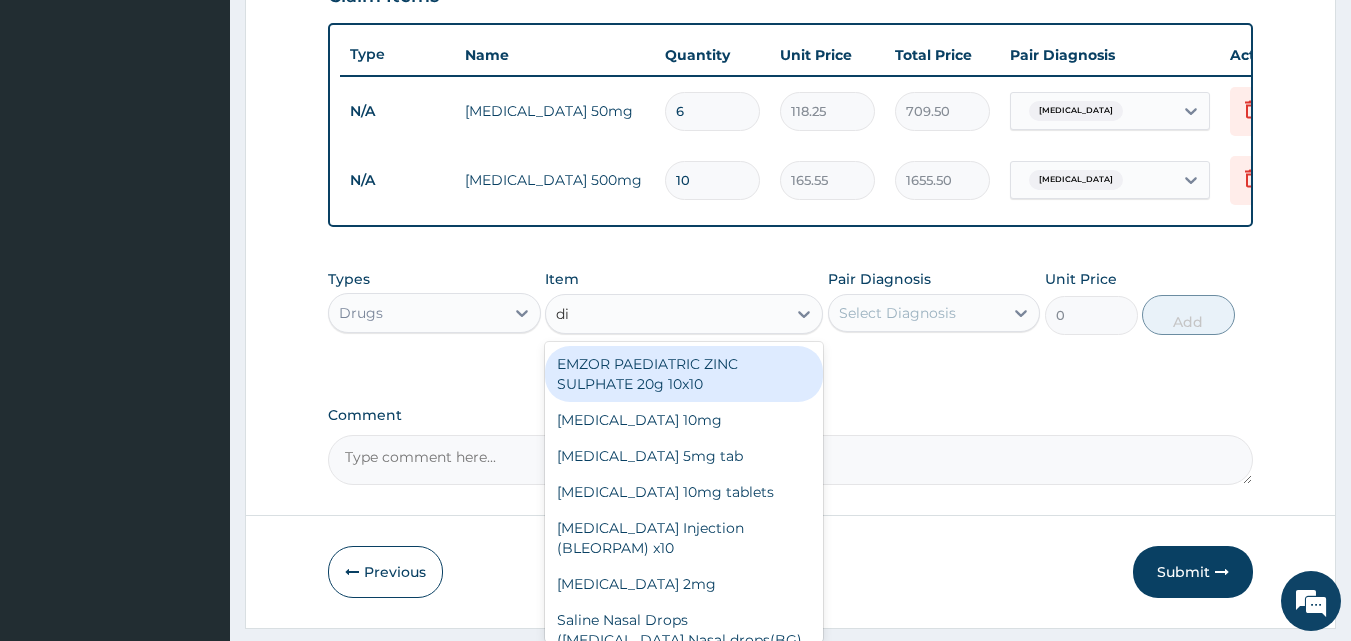 type on "dic" 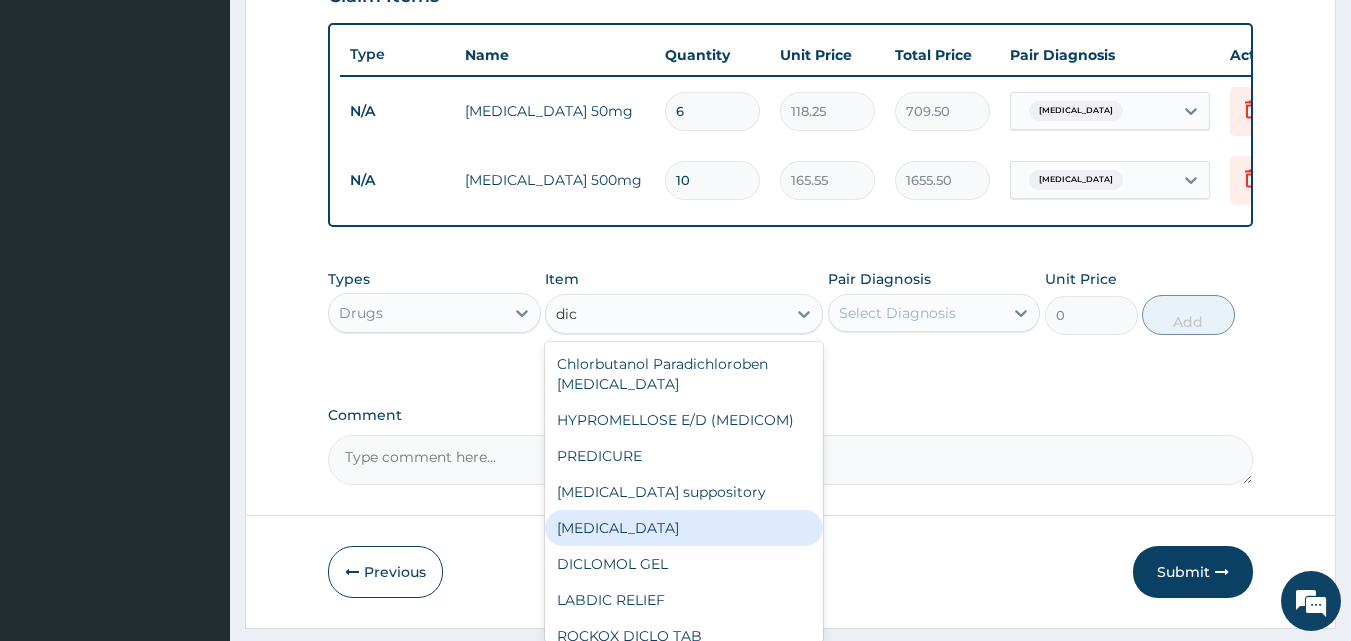 click on "Diclofenac" at bounding box center [684, 528] 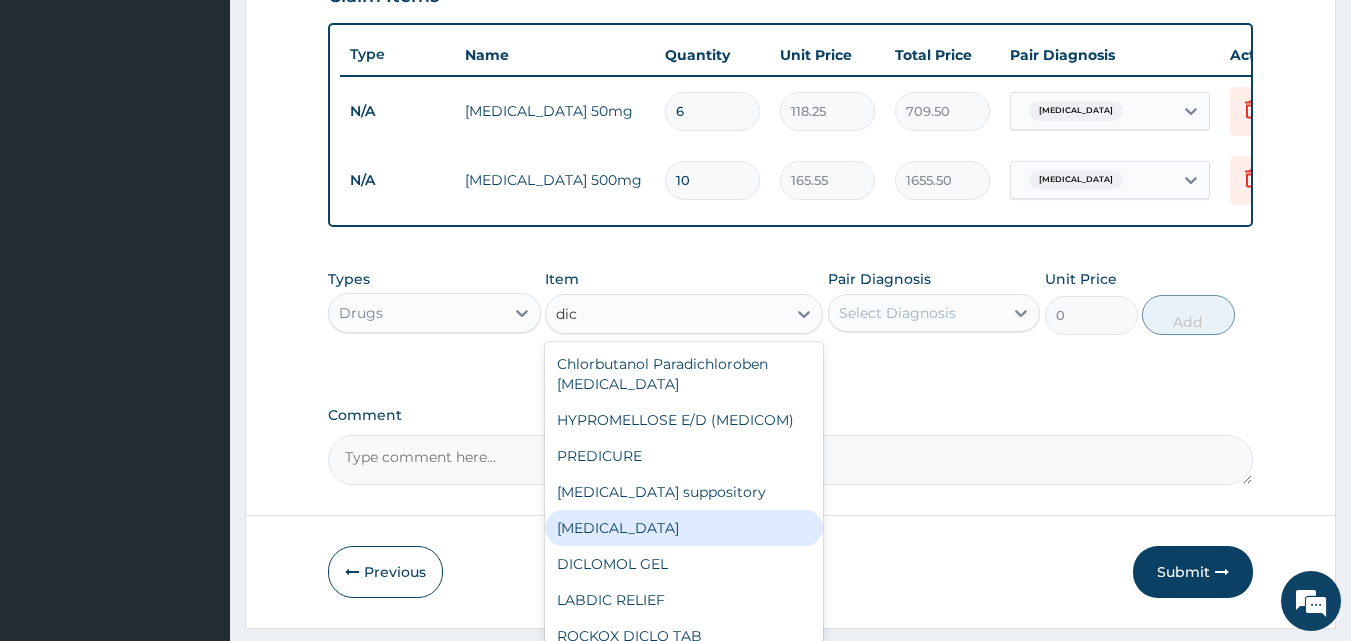 type 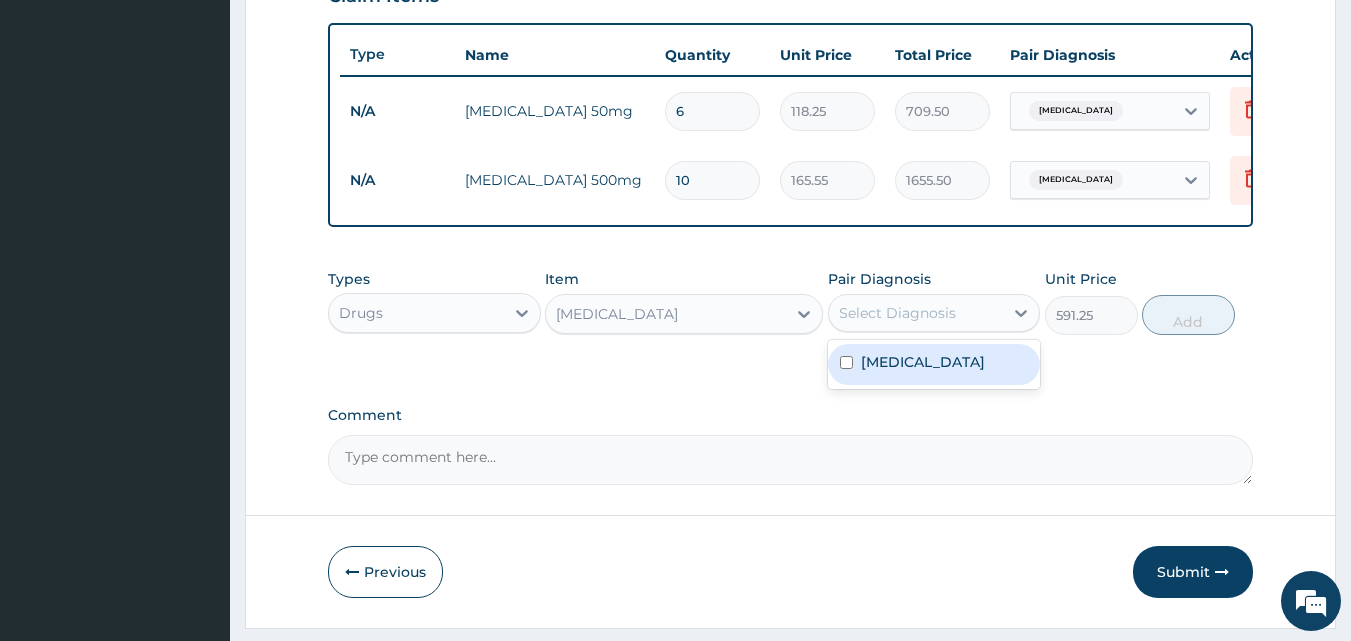 click on "Select Diagnosis" at bounding box center (916, 313) 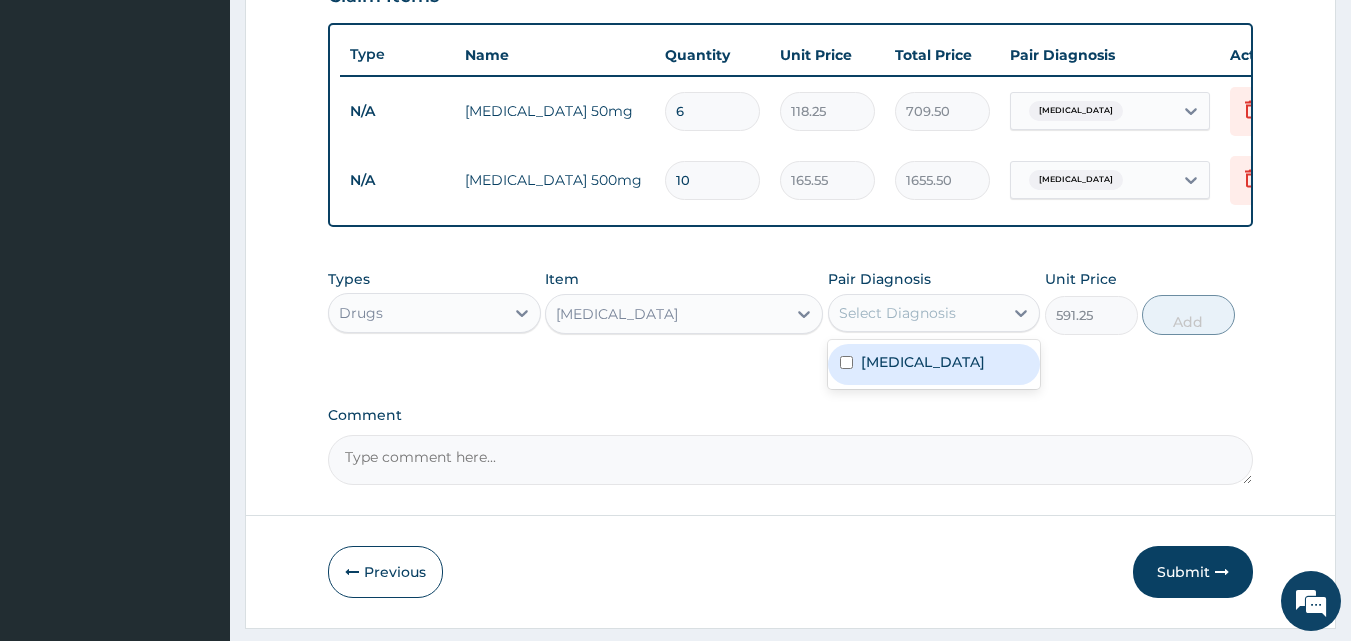 click at bounding box center (846, 362) 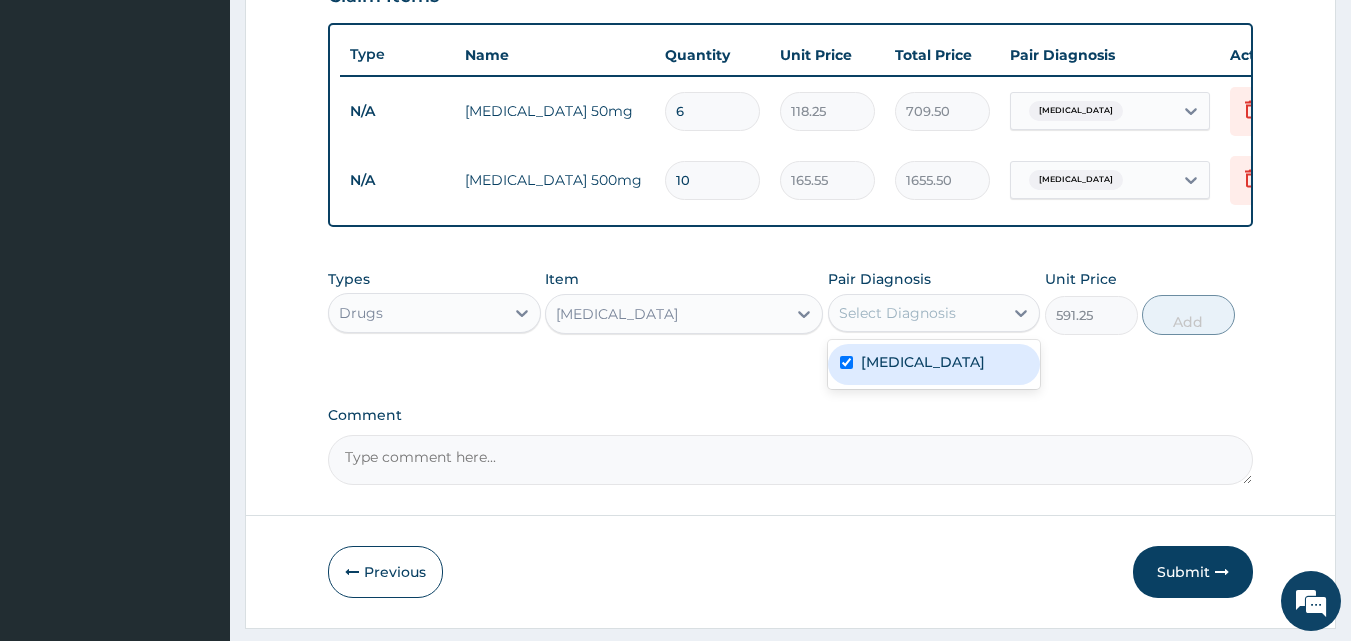 checkbox on "true" 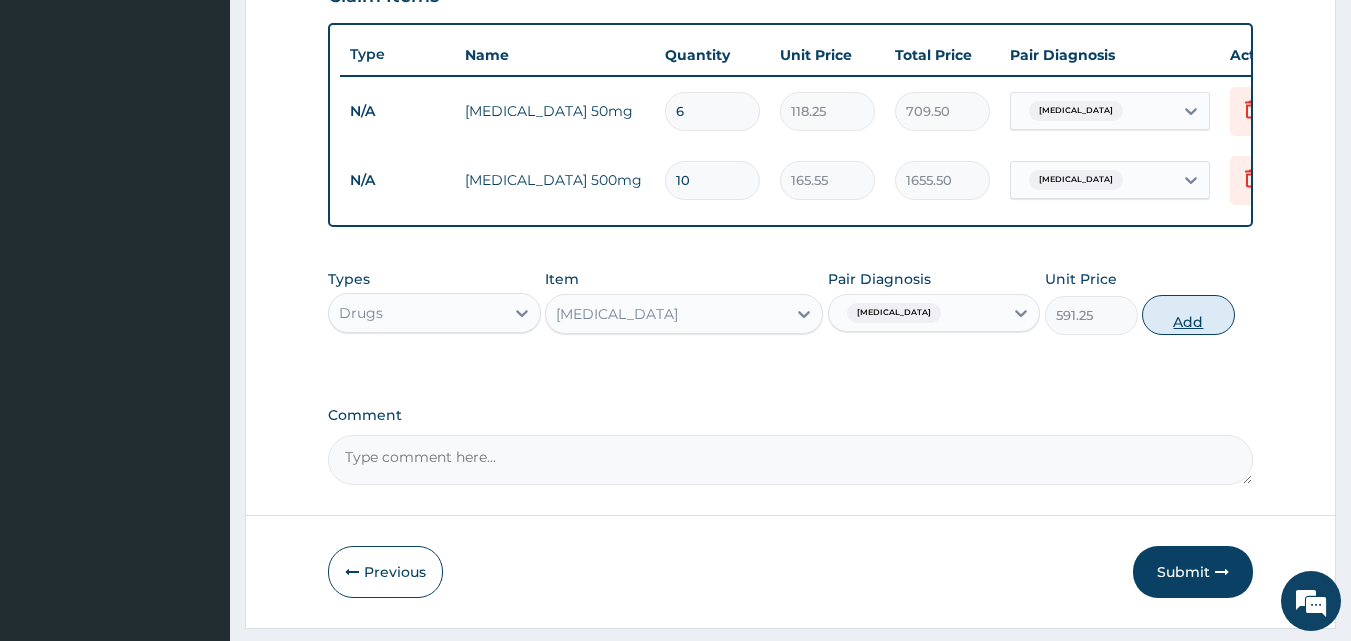 click on "Add" at bounding box center [1188, 315] 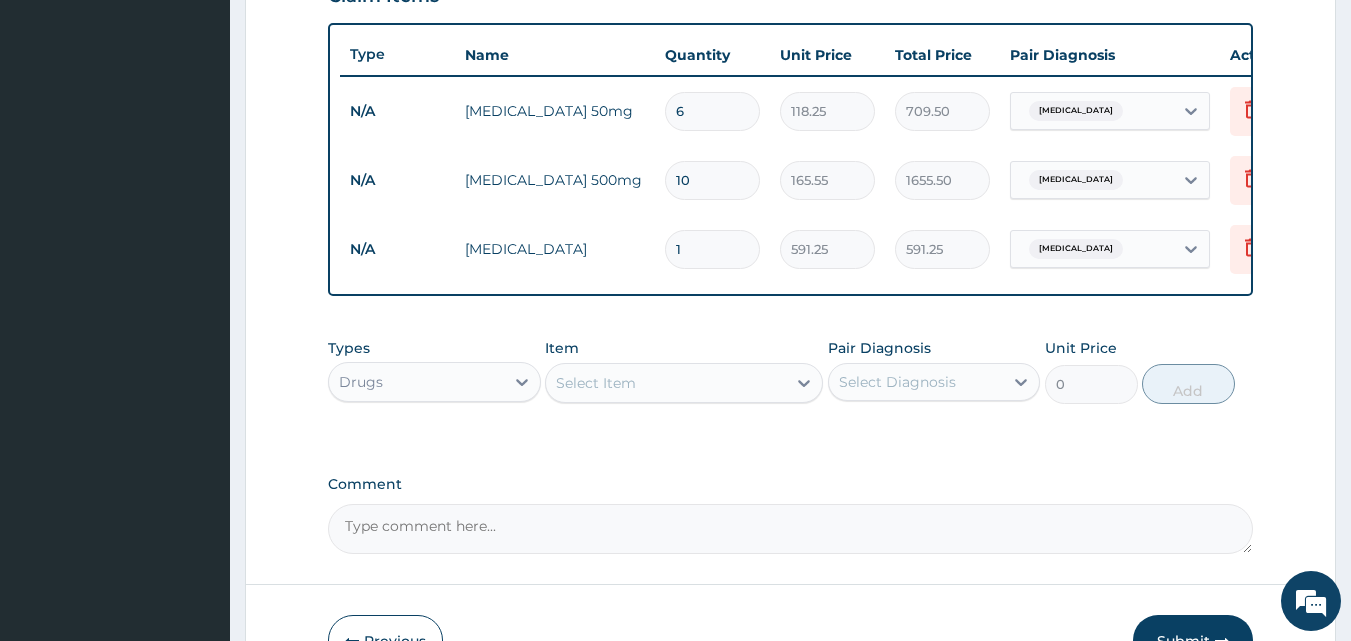 type on "11" 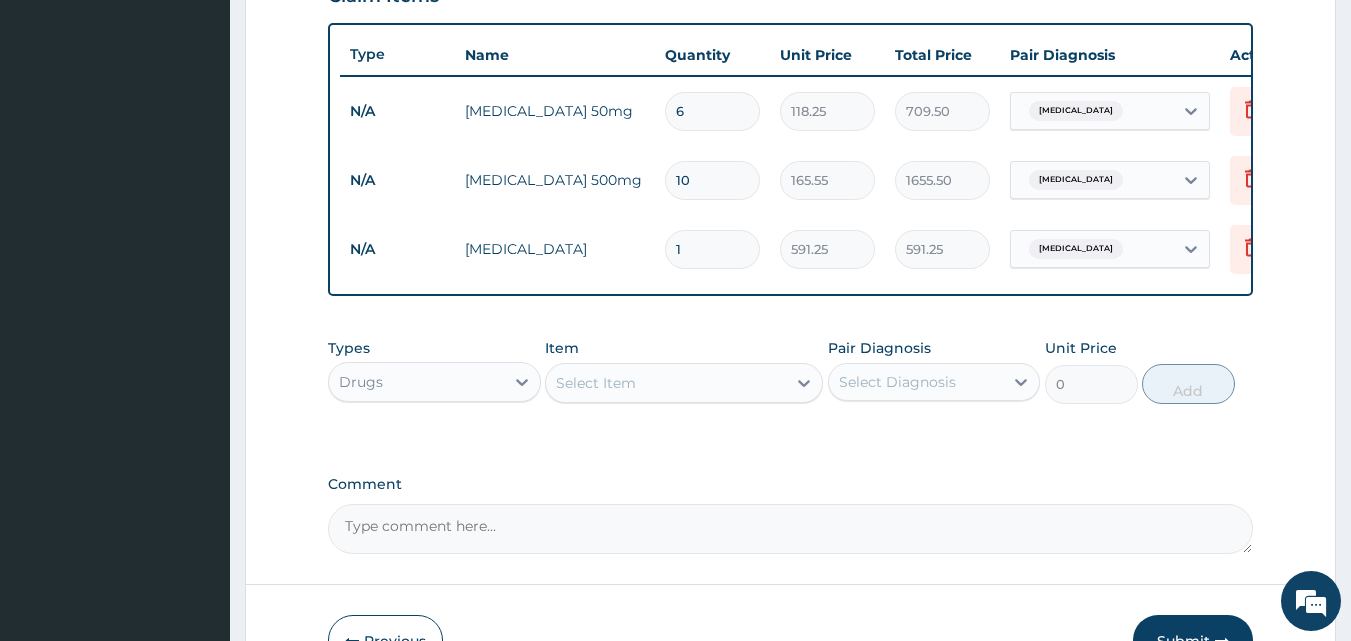type on "6503.75" 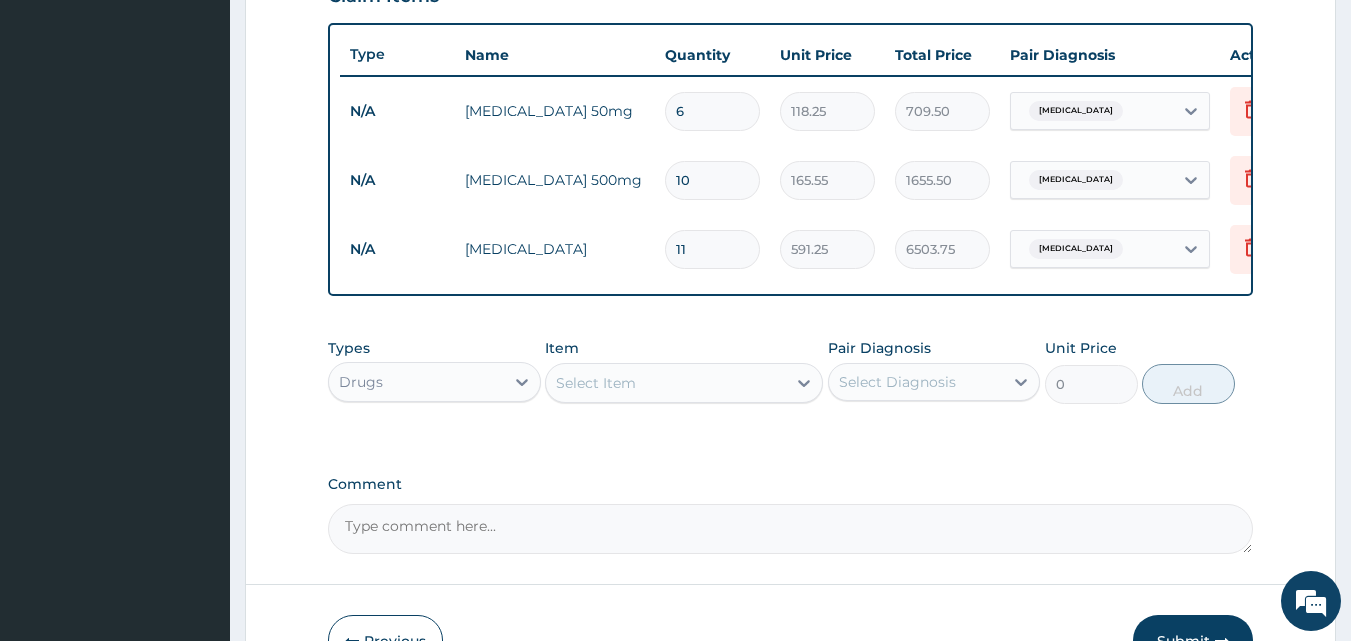 type on "114" 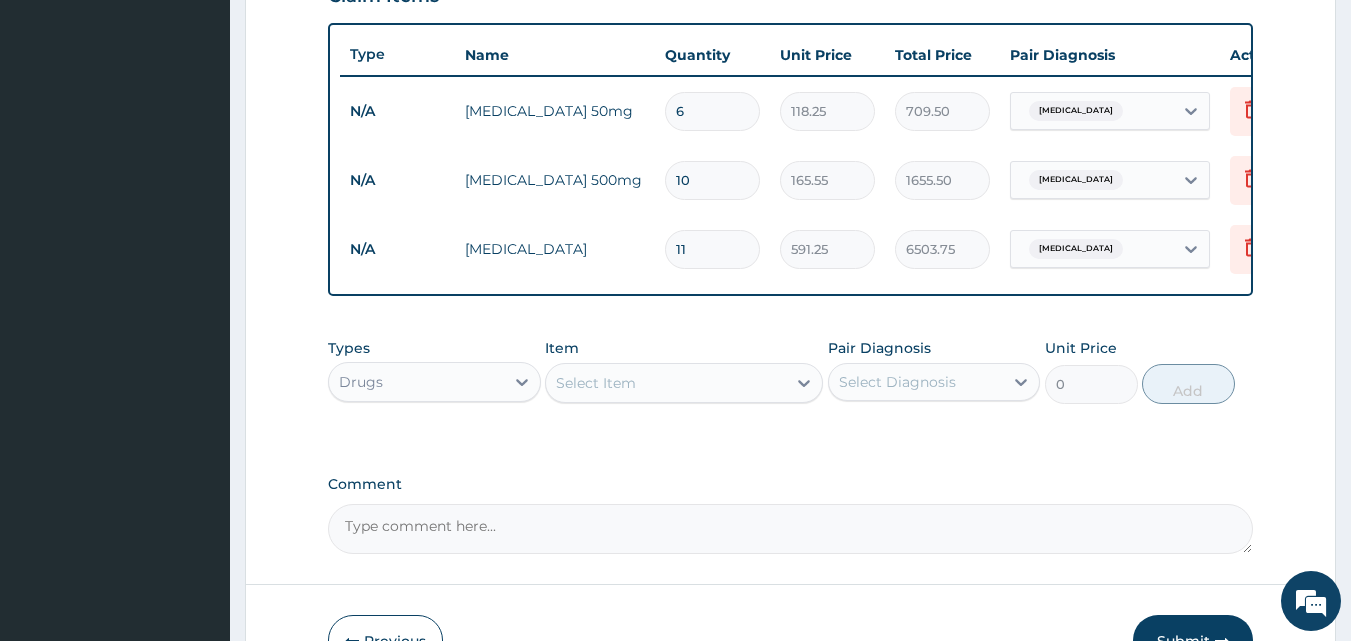 type on "67402.50" 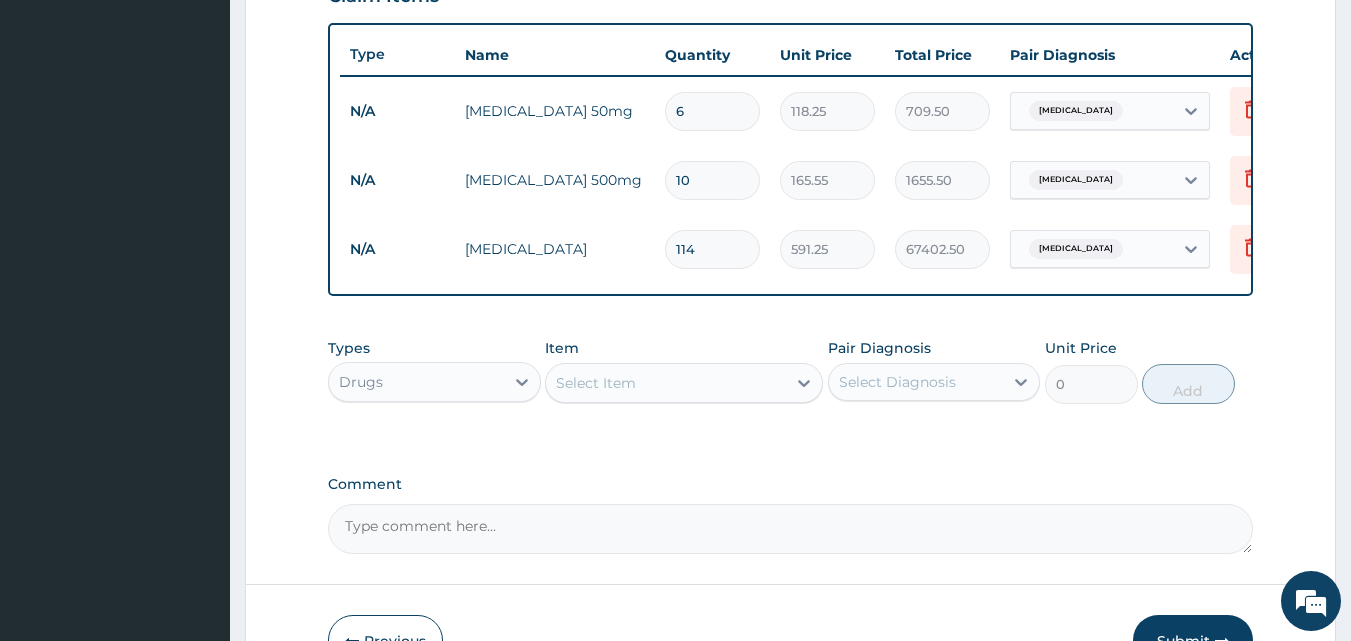 type on "11" 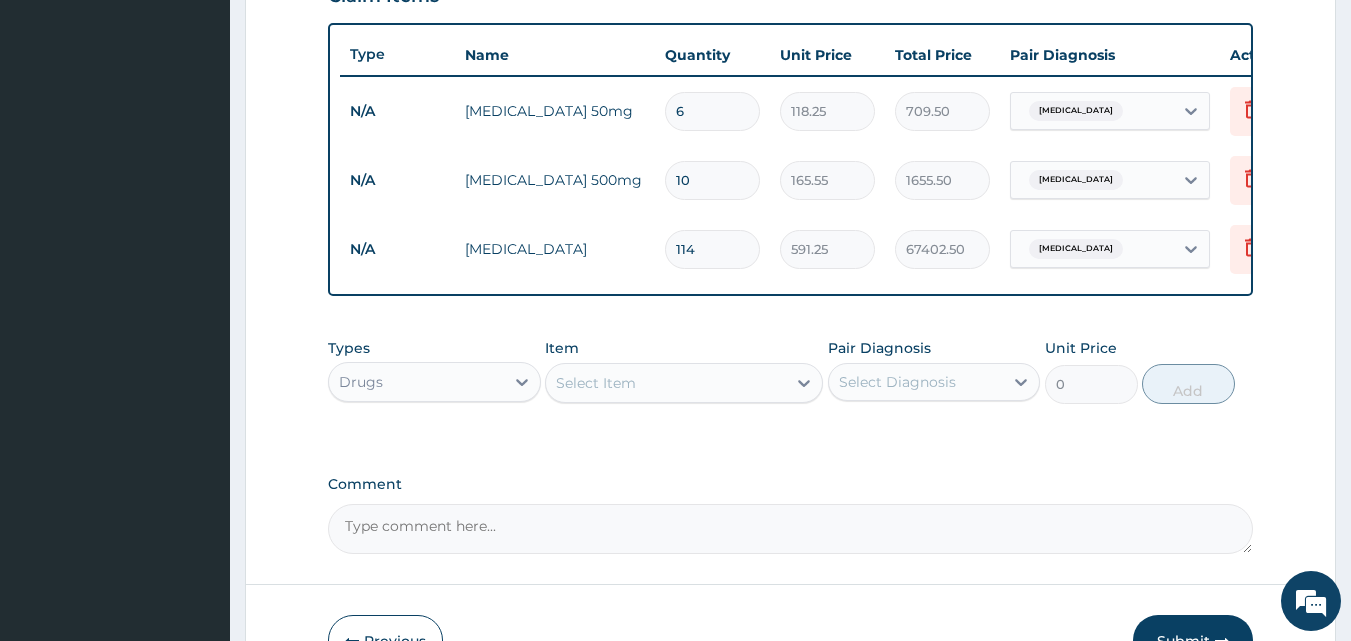 type on "6503.75" 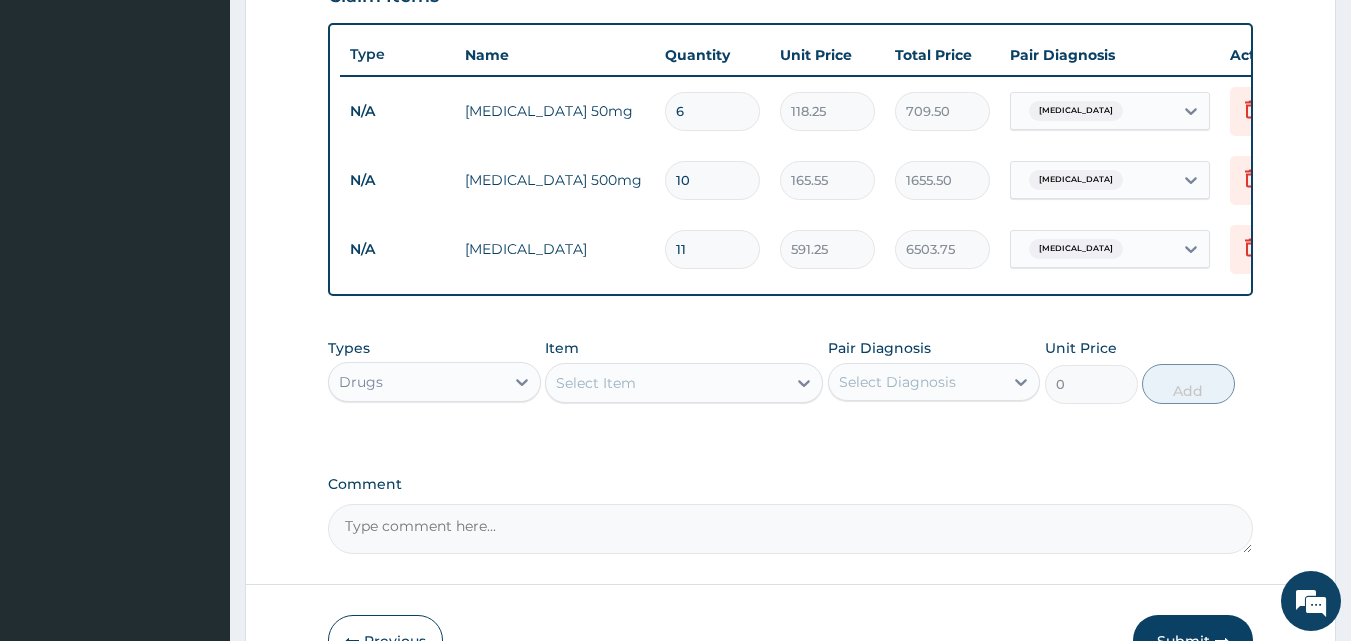 type on "1" 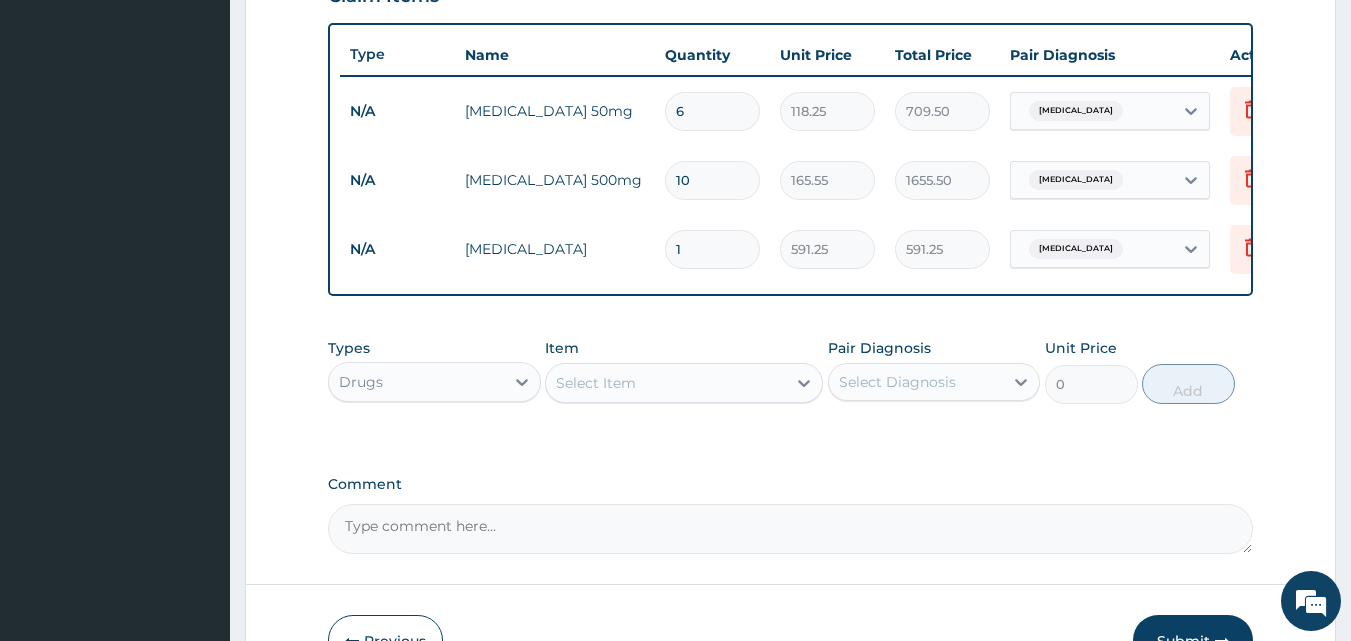 type on "14" 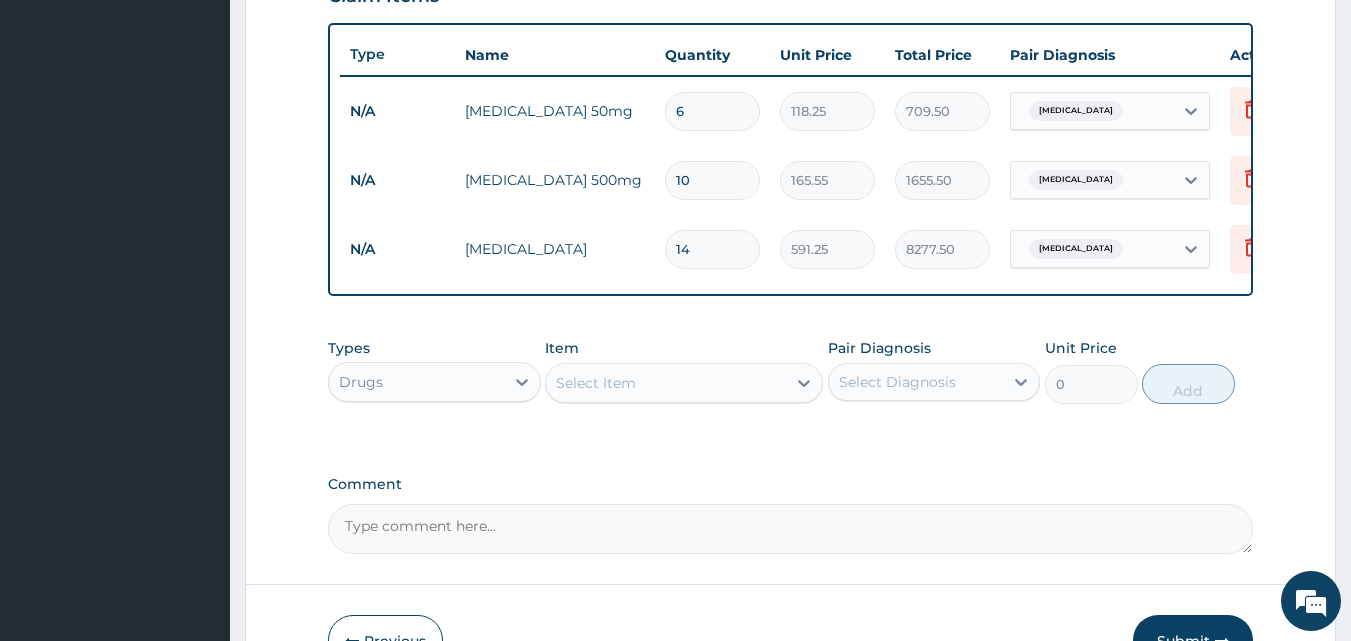 type on "14" 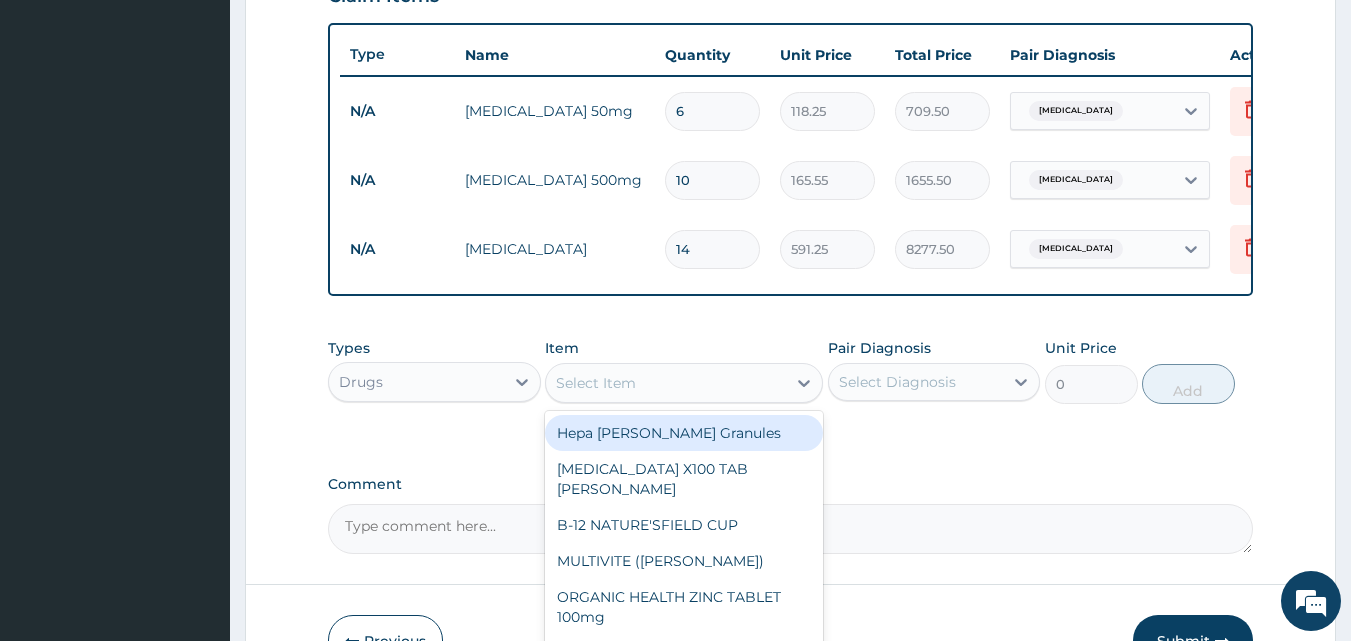 click on "Select Item" at bounding box center (596, 383) 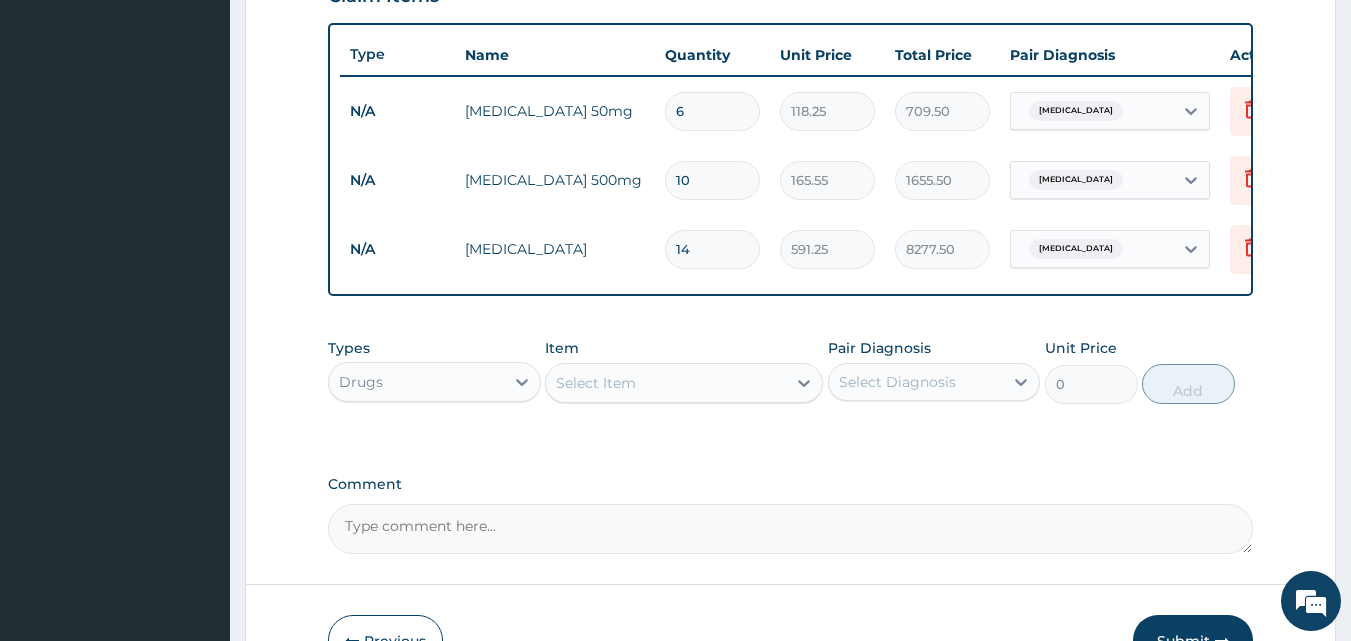 click on "Select Item" at bounding box center [596, 383] 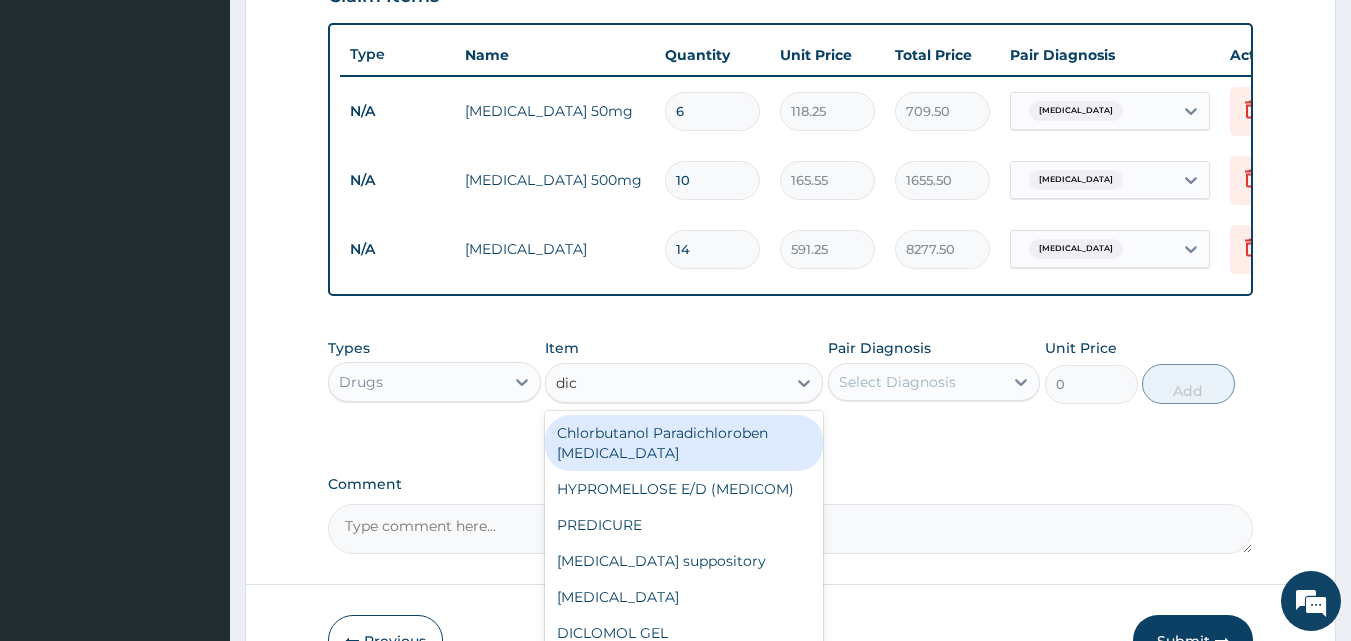type on "dicl" 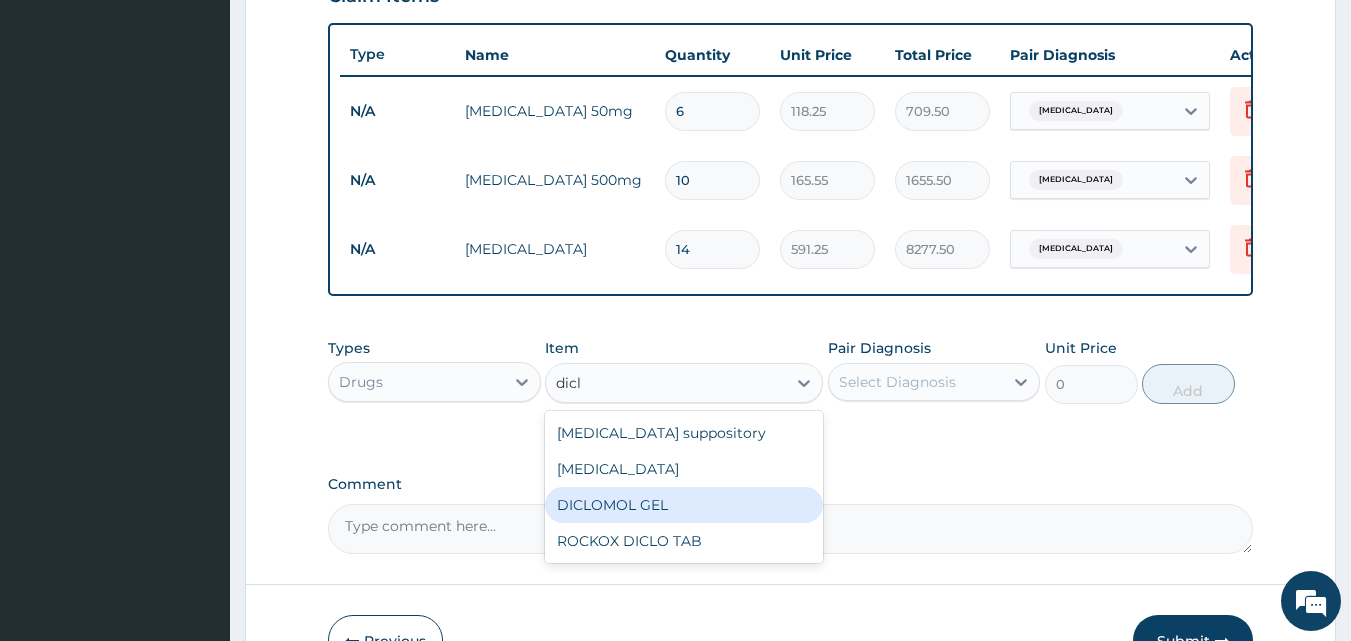 click on "DICLOMOL GEL" at bounding box center (684, 505) 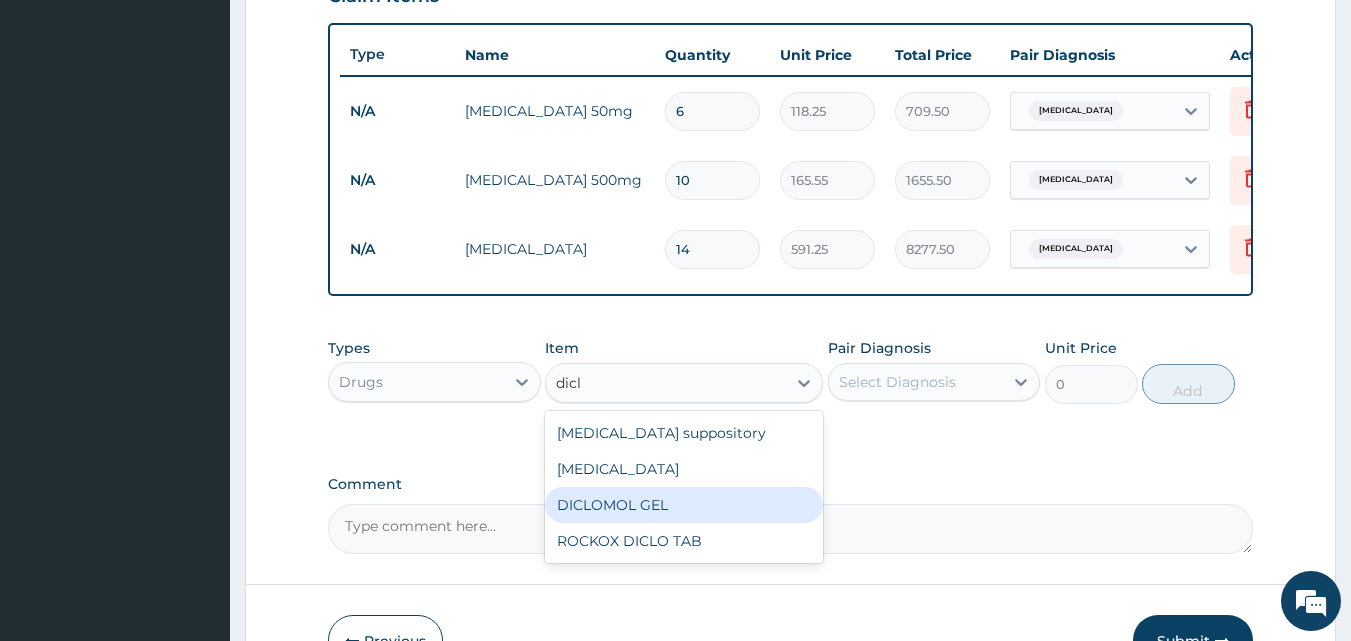 type 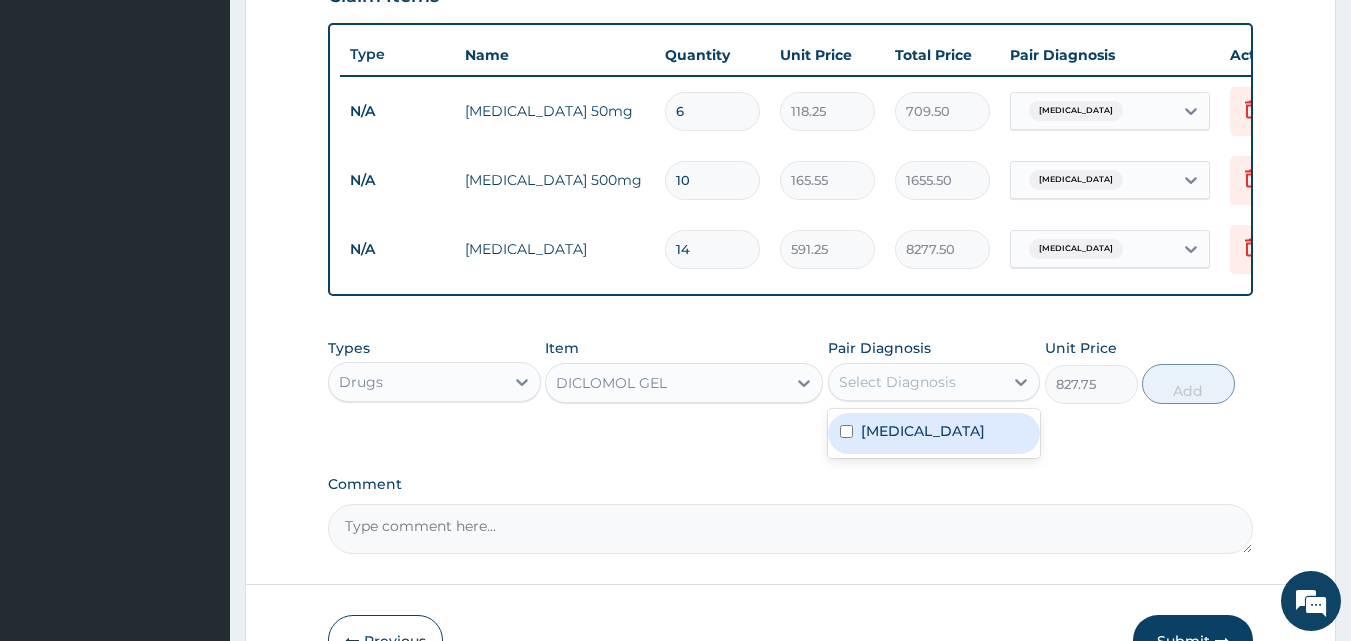 click on "Select Diagnosis" at bounding box center [897, 382] 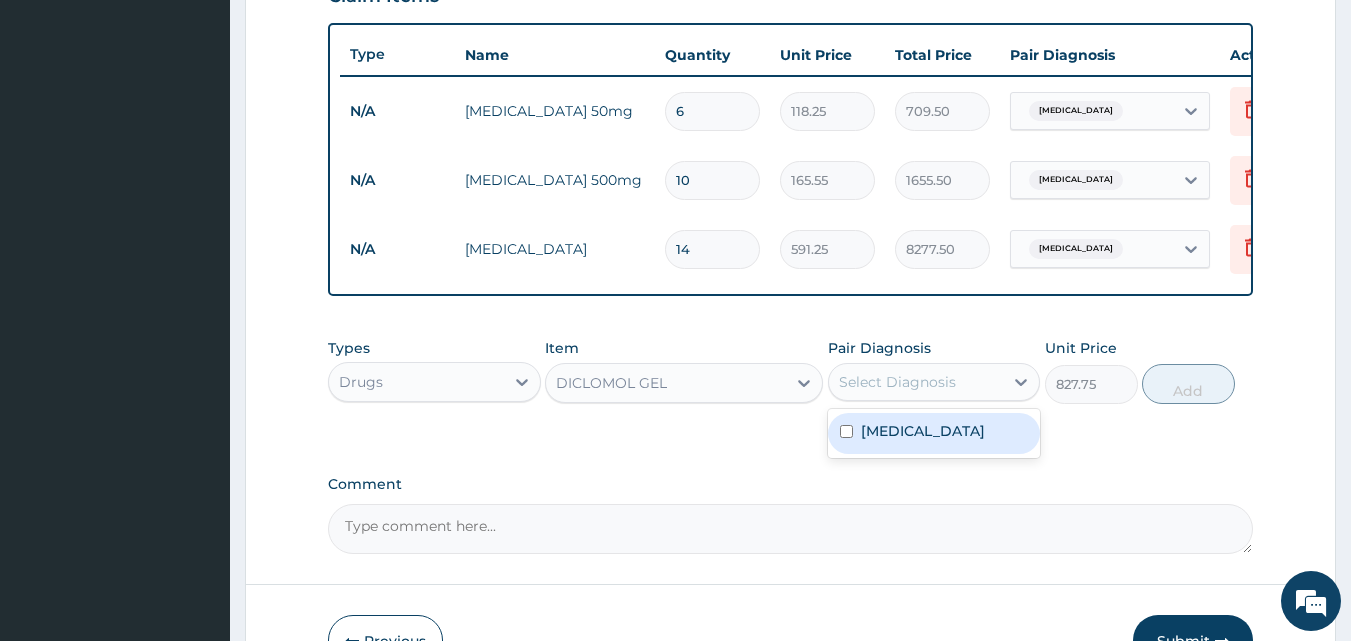 click at bounding box center [846, 431] 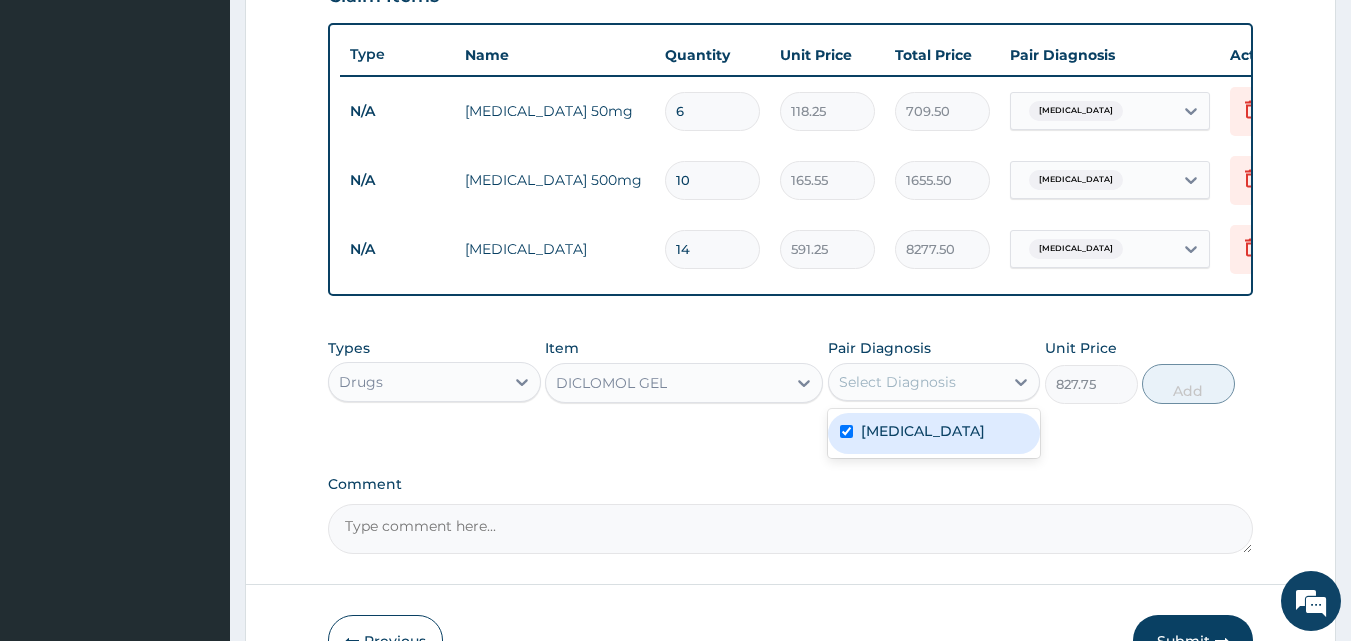 checkbox on "true" 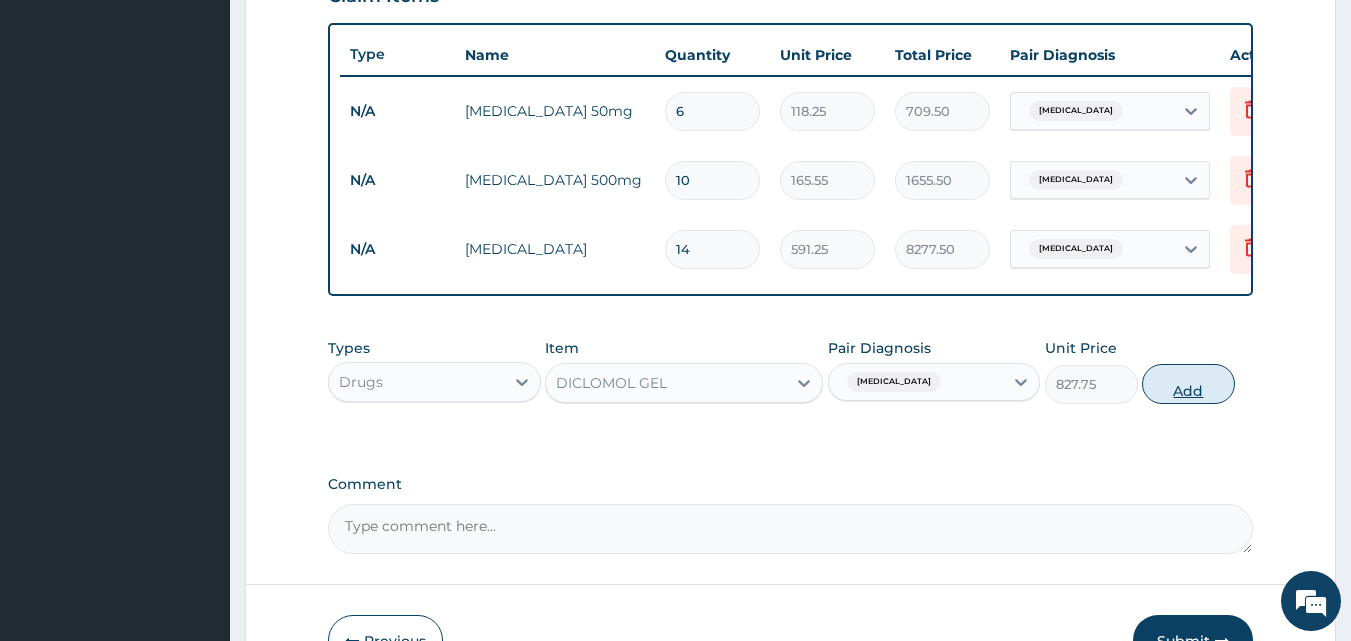 click on "Add" at bounding box center (1188, 384) 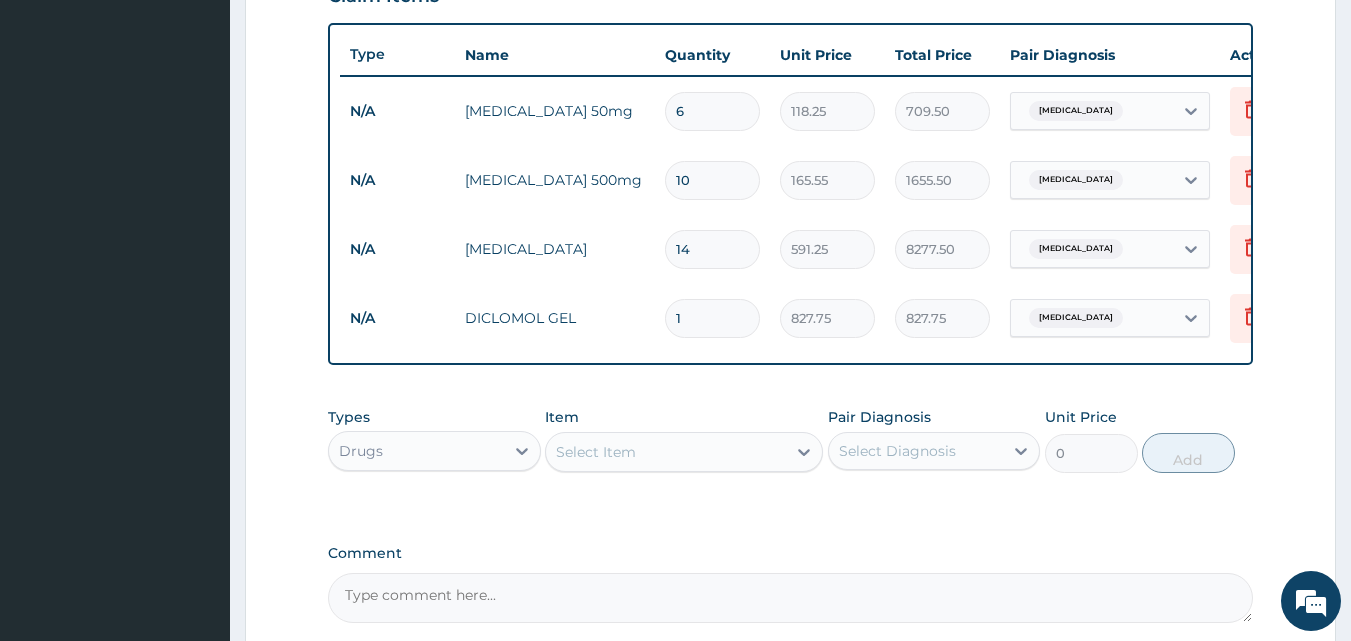 type on "0" 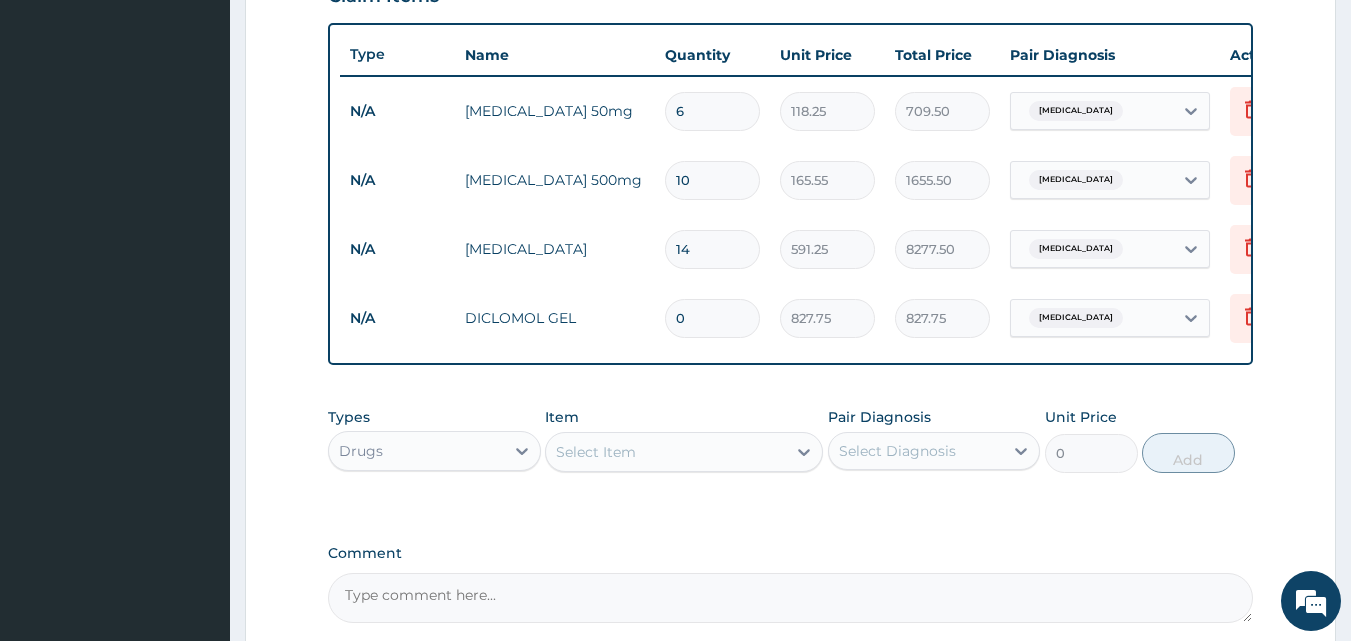 type on "0.00" 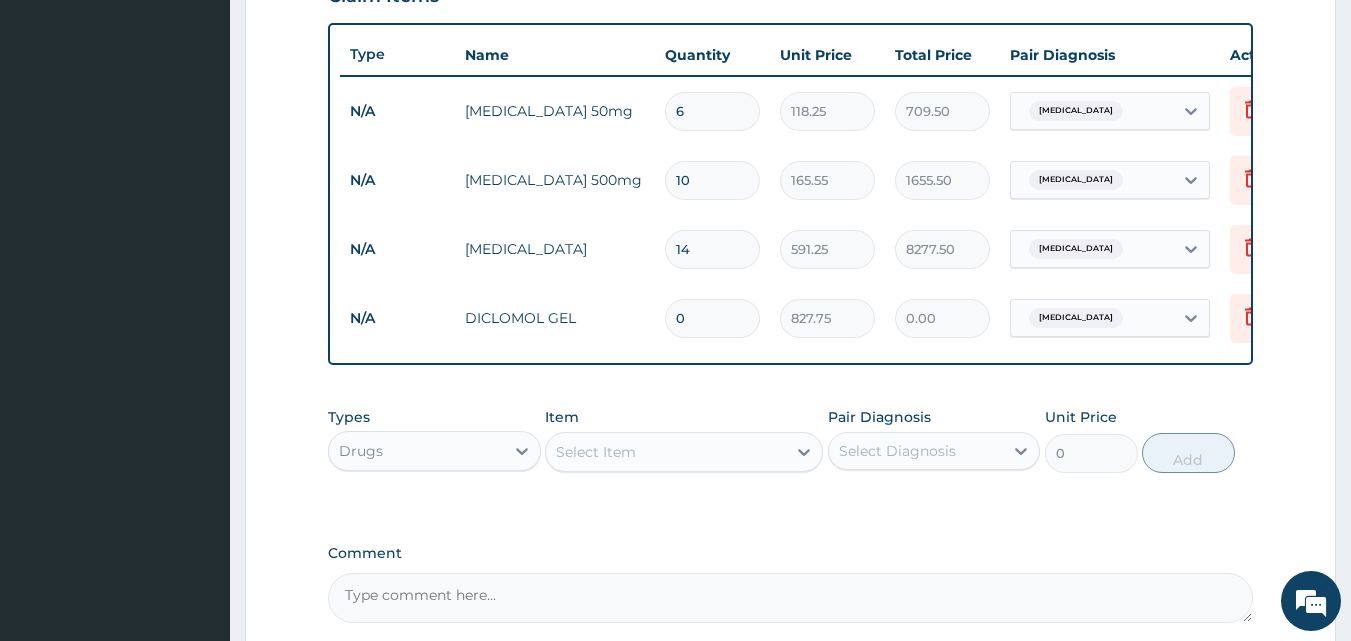 type on "1" 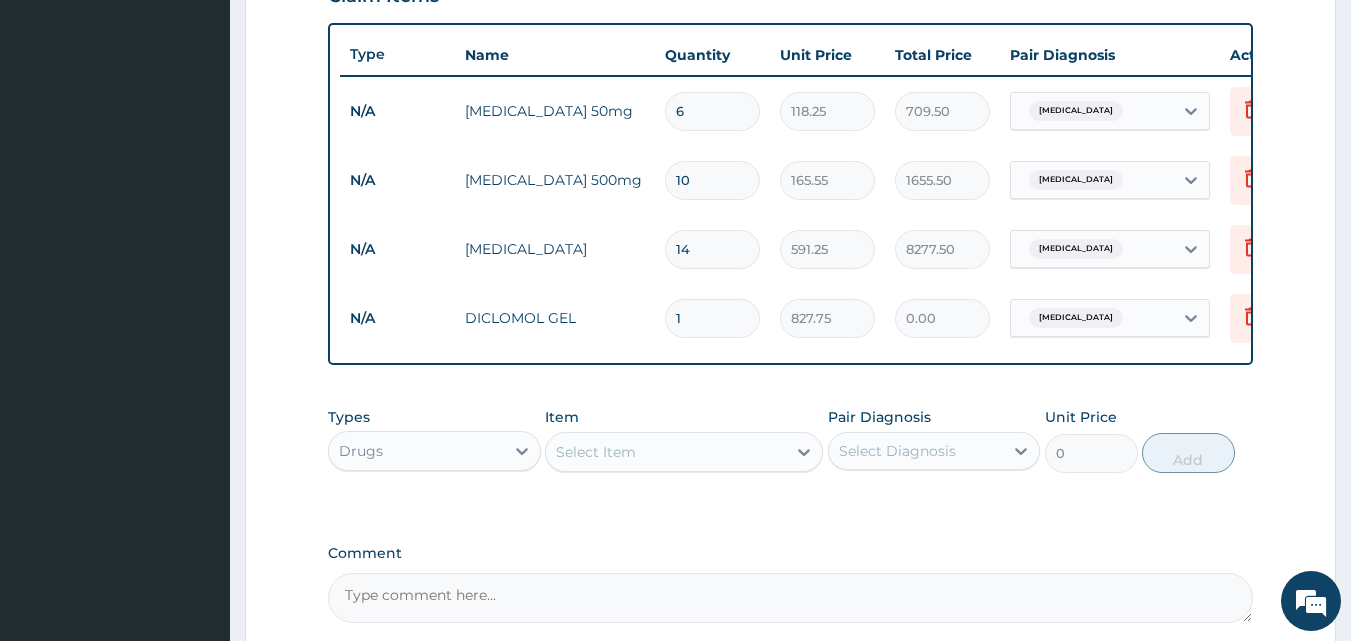 type on "827.75" 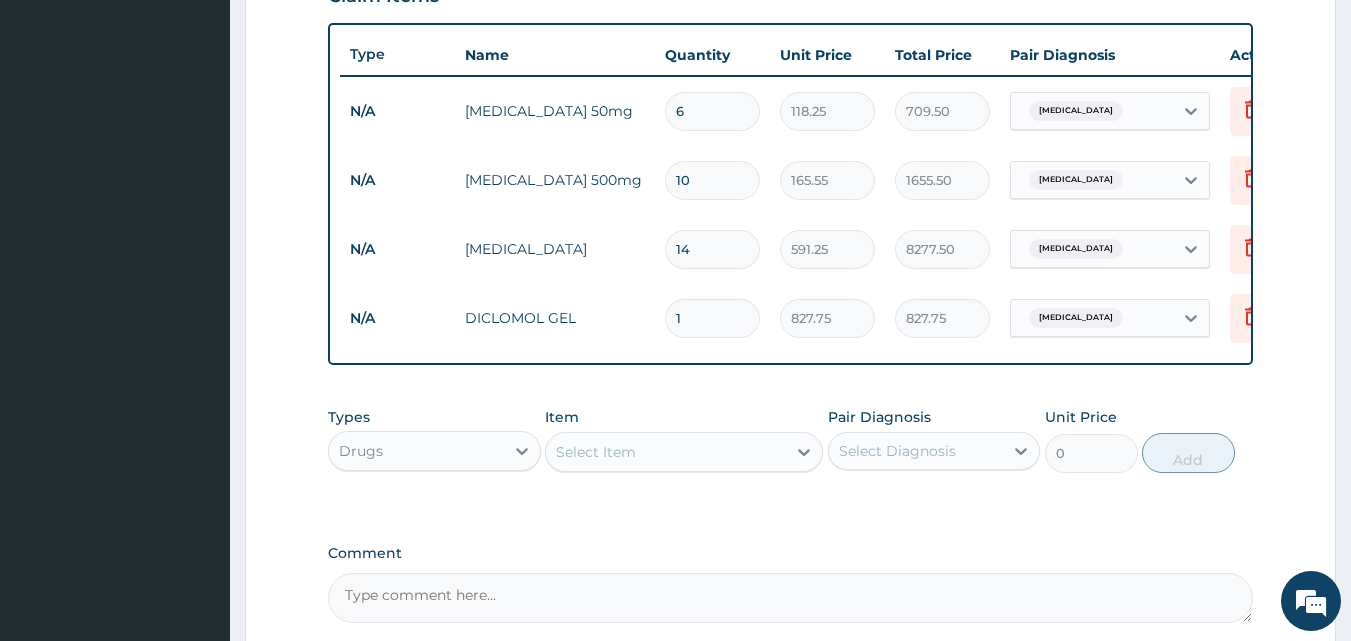 type on "0" 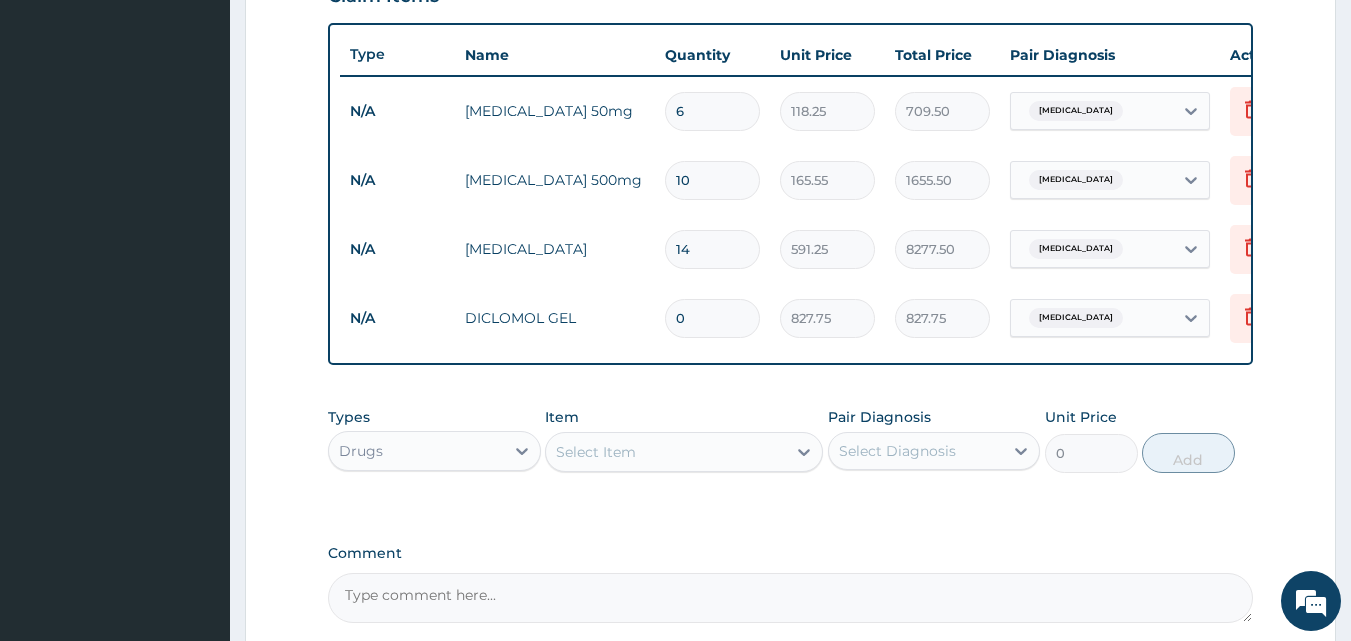 type on "0.00" 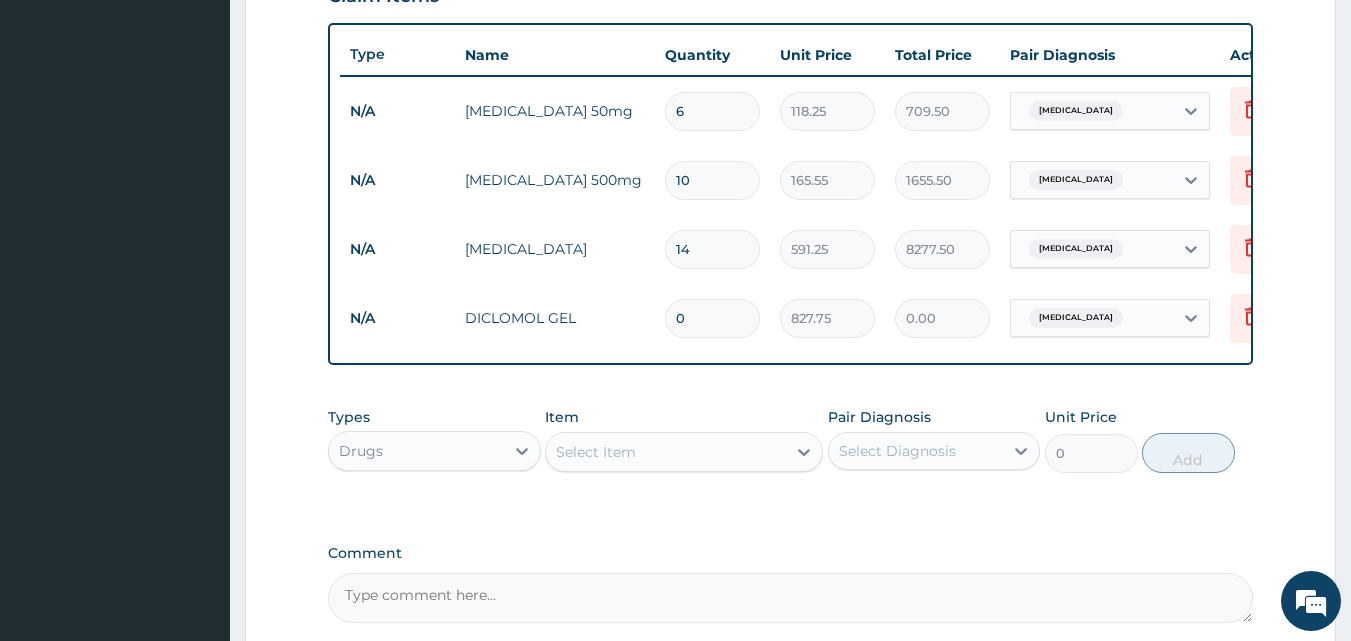 type on "1" 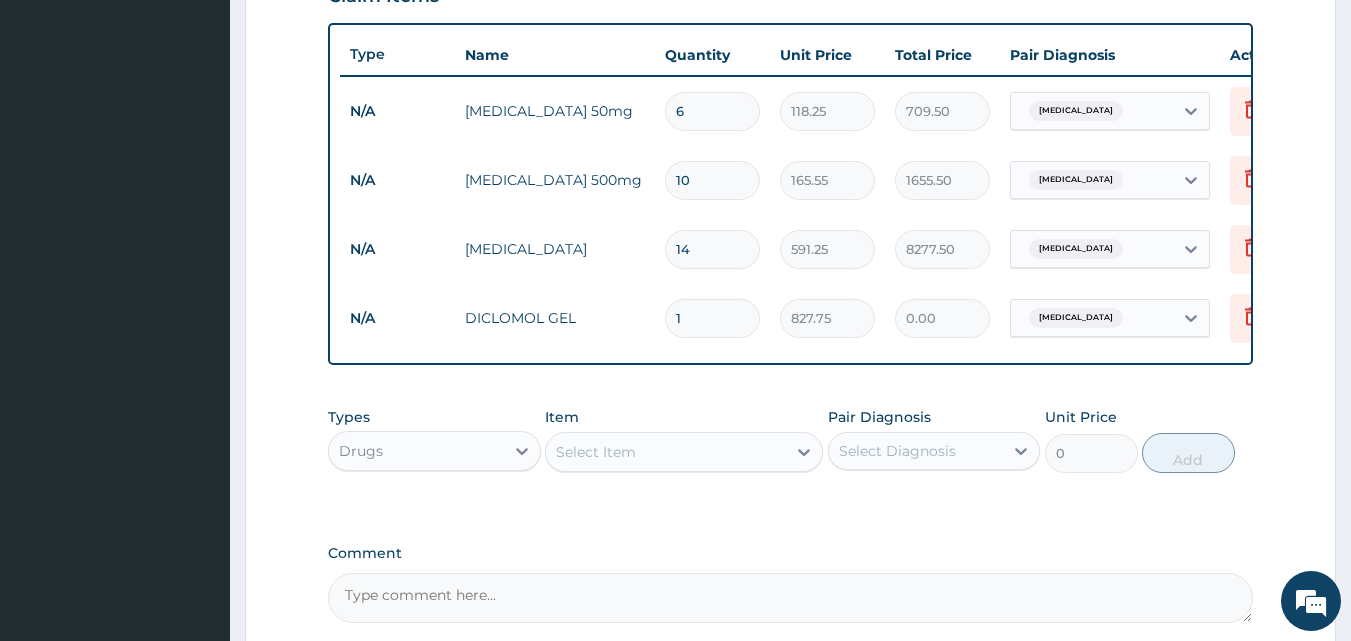 type on "827.75" 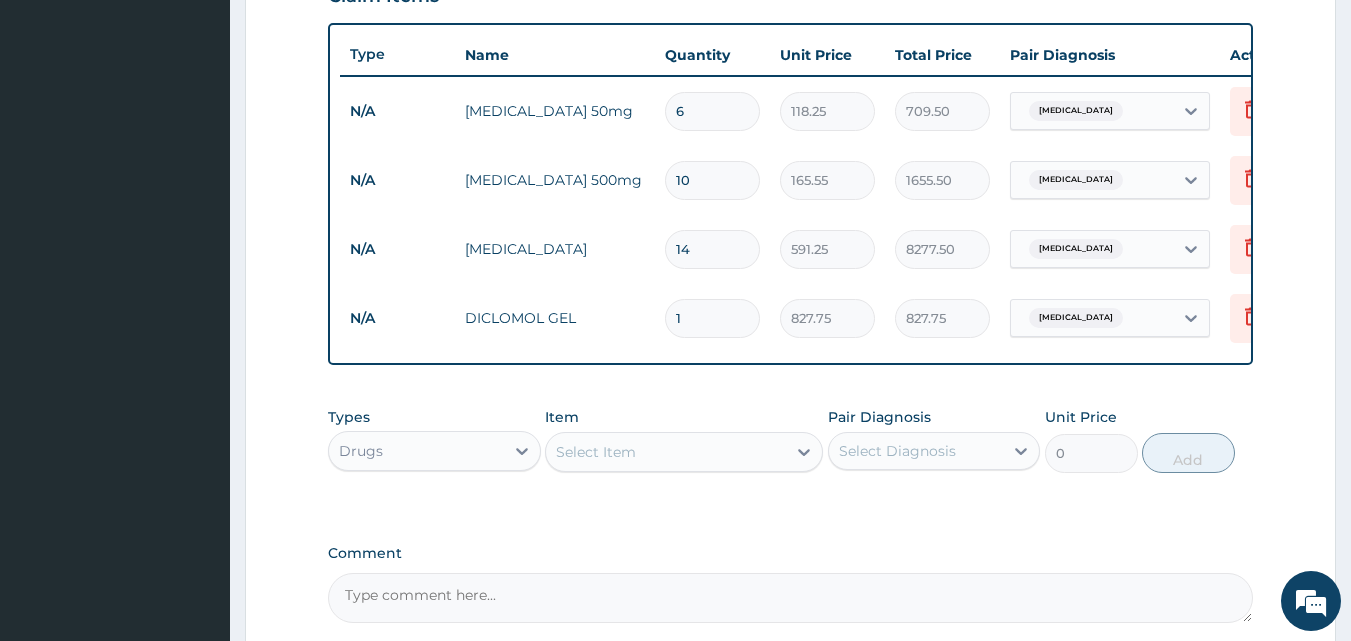 click on "PA Code / Prescription Code Enter Code(Secondary Care Only) Encounter Date DD-MM-YYYY Important Notice Please enter PA codes before entering items that are not attached to a PA code   All diagnoses entered must be linked to a claim item. Diagnosis & Claim Items that are visible but inactive cannot be edited because they were imported from an already approved PA code. Diagnosis Neck pain Confirmed NB: All diagnosis must be linked to a claim item Claim Items Type Name Quantity Unit Price Total Price Pair Diagnosis Actions N/A Tramadol 50mg 6 118.25 709.50 Neck pain Delete N/A Methocarbamol 500mg 10 165.55 1655.50 Neck pain Delete N/A Diclofenac 14 591.25 8277.50 Neck pain Delete N/A DICLOMOL GEL 1 827.75 827.75 Neck pain Delete Types Drugs Item Select Item Pair Diagnosis Select Diagnosis Unit Price 0 Add Comment" at bounding box center [791, 46] 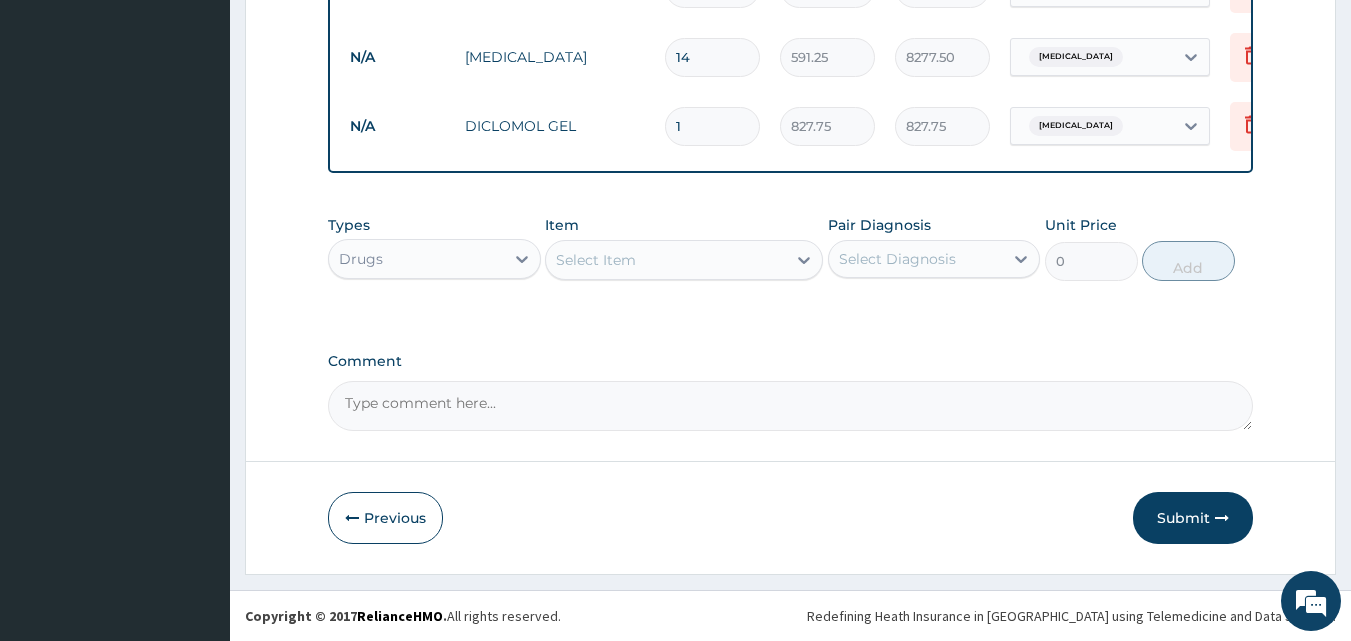 scroll, scrollTop: 928, scrollLeft: 0, axis: vertical 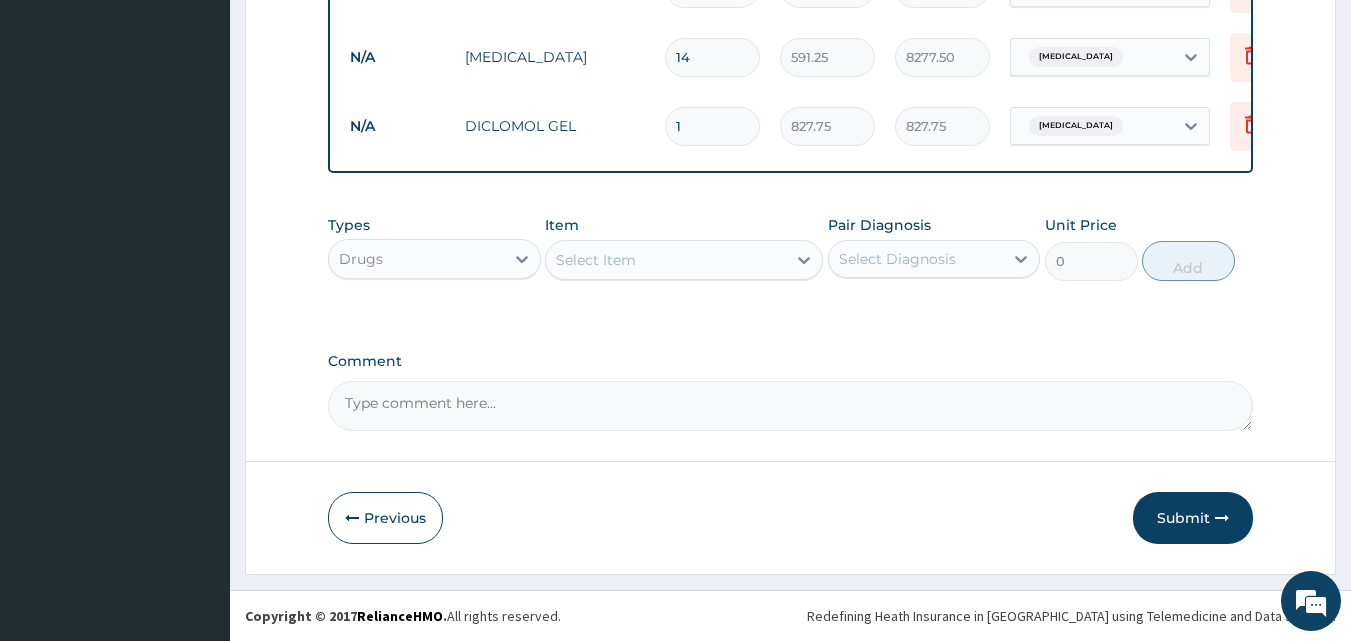 click on "Comment" at bounding box center [791, 406] 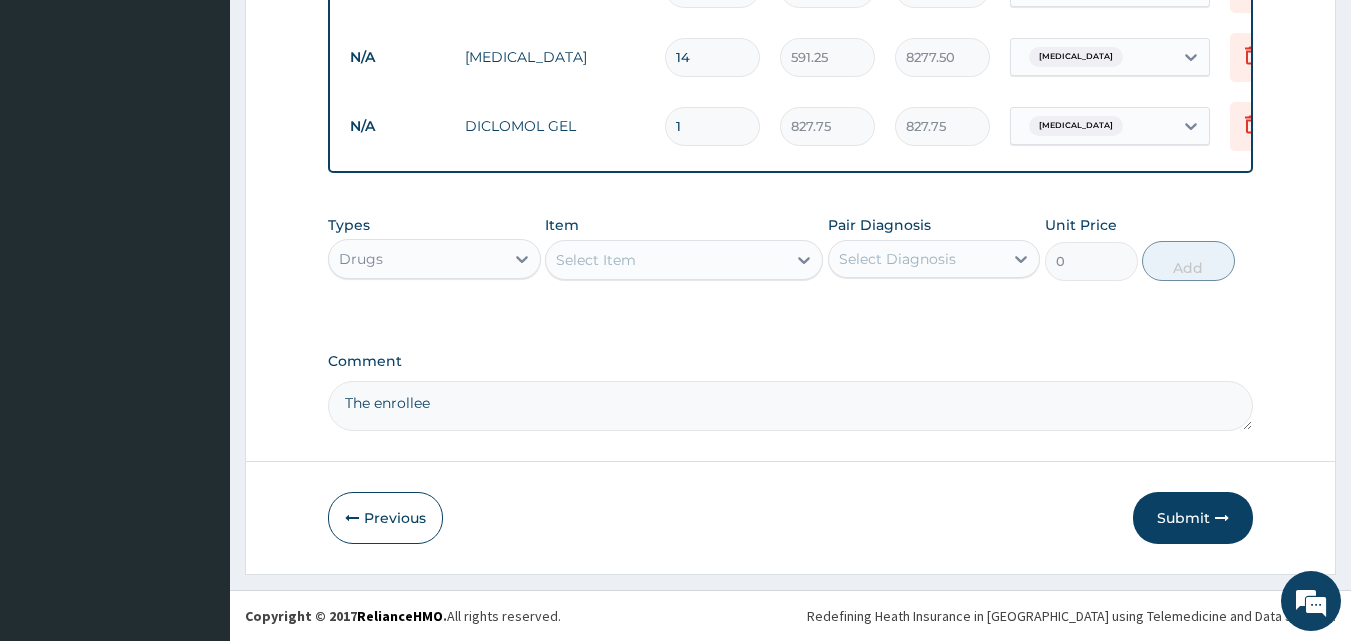 click on "The enrollee" at bounding box center (791, 406) 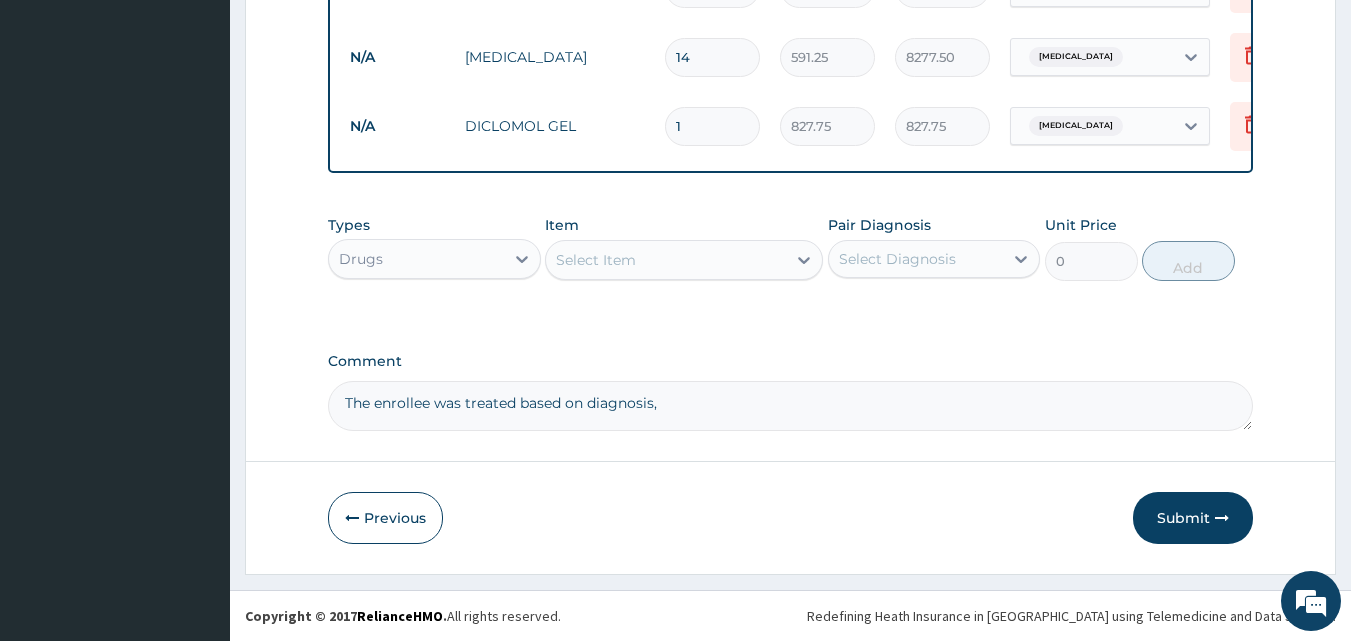 click on "PA Code / Prescription Code Enter Code(Secondary Care Only) Encounter Date DD-MM-YYYY Important Notice Please enter PA codes before entering items that are not attached to a PA code   All diagnoses entered must be linked to a claim item. Diagnosis & Claim Items that are visible but inactive cannot be edited because they were imported from an already approved PA code. Diagnosis Neck pain Confirmed NB: All diagnosis must be linked to a claim item Claim Items Type Name Quantity Unit Price Total Price Pair Diagnosis Actions N/A Tramadol 50mg 6 118.25 709.50 Neck pain Delete N/A Methocarbamol 500mg 10 165.55 1655.50 Neck pain Delete N/A Diclofenac 14 591.25 8277.50 Neck pain Delete N/A DICLOMOL GEL 1 827.75 827.75 Neck pain Delete Types Drugs Item Select Item Pair Diagnosis Select Diagnosis Unit Price 0 Add Comment The enrollee was treated based on diagnosis," at bounding box center (791, -146) 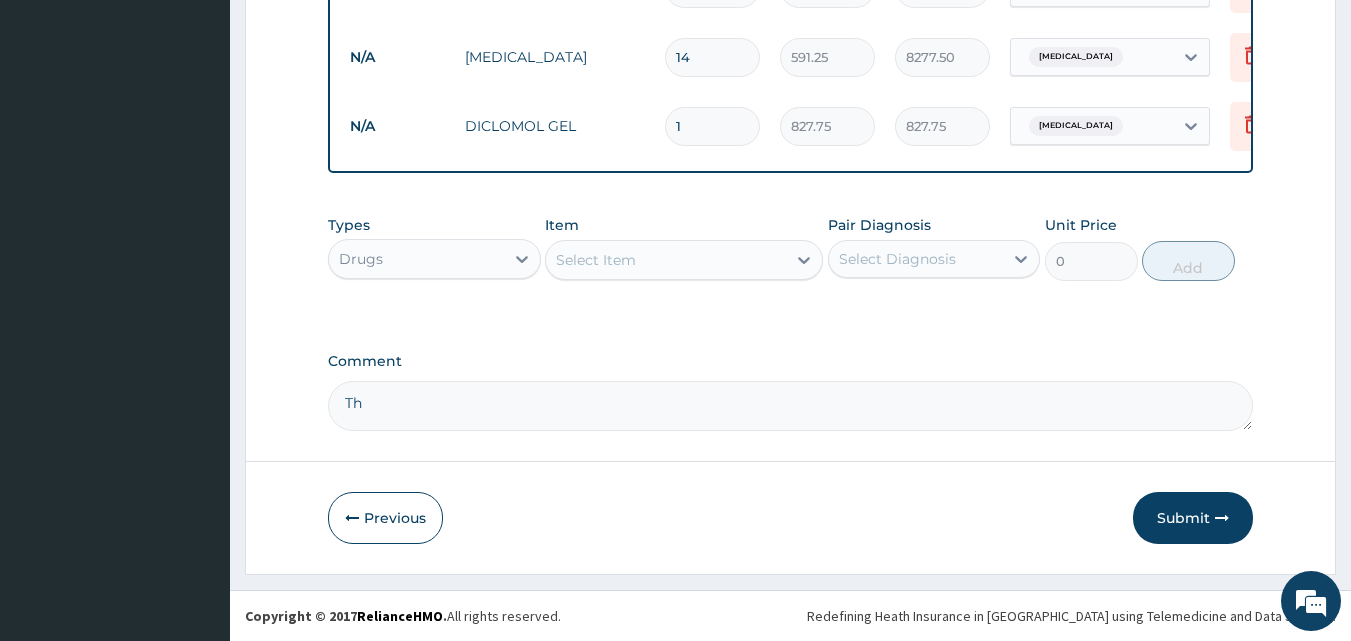 type on "T" 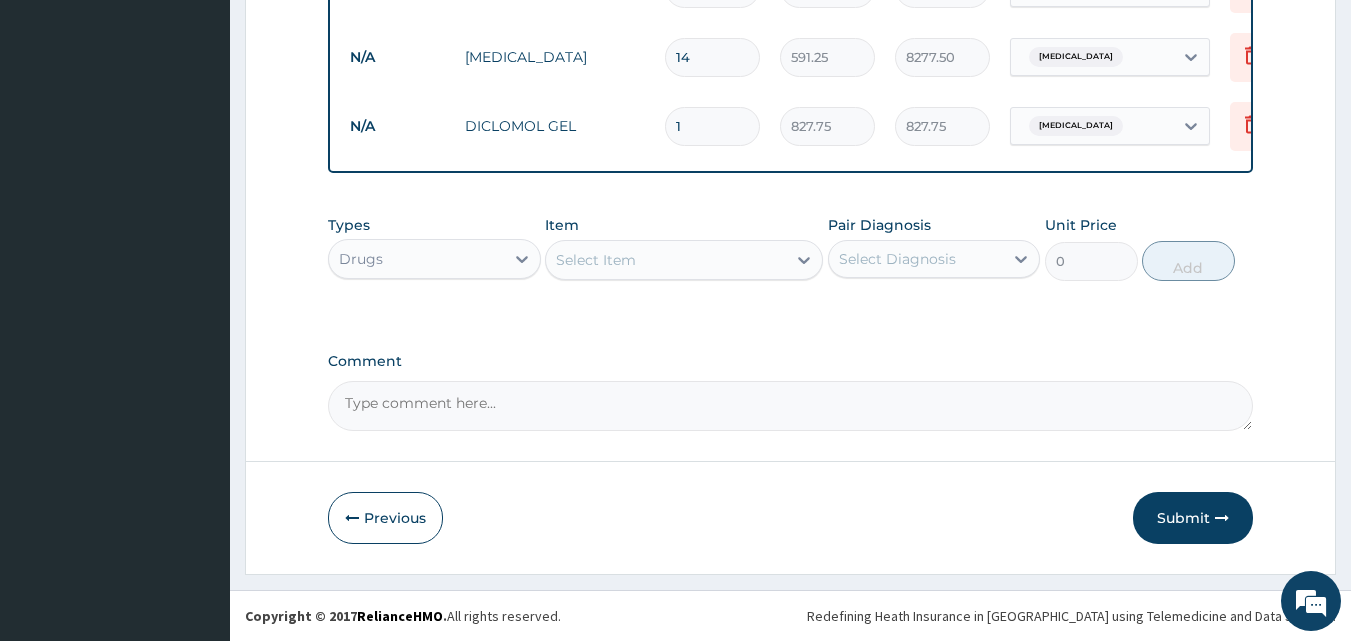 paste on "seen; c/o neck pain x ?5yrs , pt said to have always had neck pain but pain became very severe causing pt to present here . pt said to have been stressed from work and there is hx of upper limb paralysis in the past ?unknown cause . also complains of frequent urination howver said he consumes lots of water but frquent urination is worse during old weather , no hx of dysuria , no lower abdominal pain, no flank pain , not a known heads pud o/e; gcs ass; mss neck pain plan;do x ray treat" 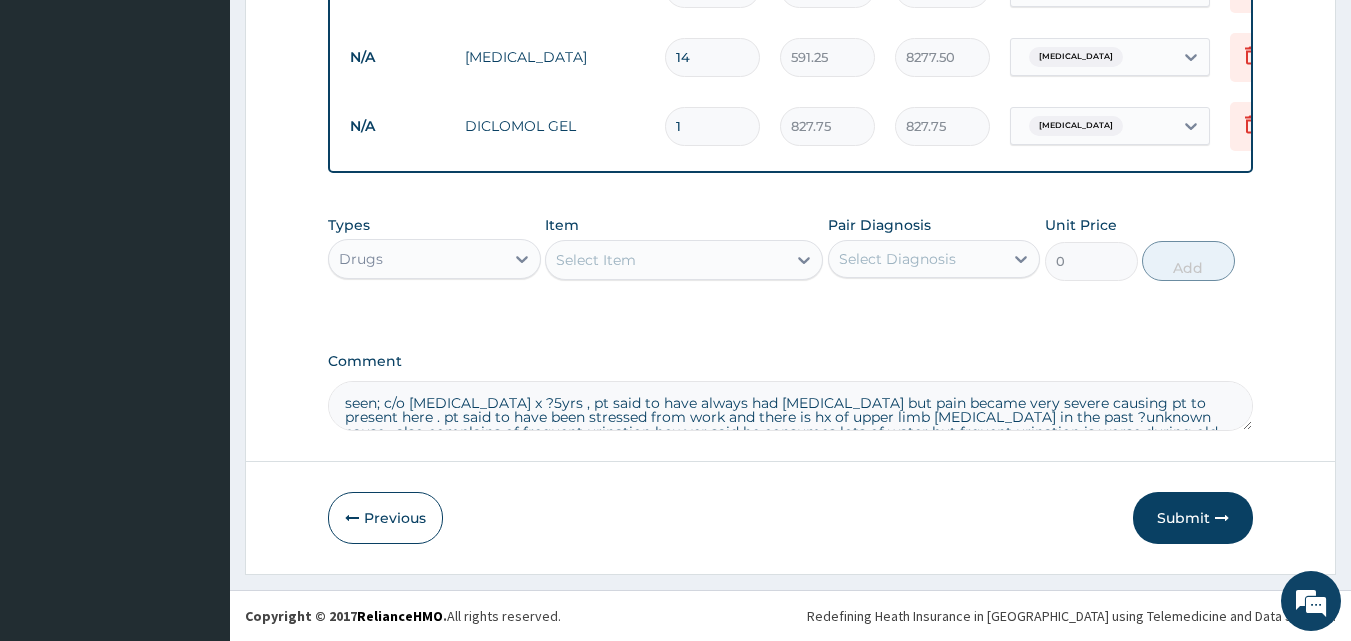 scroll, scrollTop: 26, scrollLeft: 0, axis: vertical 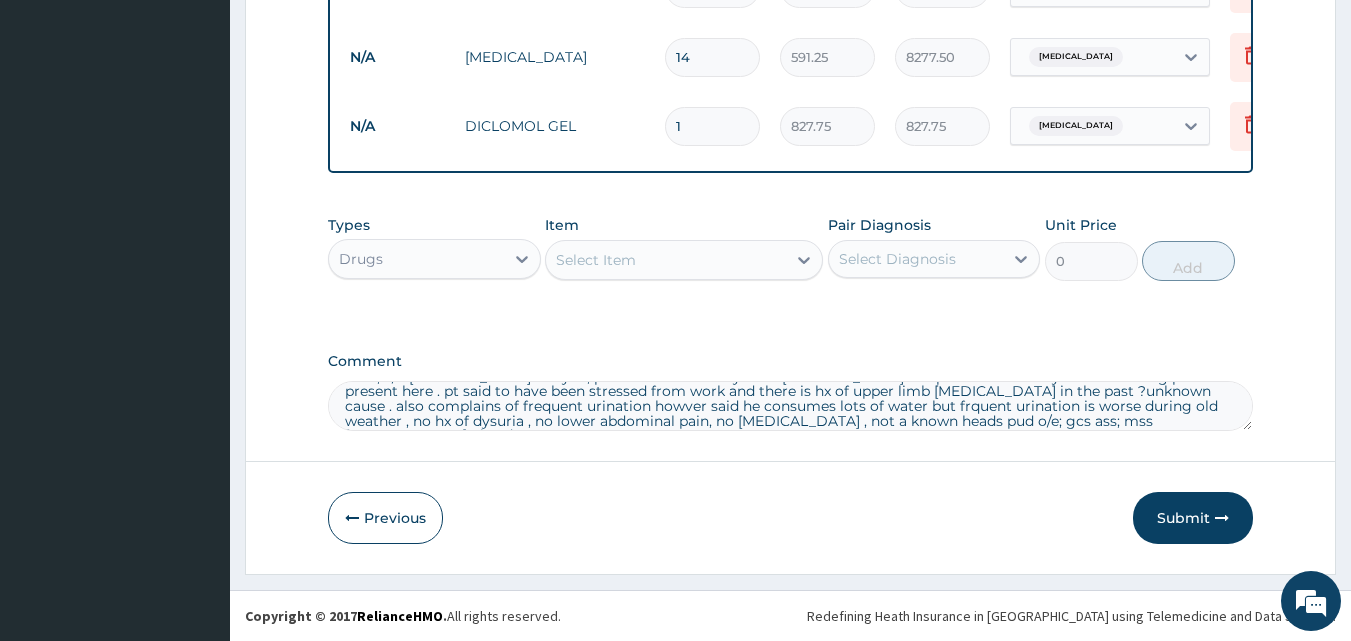 click on "seen; c/o neck pain x ?5yrs , pt said to have always had neck pain but pain became very severe causing pt to present here . pt said to have been stressed from work and there is hx of upper limb paralysis in the past ?unknown cause . also complains of frequent urination howver said he consumes lots of water but frquent urination is worse during old weather , no hx of dysuria , no lower abdominal pain, no flank pain , not a known heads pud o/e; gcs ass; mss neck pain plan;do x ray treat" at bounding box center (791, 406) 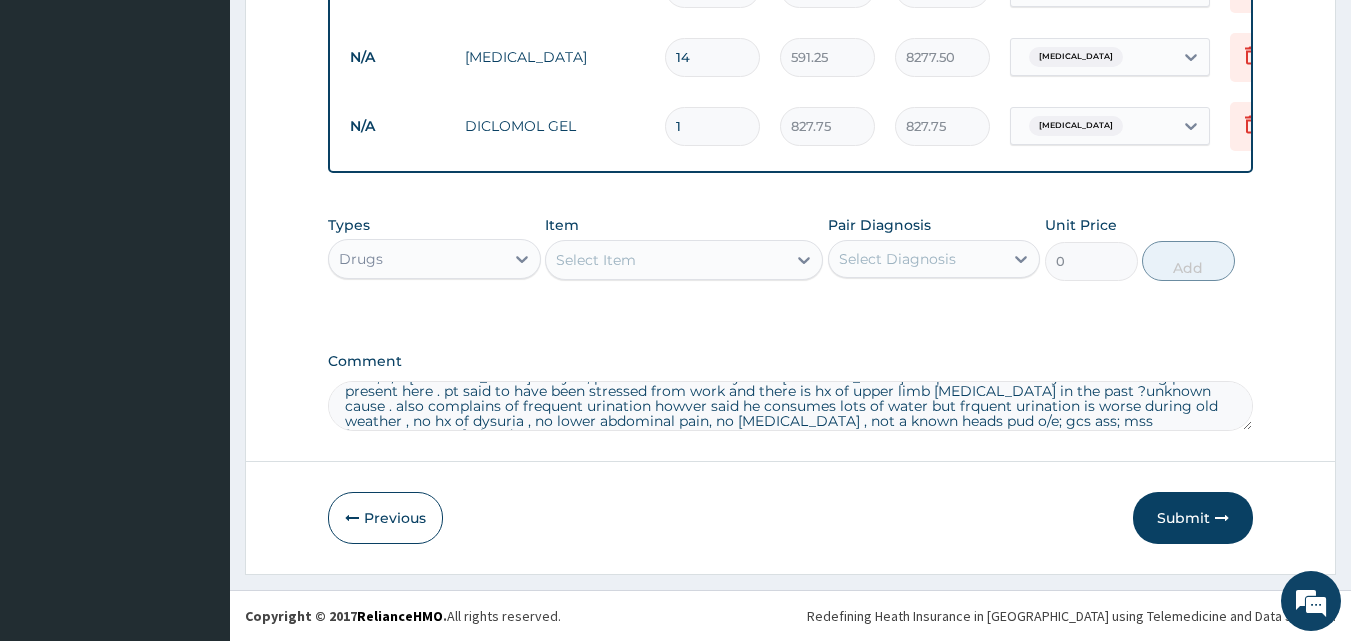 paste on "seen; c/o neck pain x ?5yrs , pt said to have always had neck pain but pain became very severe causing pt to present here . pt said to have been stressed from work and there is hx of upper limb paralysis in the past ?unknown cause . also complains of frequent urination howver said he consumes lots of water but frquent urination is worse during old weather , no hx of dysuria , no lower abdominal pain, no flank pain , not a known heads pud o/e; gcs ass; mss neck pain plan;do x ray treat" 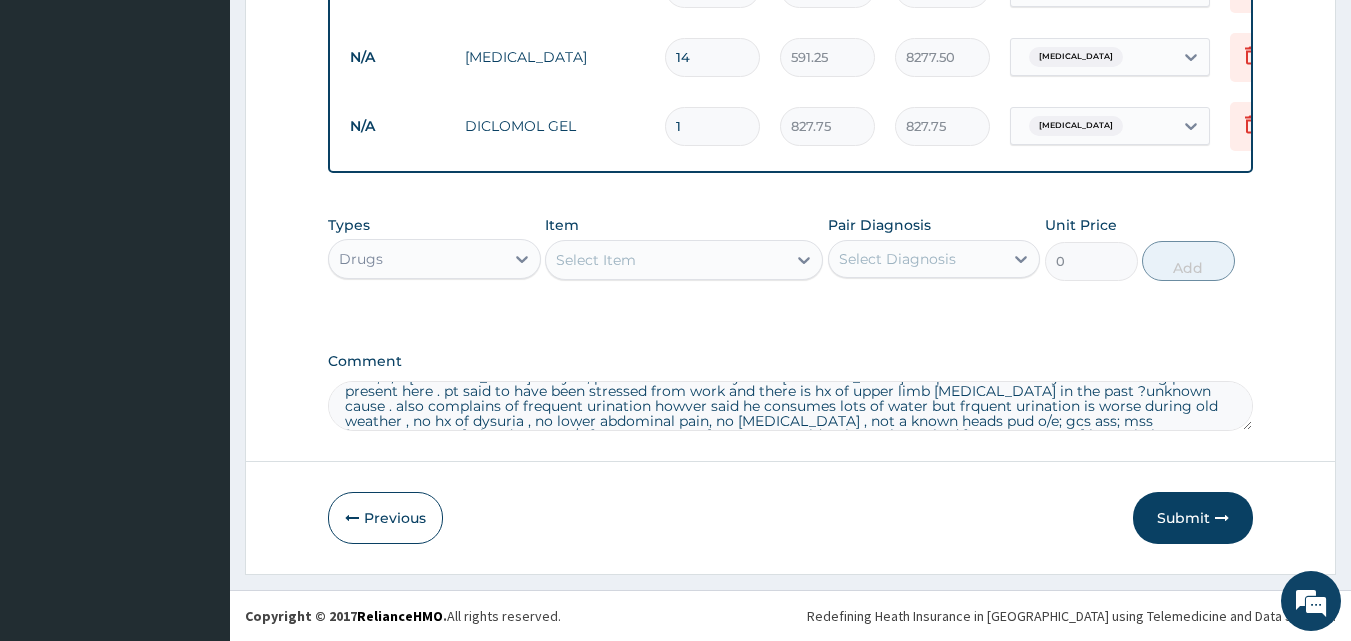 scroll, scrollTop: 85, scrollLeft: 0, axis: vertical 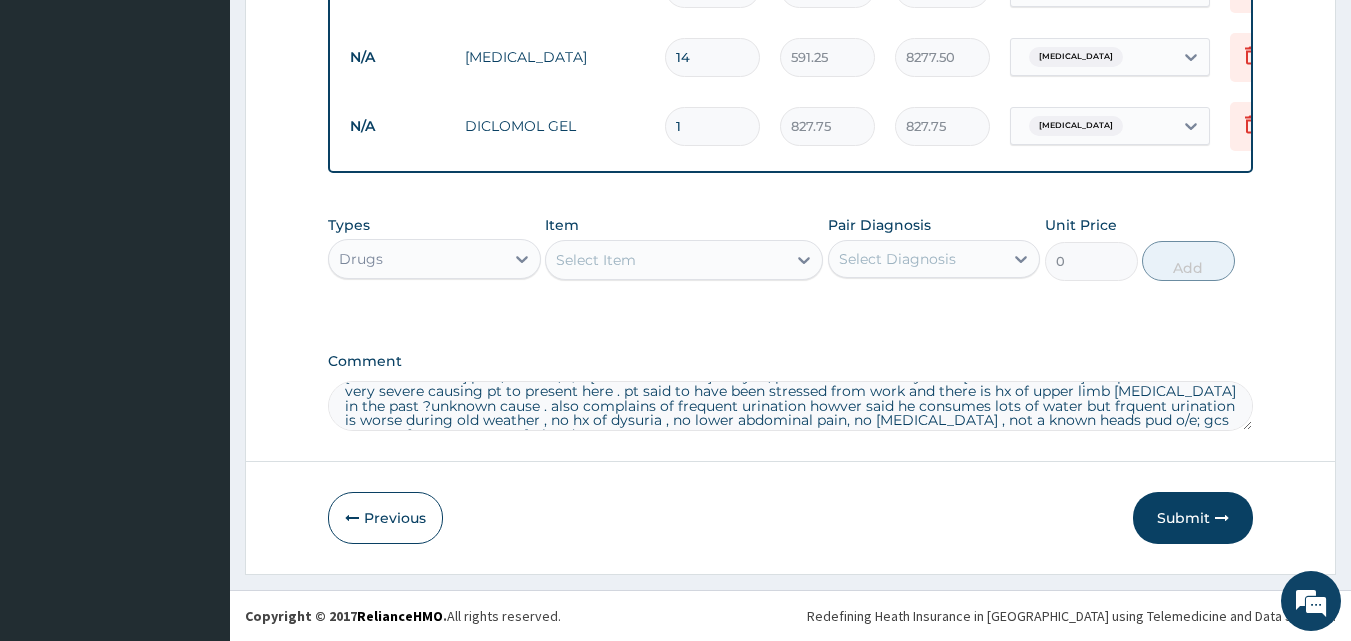 click on "seen; c/o neck pain x ?5yrs , pt said to have always had neck pain but pain became very severe causing pt to present here . pt said to have been stressed from work and there is hx of upper limb paralysis in the past ?unknown cause . also complains of frequent urination howver said he consumes lots of water but frquent urination is worse during old weather , no hx of dysuria , no lower abdominal pain, no flank pain , not a known heads pud o/e; gcs ass; mss neck pain plan;do seen; c/o neck pain x ?5yrs , pt said to have always had neck pain but pain became very severe causing pt to present here . pt said to have been stressed from work and there is hx of upper limb paralysis in the past ?unknown cause . also complains of frequent urination howver said he consumes lots of water but frquent urination is worse during old weather , no hx of dysuria , no lower abdominal pain, no flank pain , not a known heads pud o/e; gcs ass; mss neck pain plan;do x ray treat" at bounding box center (791, 406) 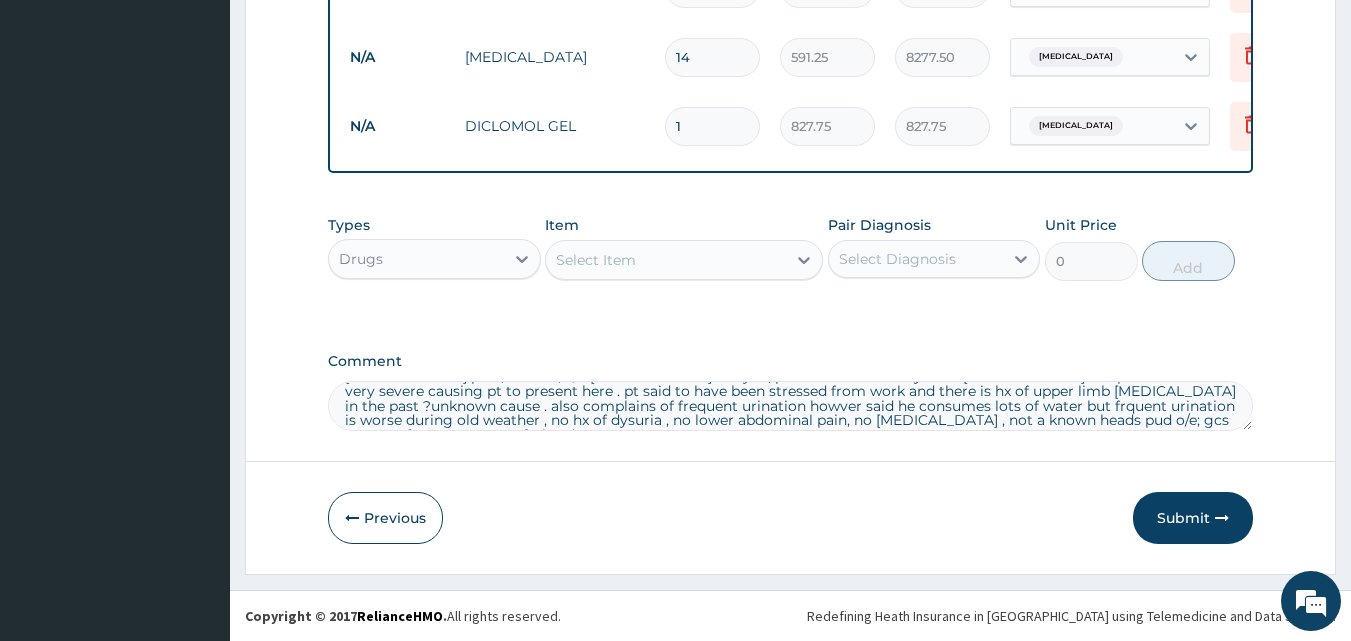 paste on "Cervical spine" 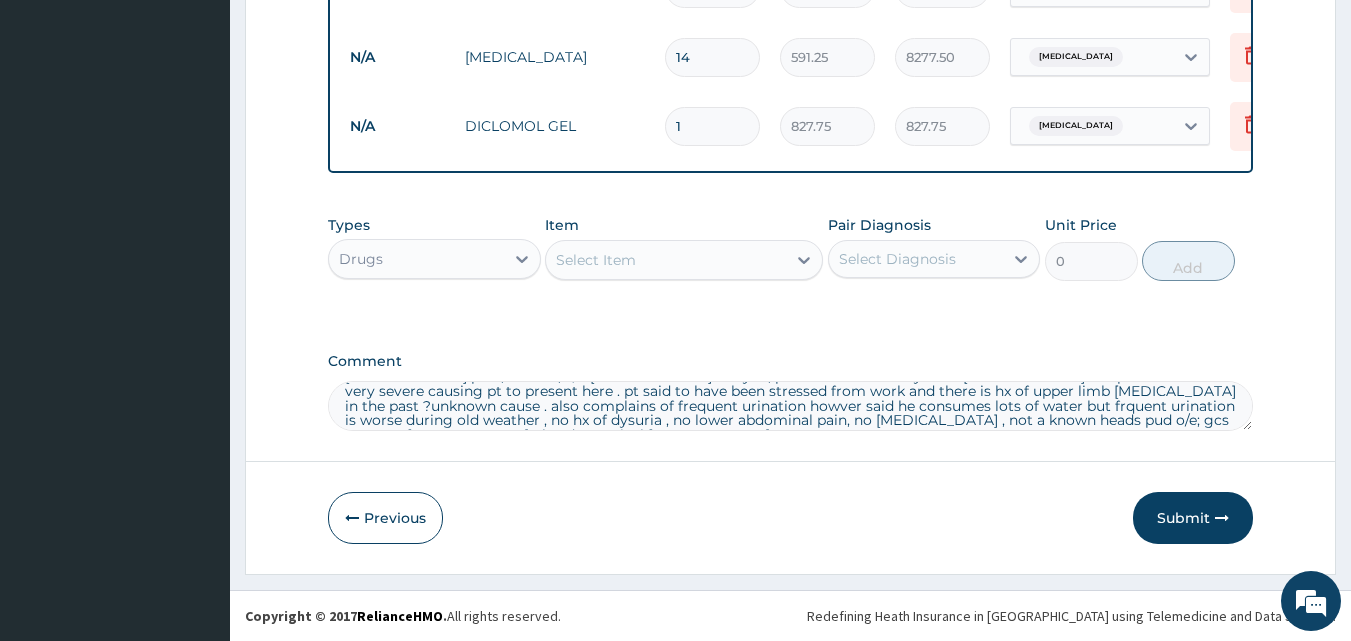 click on "seen; c/o neck pain x ?5yrs , pt said to have always had neck pain but pain became very severe causing pt to present here . pt said to have been stressed from work and there is hx of upper limb paralysis in the past ?unknown cause . also complains of frequent urination howver said he consumes lots of water but frquent urination is worse during old weather , no hx of dysuria , no lower abdominal pain, no flank pain , not a known heads pud o/e; gcs ass; mss neck pain plan;do seen; c/o neck pain x ?5yrs , pt said to have always had neck pain but pain became very severe causing pt to present here . pt said to have been stressed from work and there is hx of upper limb paralysis in the past ?unknown cause . also complains of frequent urination howver said he consumes lots of water but frquent urination is worse during old weather , no hx of dysuria , no lower abdominal pain, no flank pain , not a known heads pud o/e; gcs ass; mss neck pain plan;do Cervical spine x ray treat" at bounding box center [791, 406] 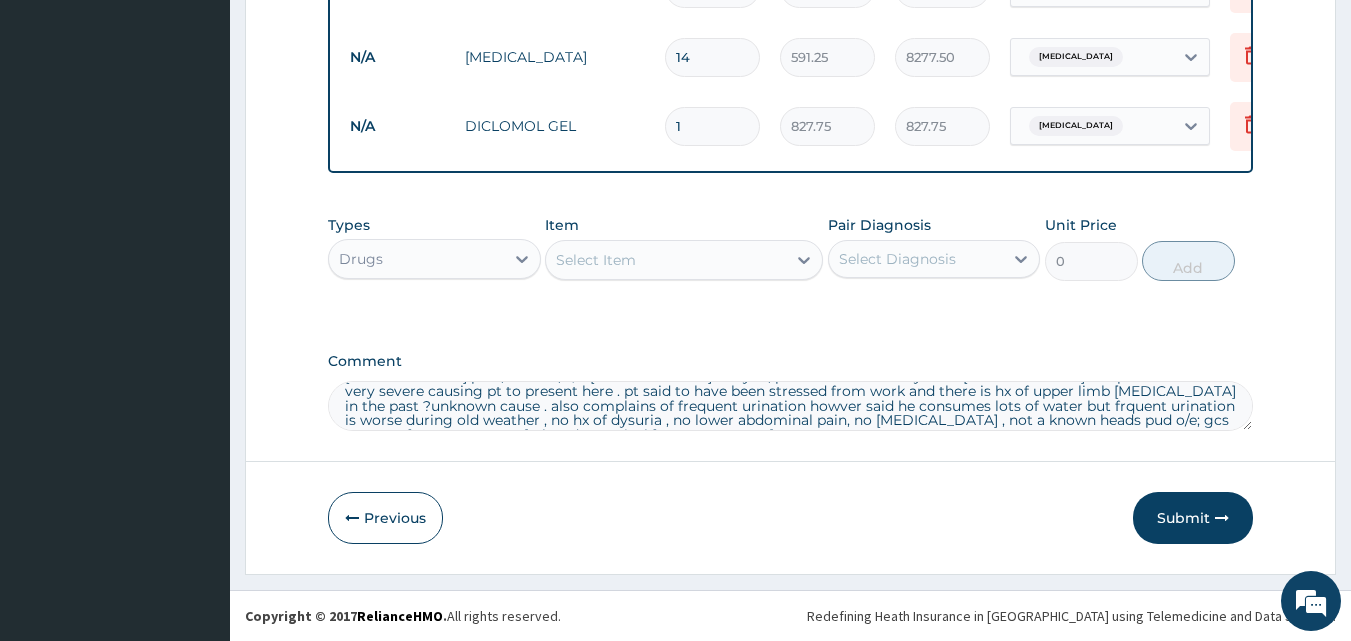 type on "seen; c/o neck pain x ?5yrs , pt said to have always had neck pain but pain became very severe causing pt to present here . pt said to have been stressed from work and there is hx of upper limb paralysis in the past ?unknown cause . also complains of frequent urination howver said he consumes lots of water but frquent urination is worse during old weather , no hx of dysuria , no lower abdominal pain, no flank pain , not a known heads pud o/e; gcs ass; mss neck pain plan;do seen; c/o neck pain x ?5yrs , pt said to have always had neck pain but pain became very severe causing pt to present here . pt said to have been stressed from work and there is hx of upper limb paralysis in the past ?unknown cause . also complains of frequent urination howver said he consumes lots of water but frquent urination is worse during old weather , no hx of dysuria , no lower abdominal pain, no flank pain , not a known heads pud o/e; gcs ass; mss neck pain plan; do Cervical spine x ray treat" 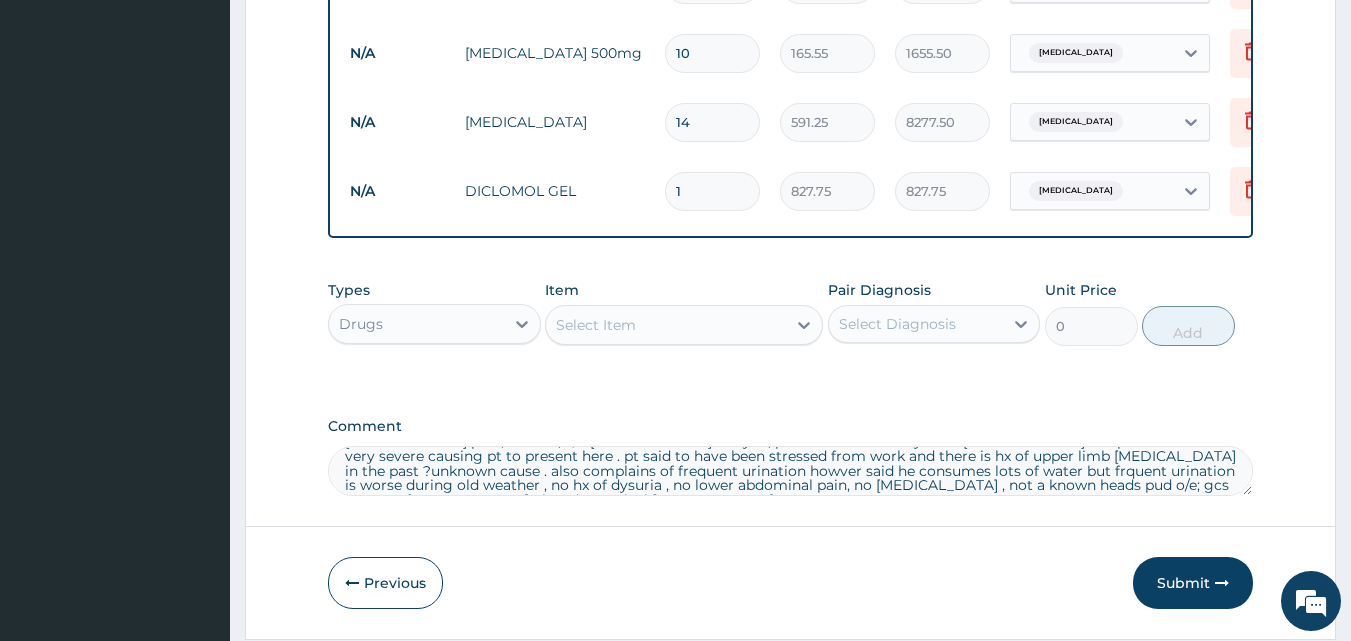 scroll, scrollTop: 928, scrollLeft: 0, axis: vertical 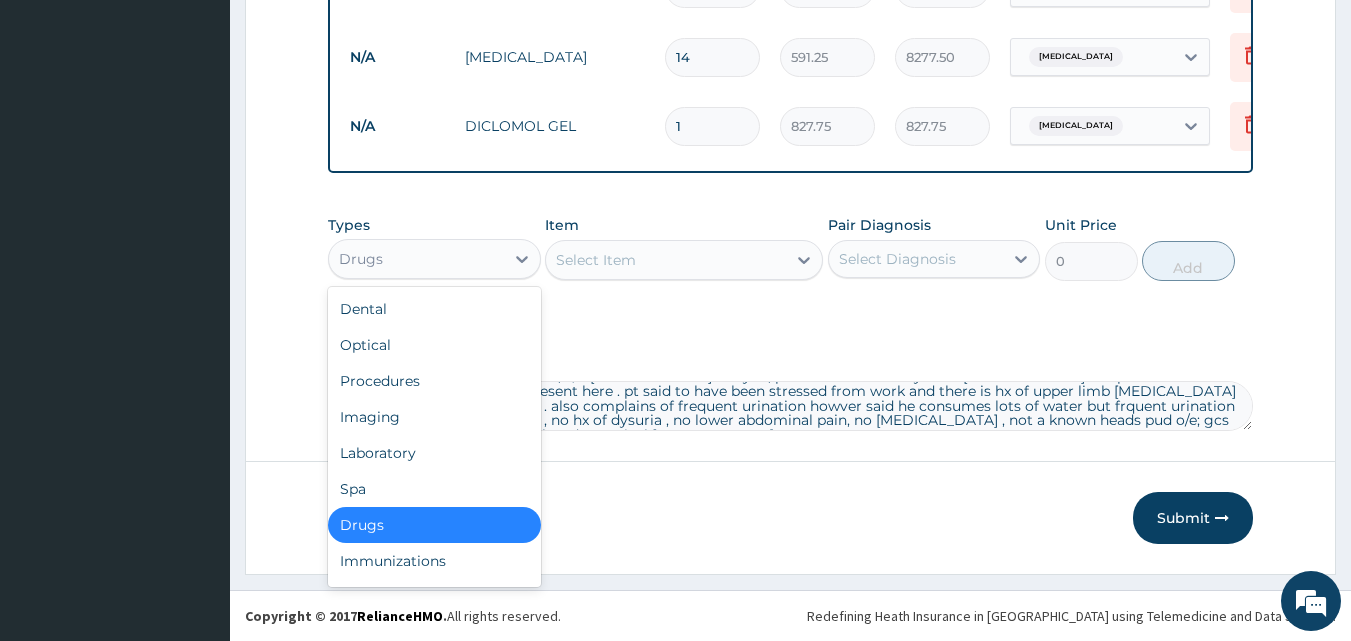click on "Drugs" at bounding box center [416, 259] 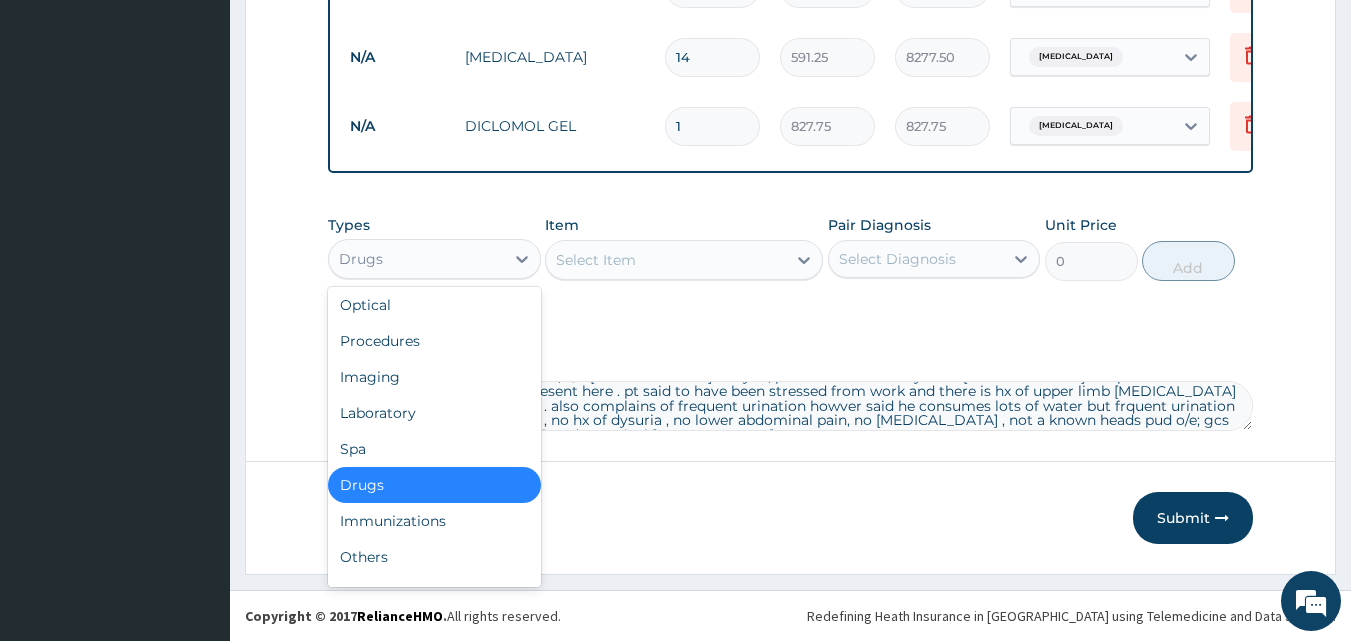scroll, scrollTop: 68, scrollLeft: 0, axis: vertical 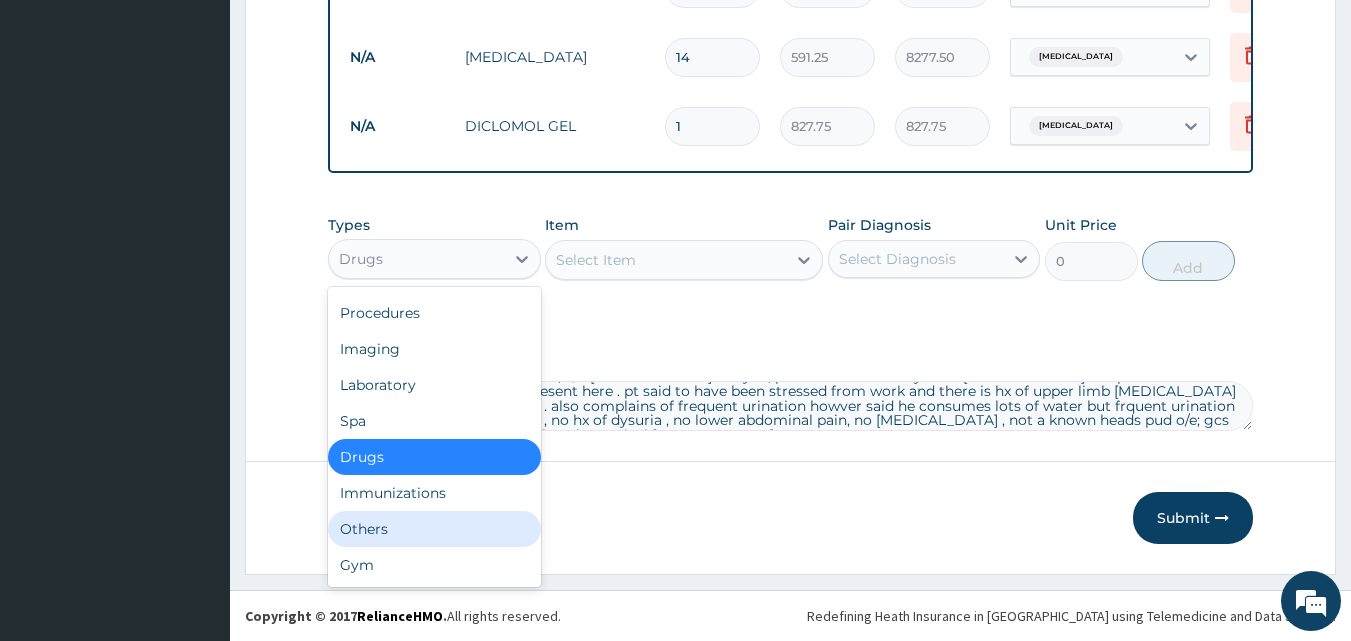 click on "Others" at bounding box center [434, 529] 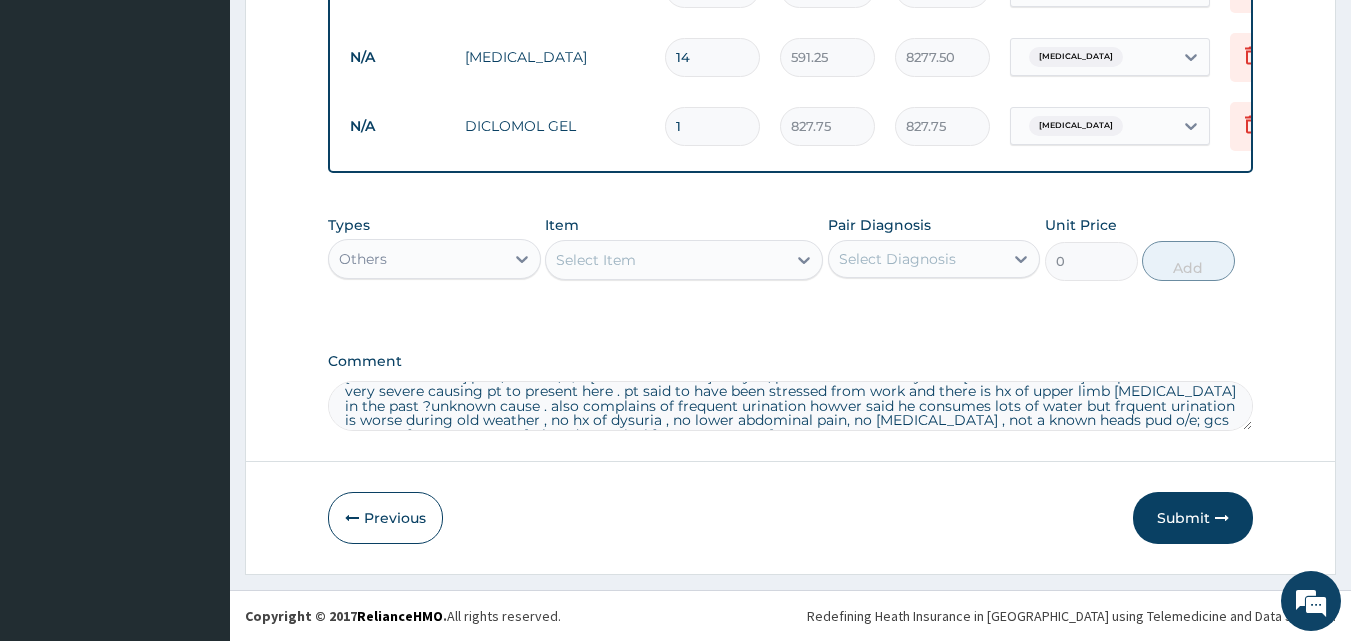 click on "Select Item" at bounding box center (684, 260) 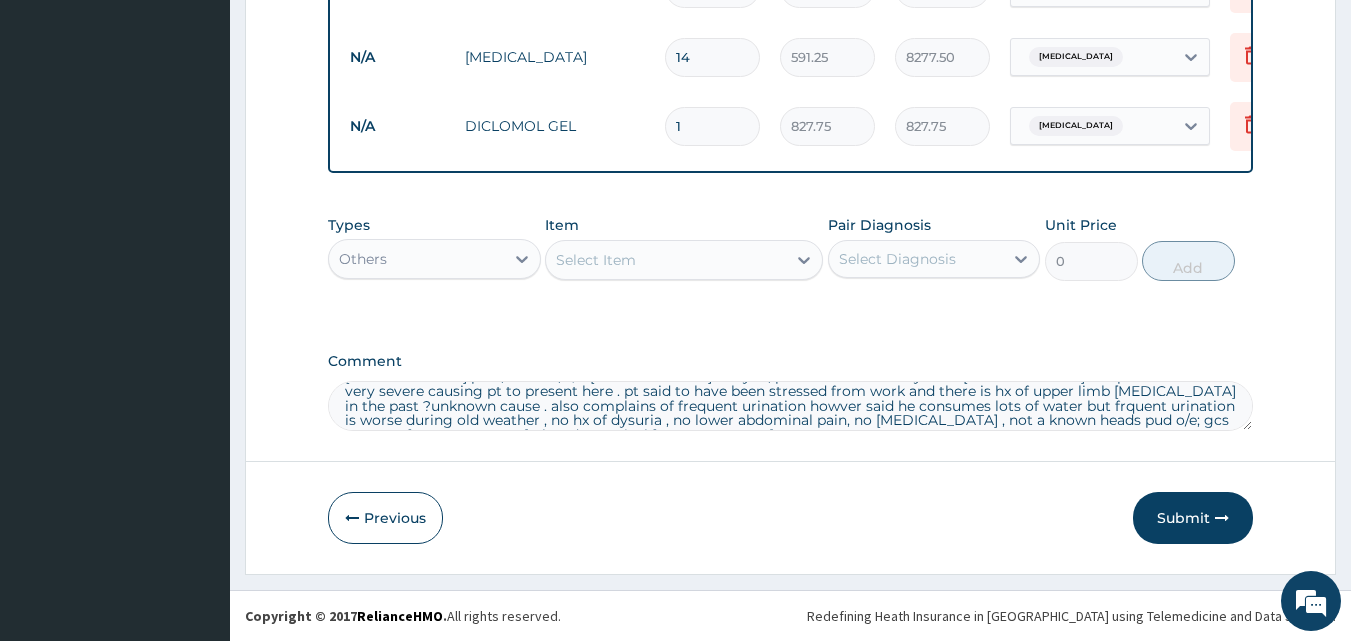 click on "Select Item" at bounding box center [596, 260] 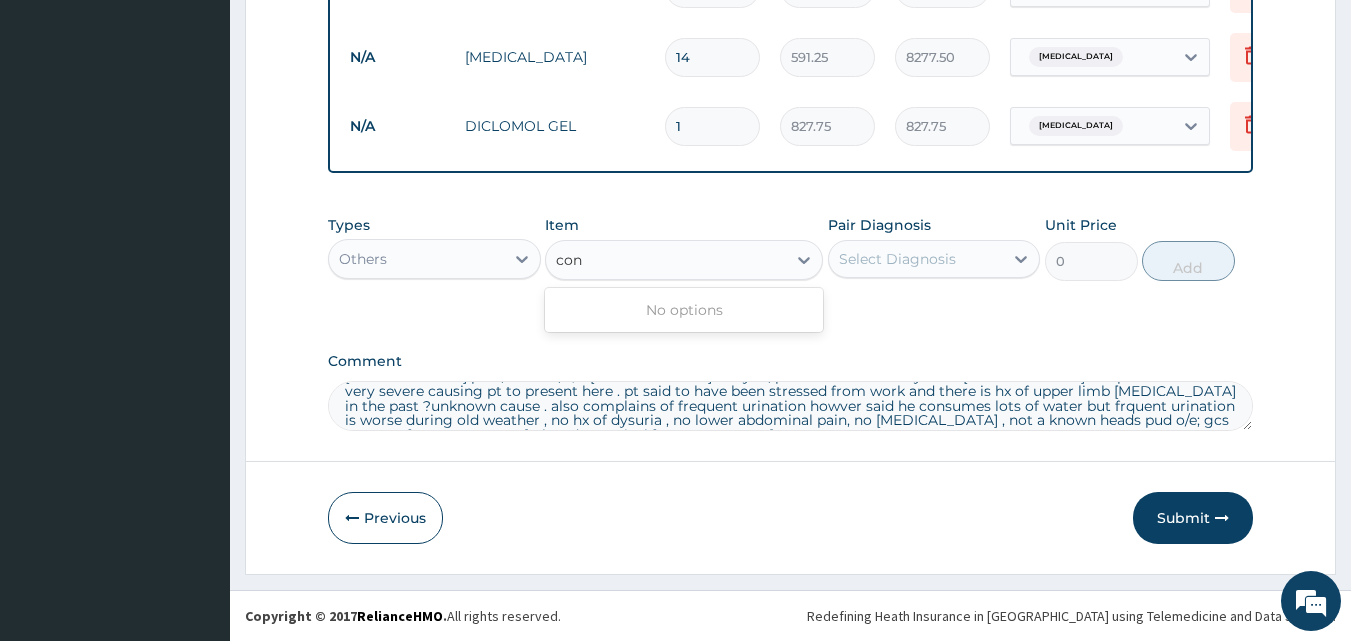 type on "con" 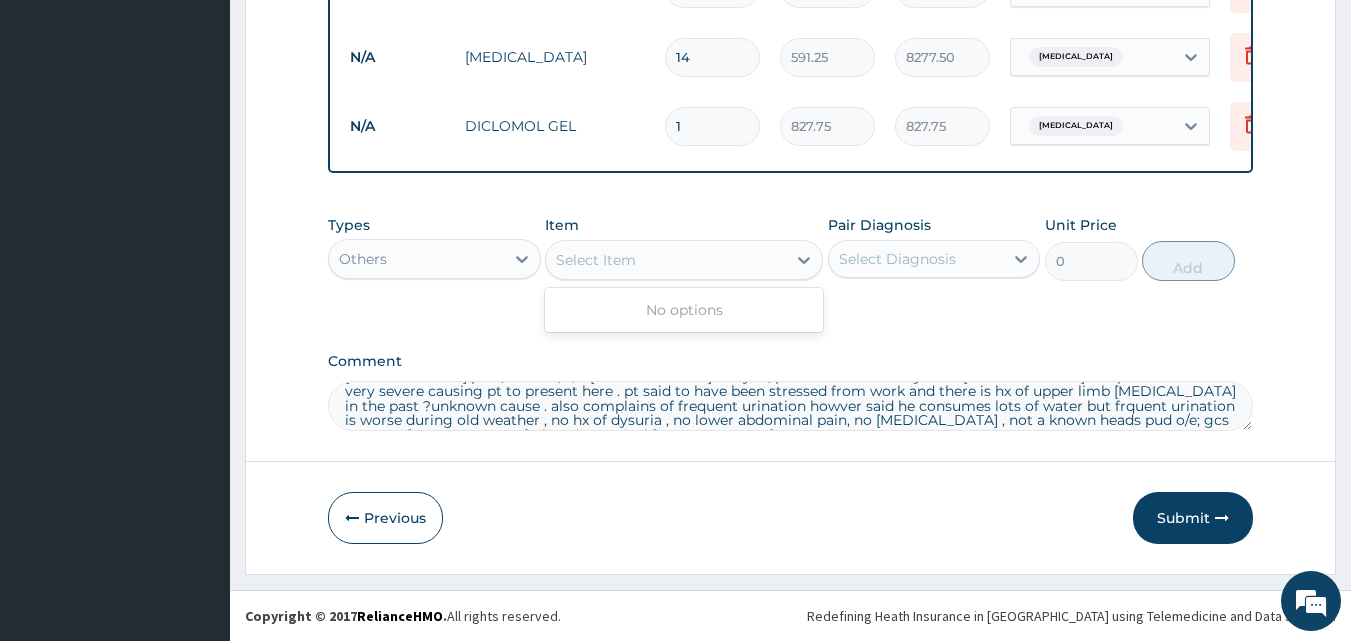 click on "Select Item" at bounding box center (596, 260) 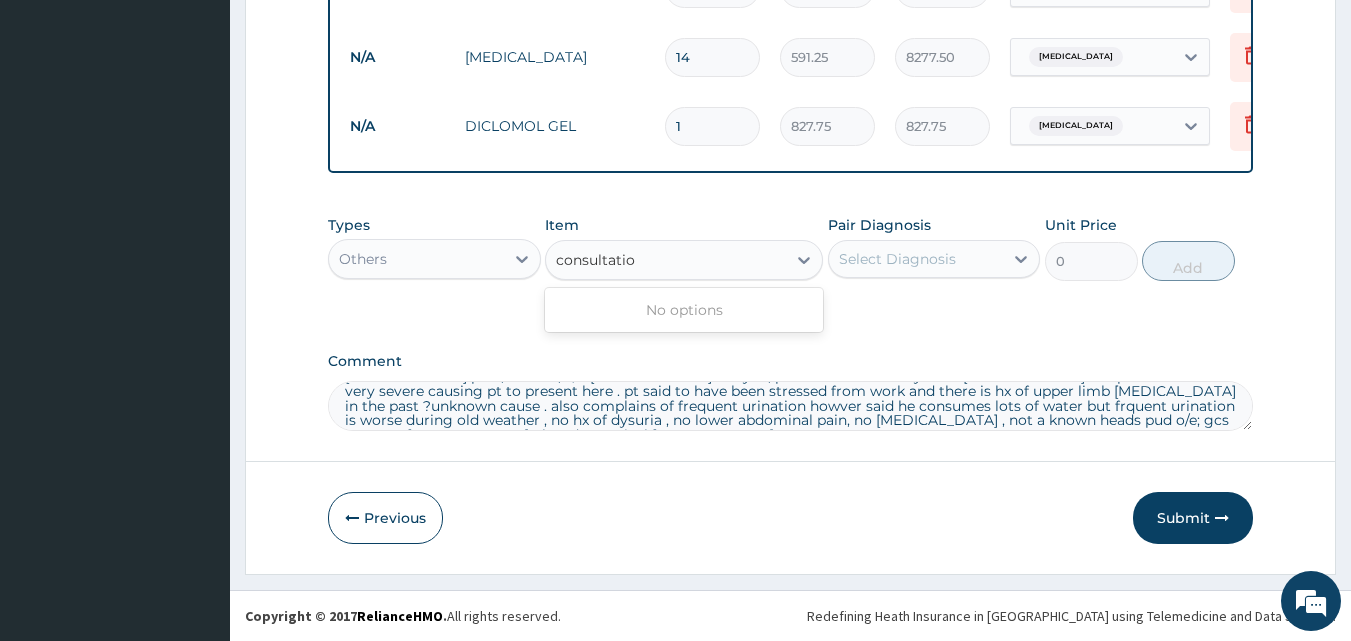 type on "consultation" 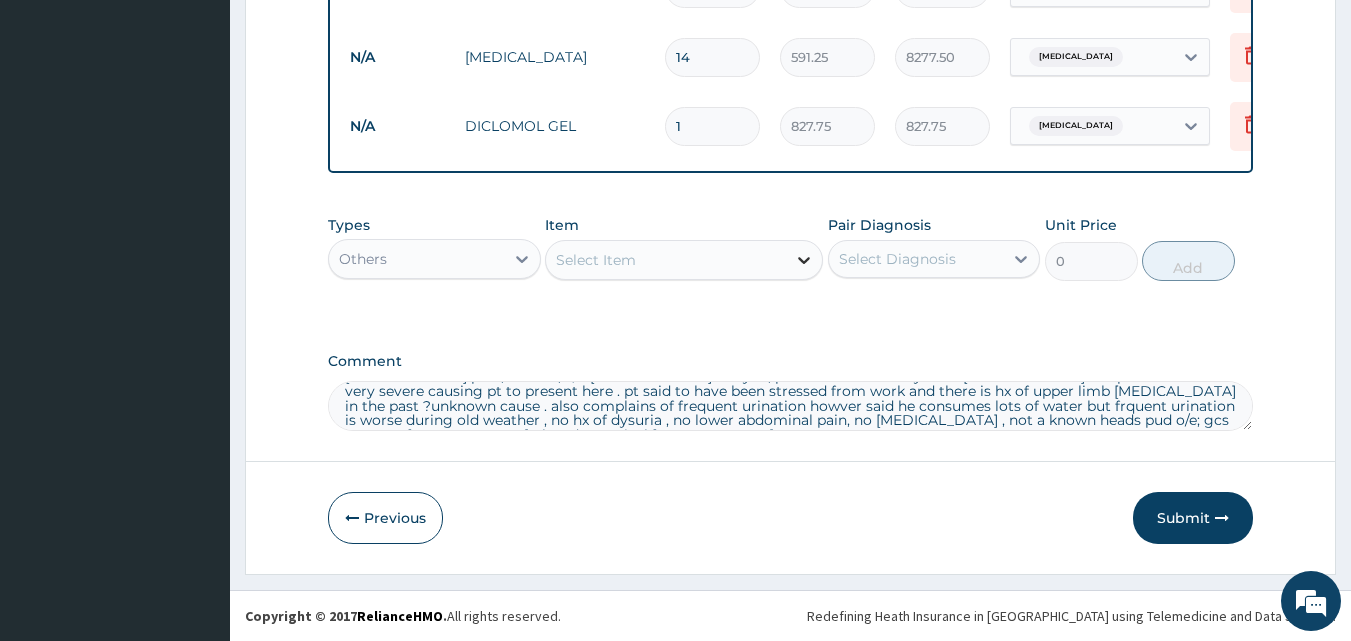 click 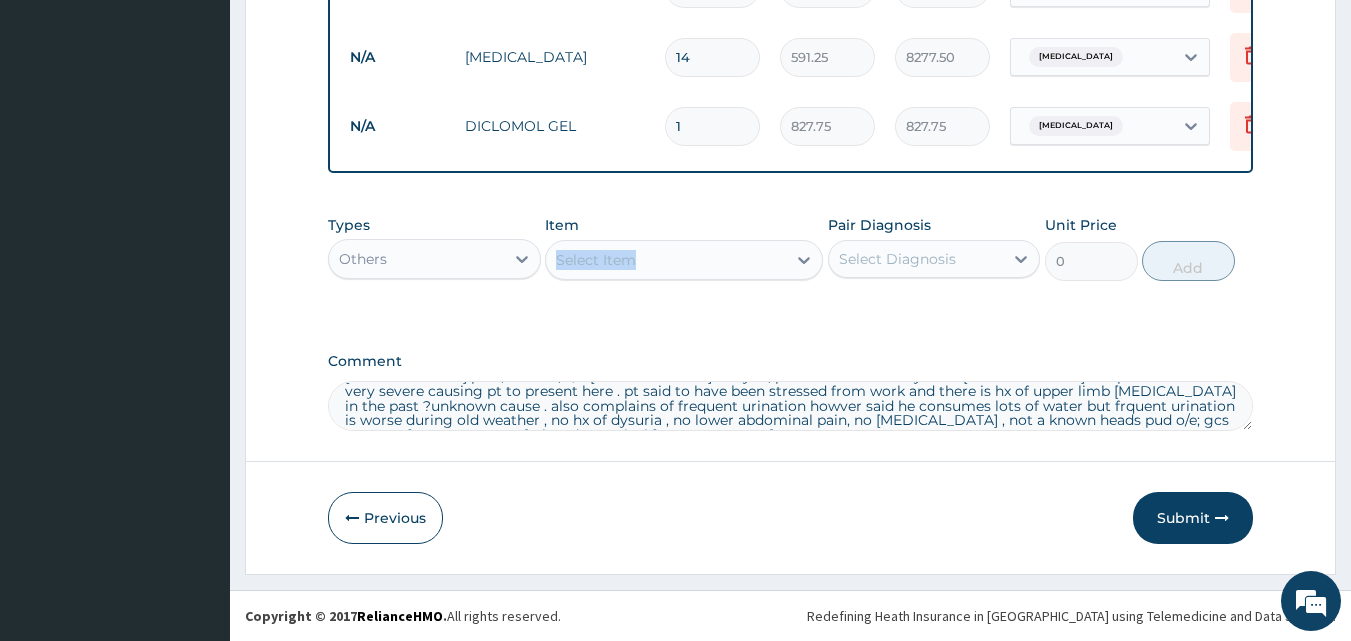 drag, startPoint x: 676, startPoint y: 238, endPoint x: 654, endPoint y: 258, distance: 29.732138 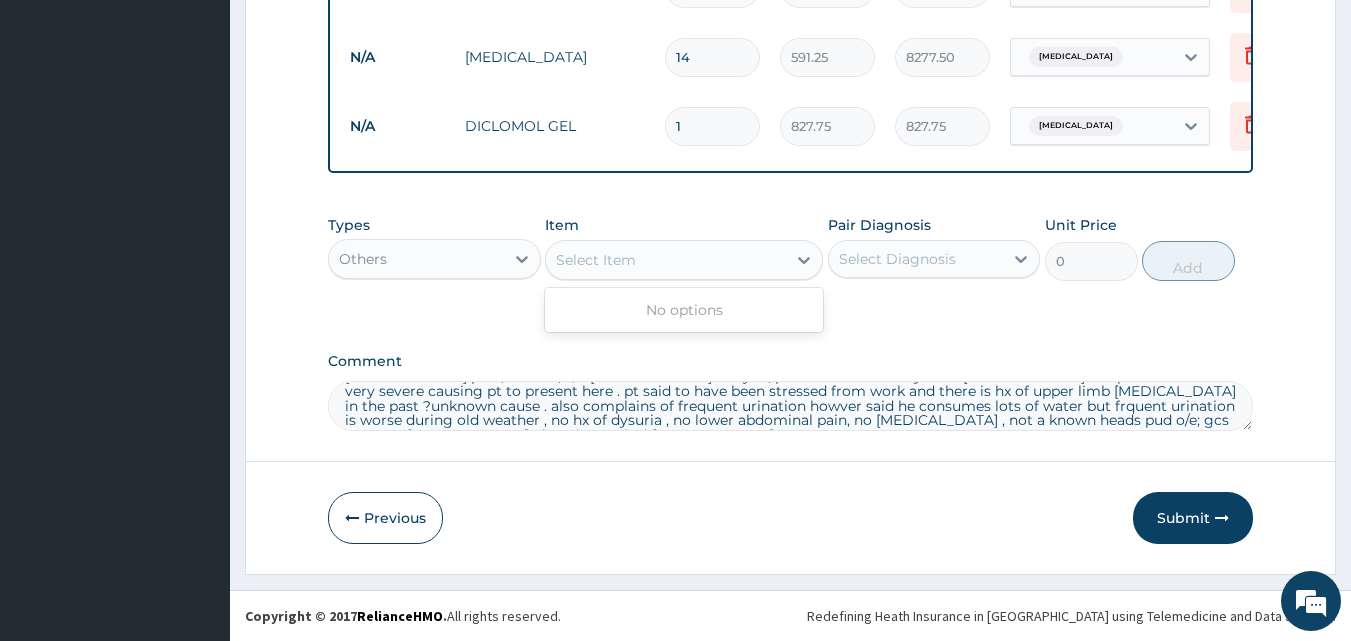 click on "Select Item" at bounding box center [666, 260] 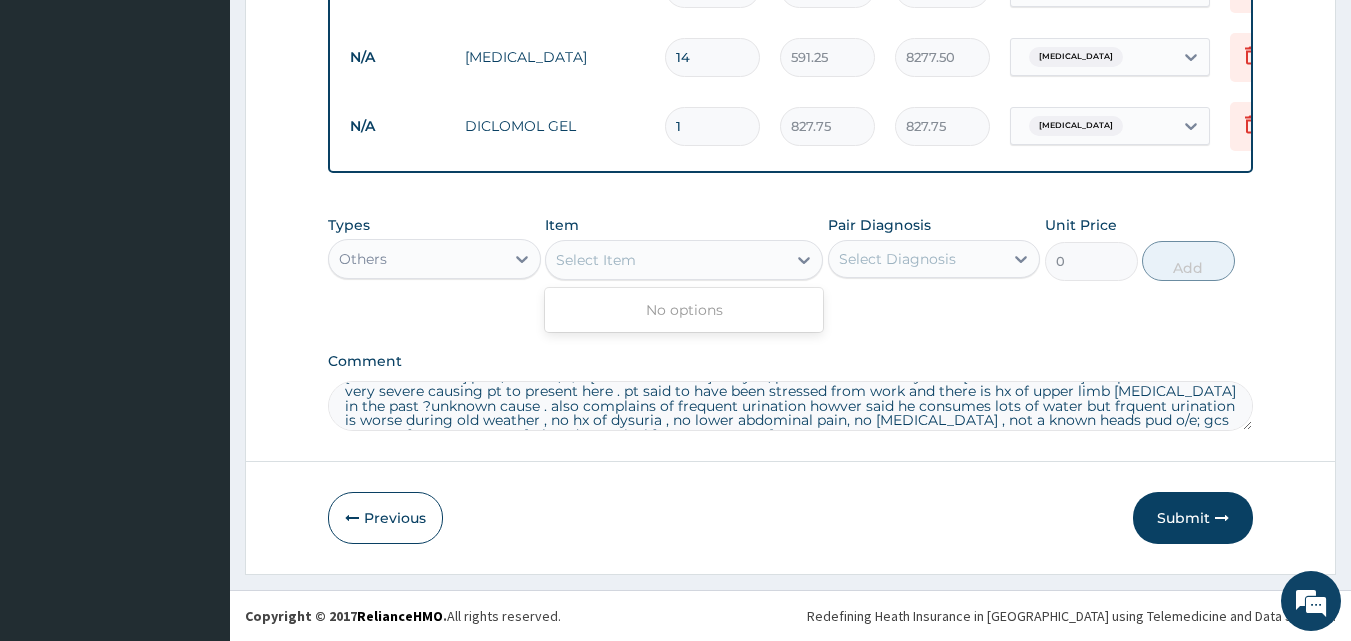 click on "Select Item" at bounding box center (666, 260) 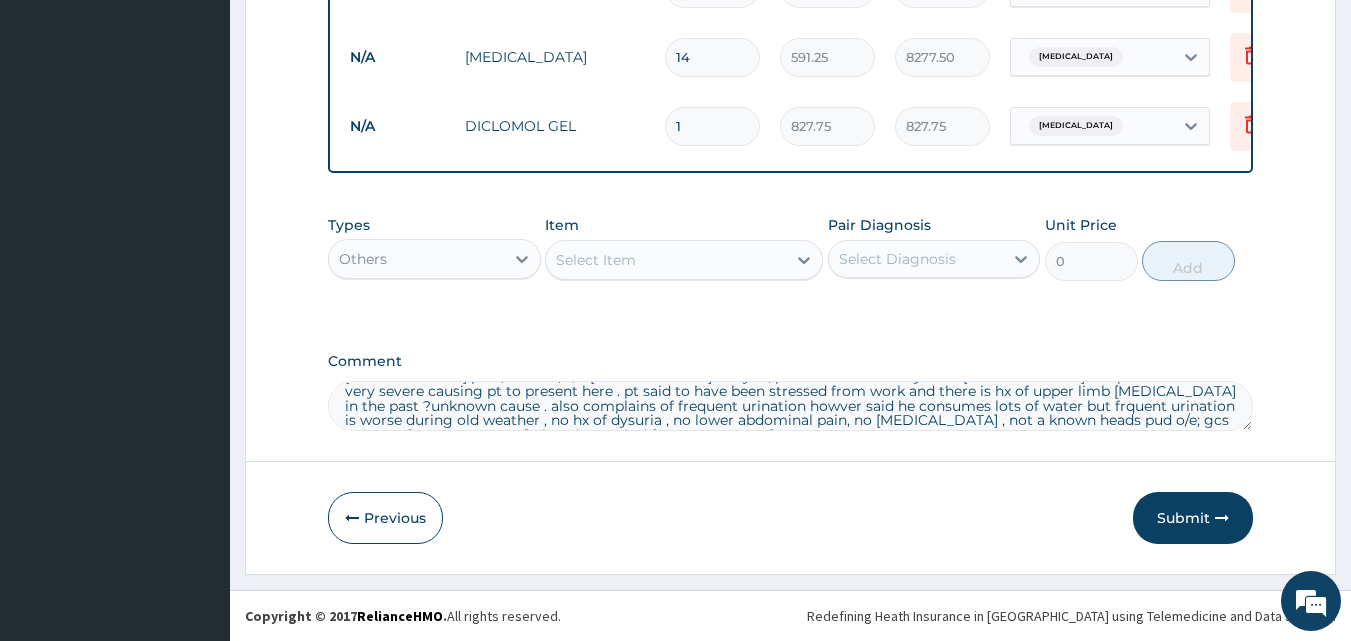 click on "PA Code / Prescription Code Enter Code(Secondary Care Only) Encounter Date DD-MM-YYYY Important Notice Please enter PA codes before entering items that are not attached to a PA code   All diagnoses entered must be linked to a claim item. Diagnosis & Claim Items that are visible but inactive cannot be edited because they were imported from an already approved PA code. Diagnosis Neck pain Confirmed NB: All diagnosis must be linked to a claim item Claim Items Type Name Quantity Unit Price Total Price Pair Diagnosis Actions N/A Tramadol 50mg 6 118.25 709.50 Neck pain Delete N/A Methocarbamol 500mg 10 165.55 1655.50 Neck pain Delete N/A Diclofenac 14 591.25 8277.50 Neck pain Delete N/A DICLOMOL GEL 1 827.75 827.75 Neck pain Delete Types Others Item Select Item Pair Diagnosis Select Diagnosis Unit Price 0 Add Comment" at bounding box center (791, -146) 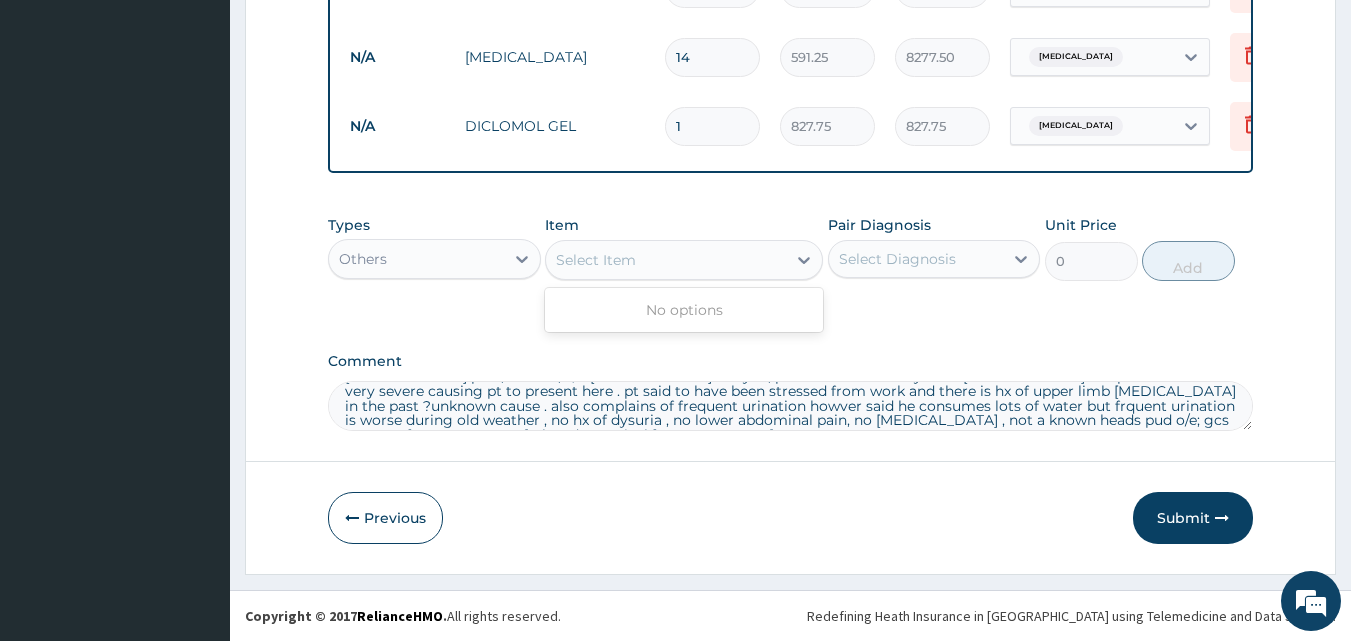 click on "Select Item" at bounding box center (596, 260) 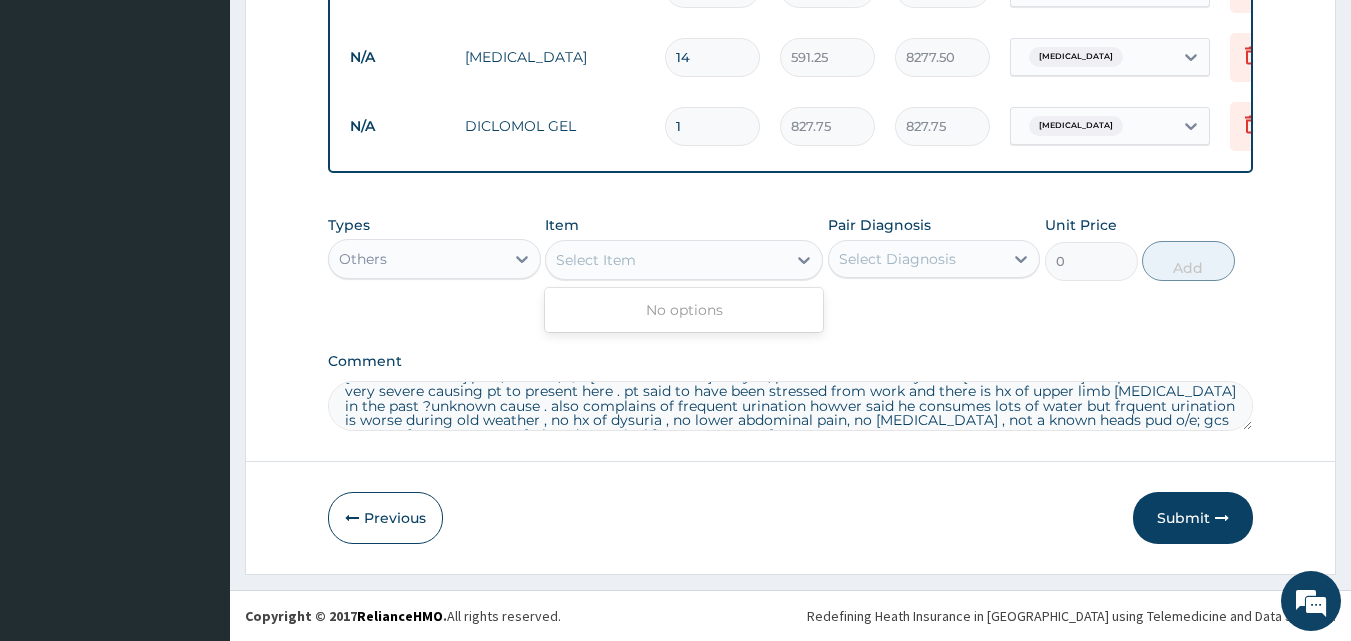 click on "No options" at bounding box center (684, 310) 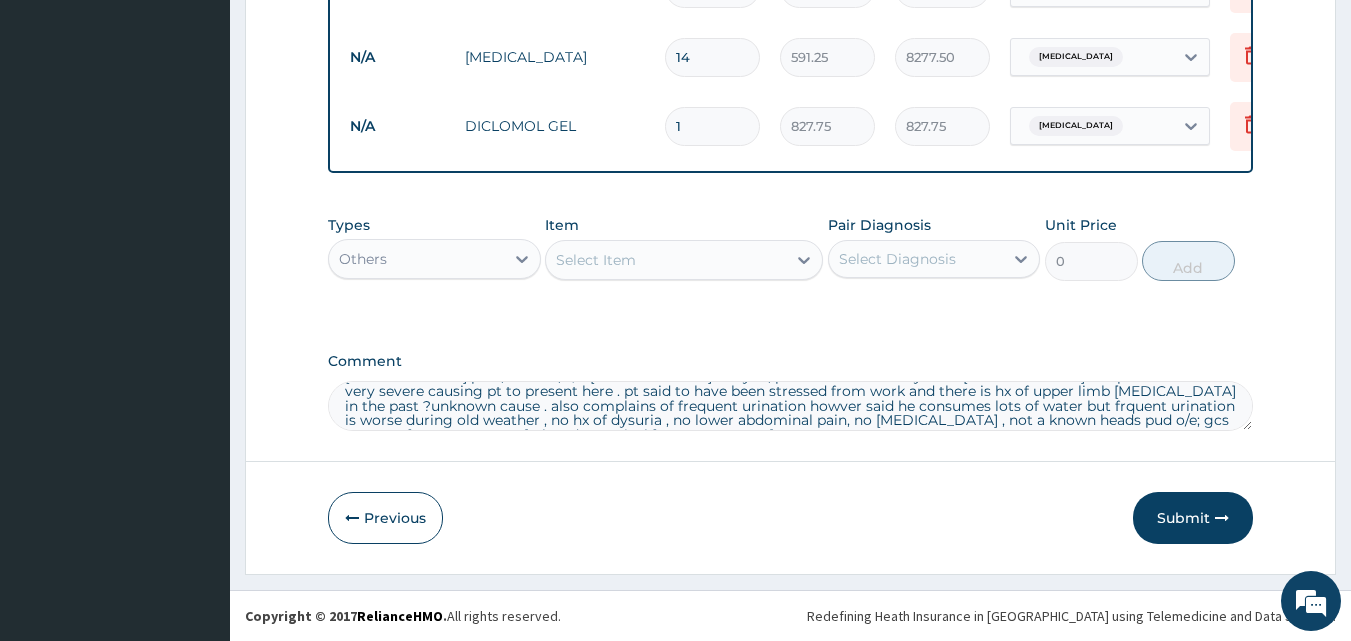 click on "Select Item" at bounding box center [666, 260] 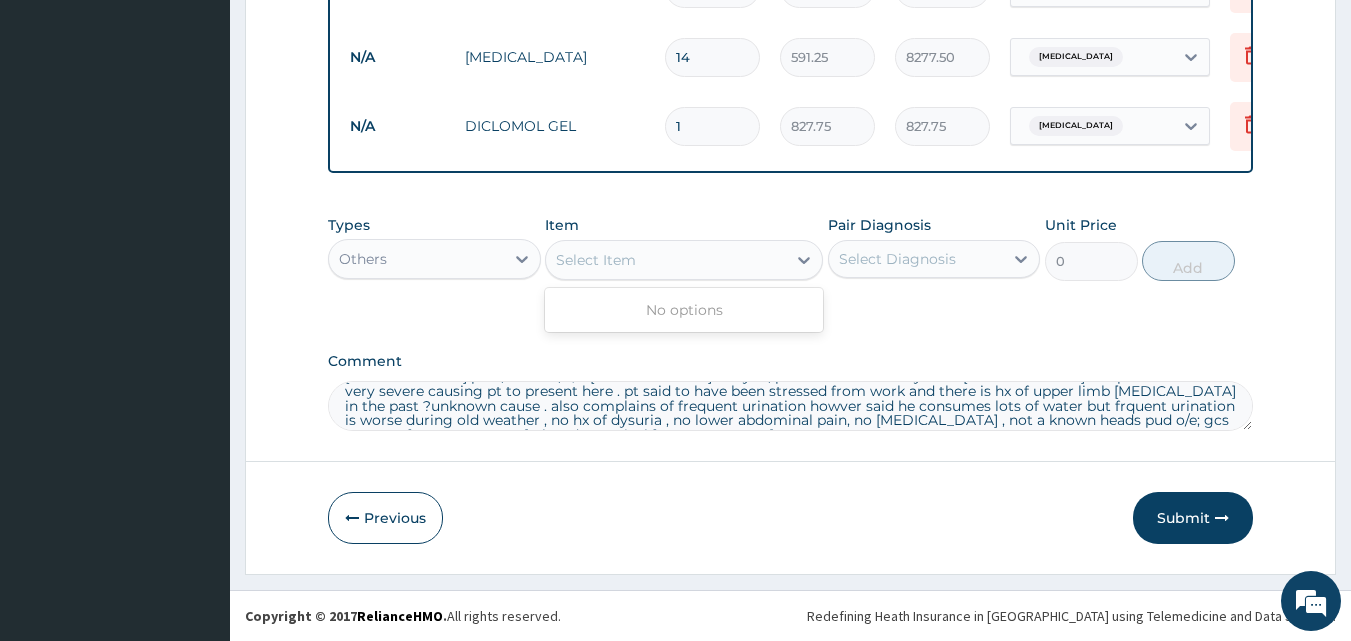 click on "Select Item" at bounding box center (666, 260) 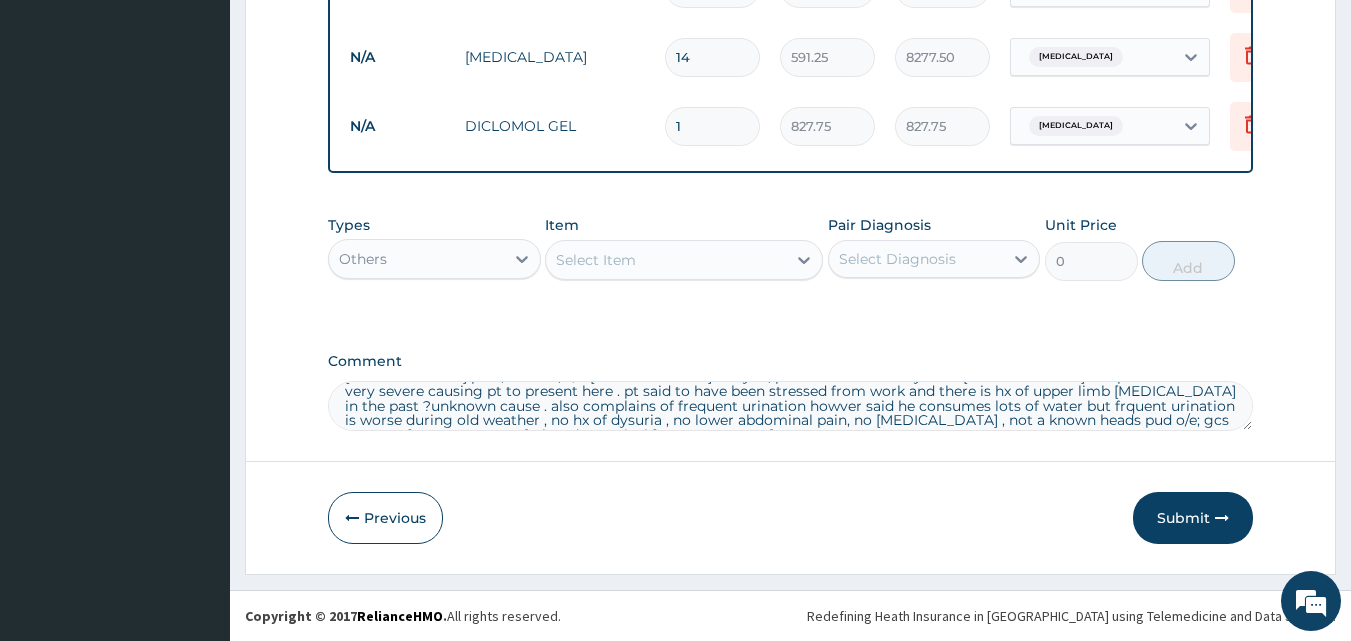 click on "Select Item" at bounding box center (596, 260) 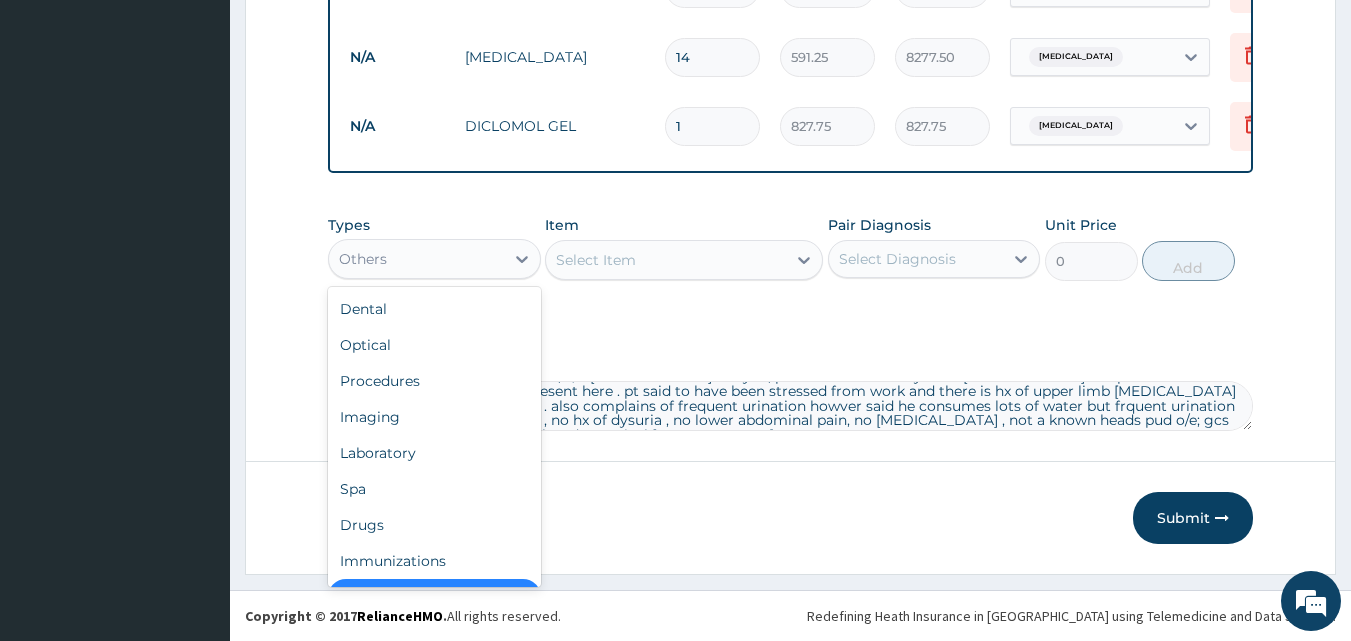 click on "Others" at bounding box center [416, 259] 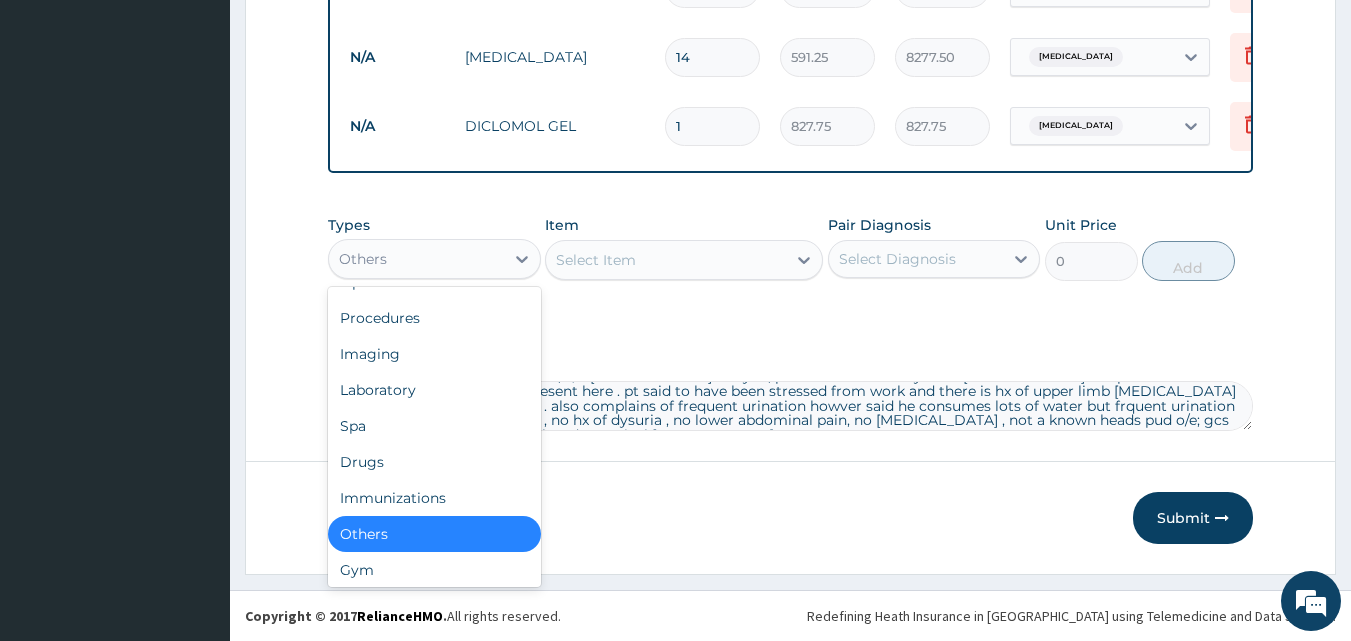 scroll, scrollTop: 68, scrollLeft: 0, axis: vertical 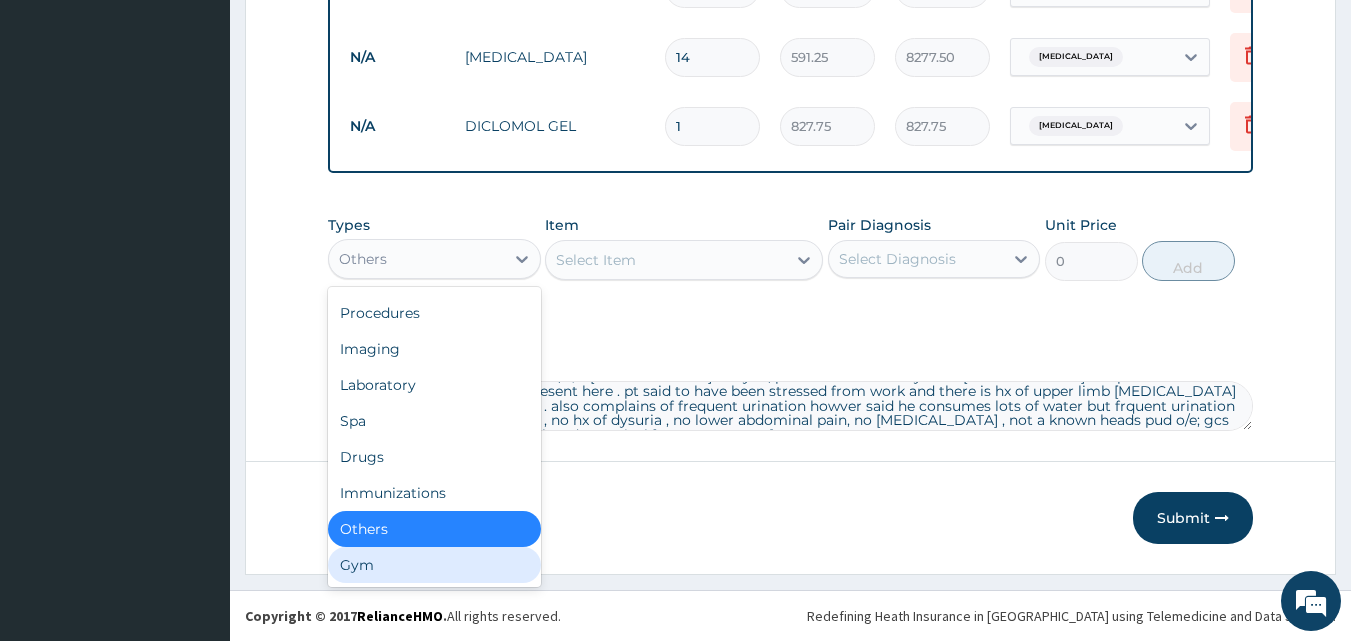 click on "Gym" at bounding box center [434, 565] 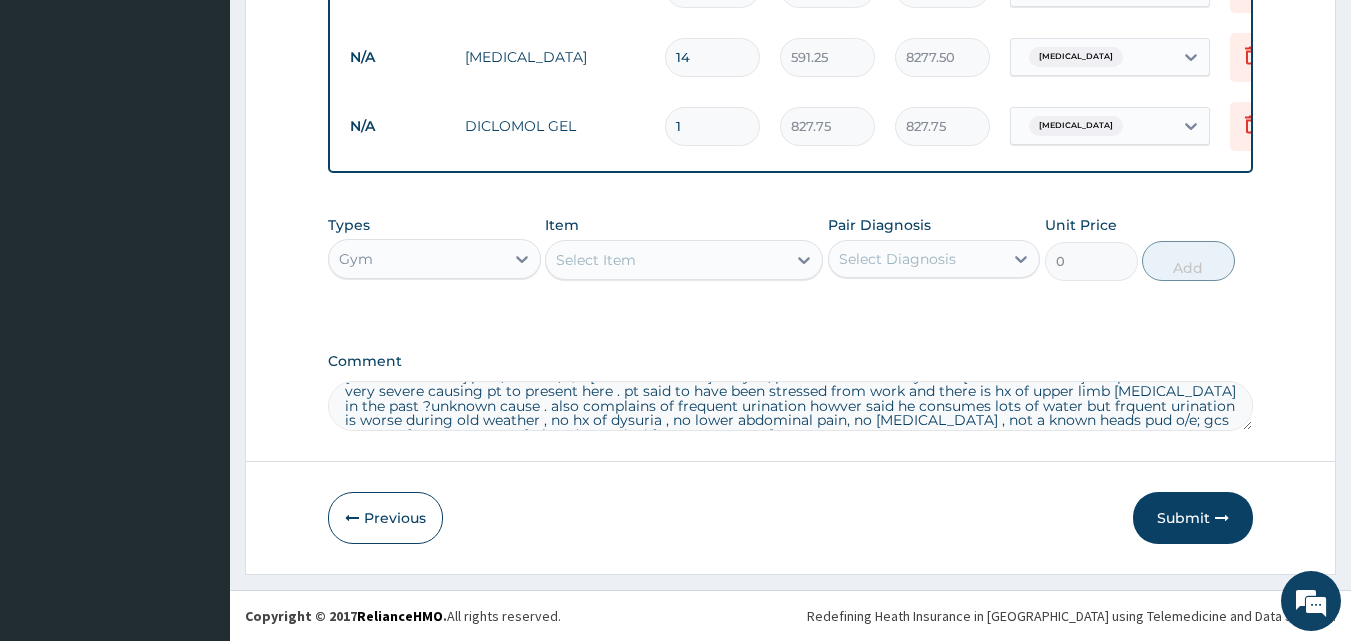 click on "Types Gym Item Select Item Pair Diagnosis Select Diagnosis Unit Price 0 Add" at bounding box center (791, 248) 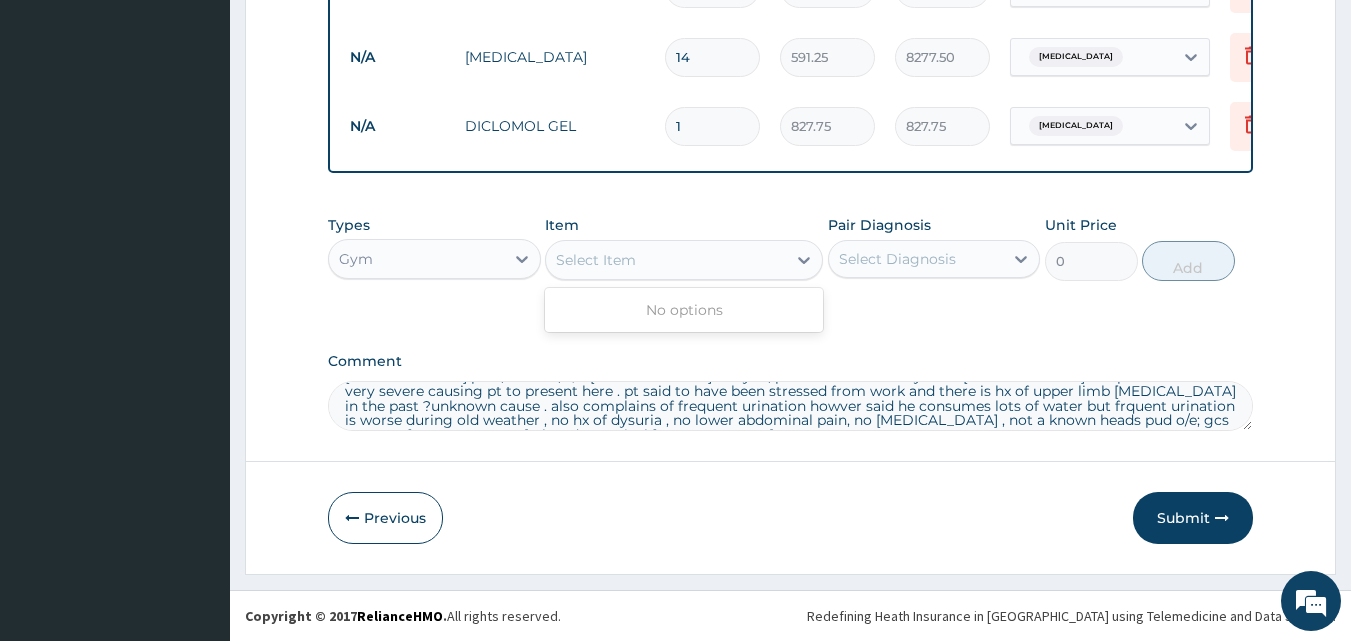 click on "Select Item" at bounding box center (666, 260) 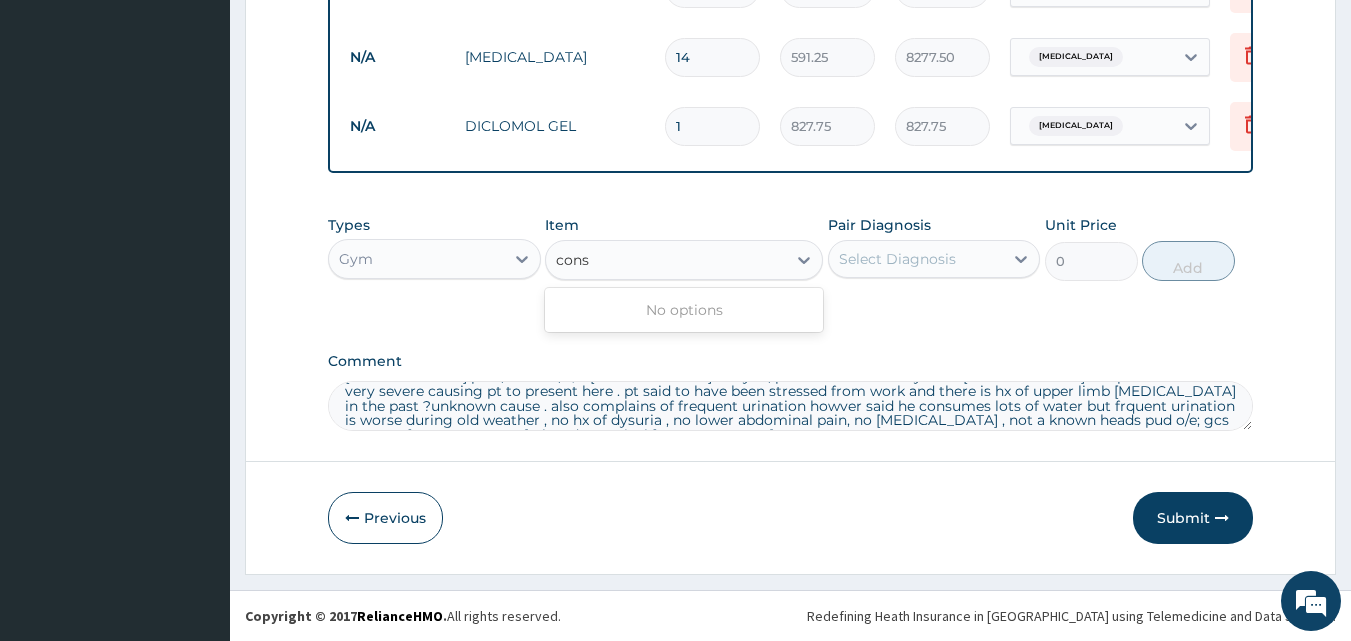type on "cons" 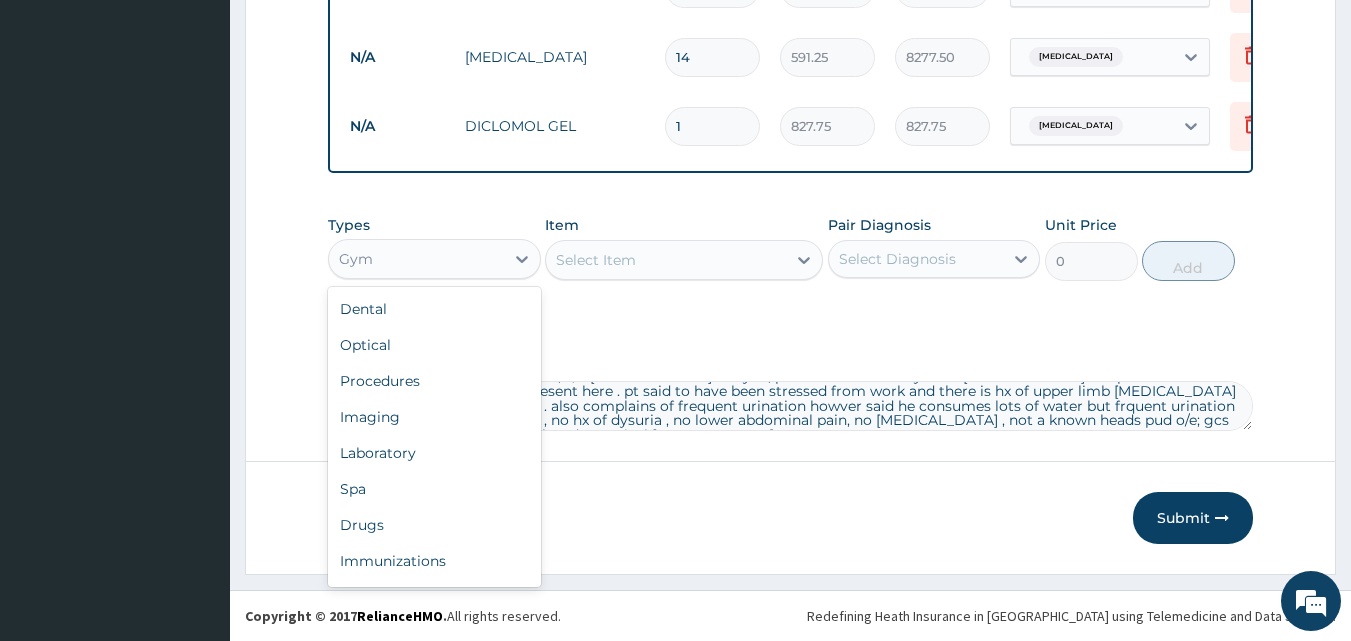 click on "Gym" at bounding box center [416, 259] 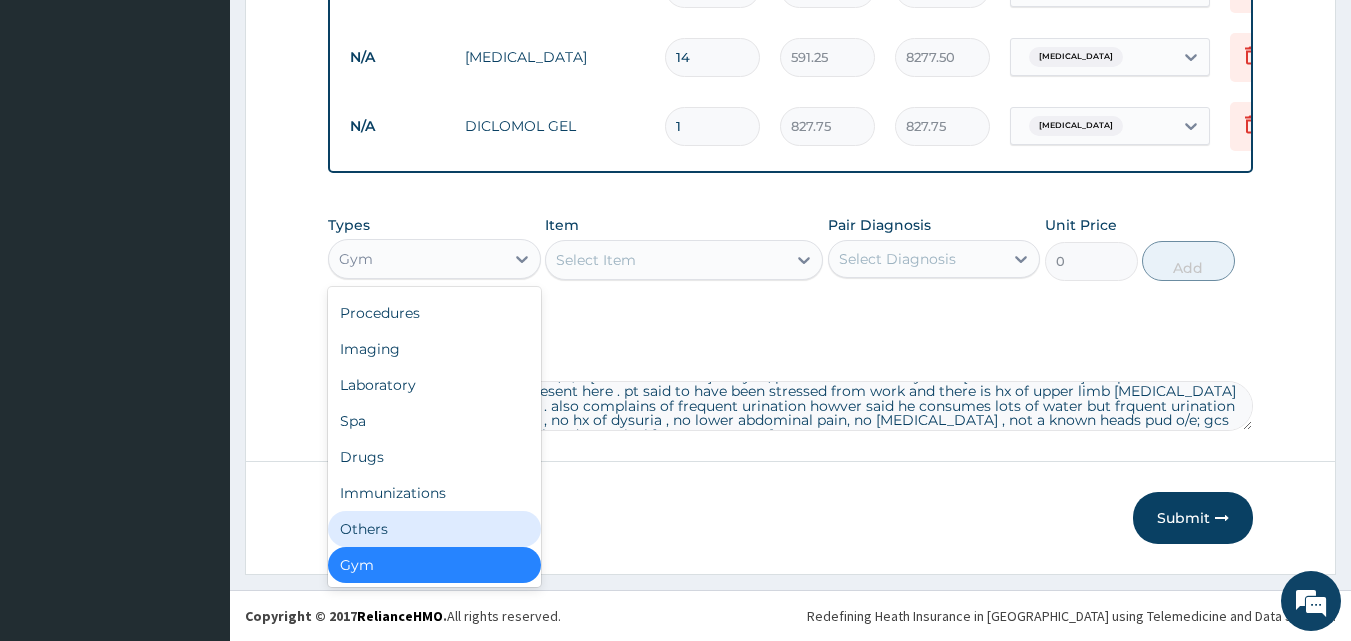 click on "Others" at bounding box center [434, 529] 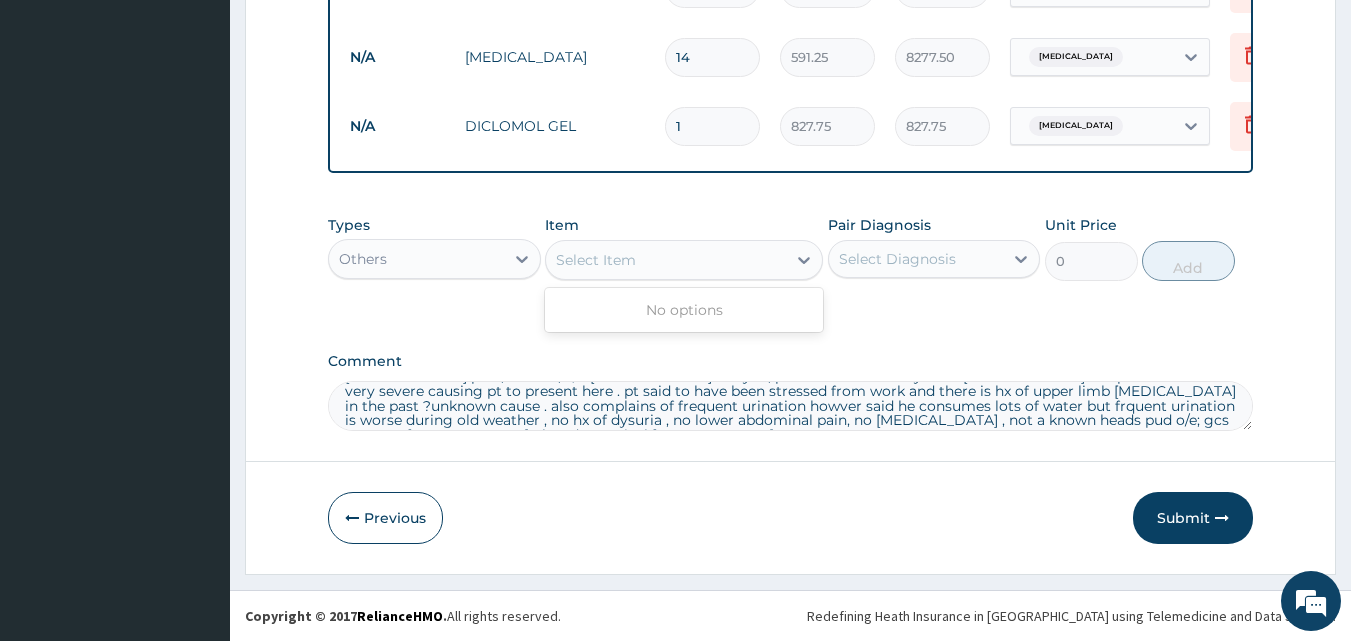 click on "Select Item" at bounding box center (666, 260) 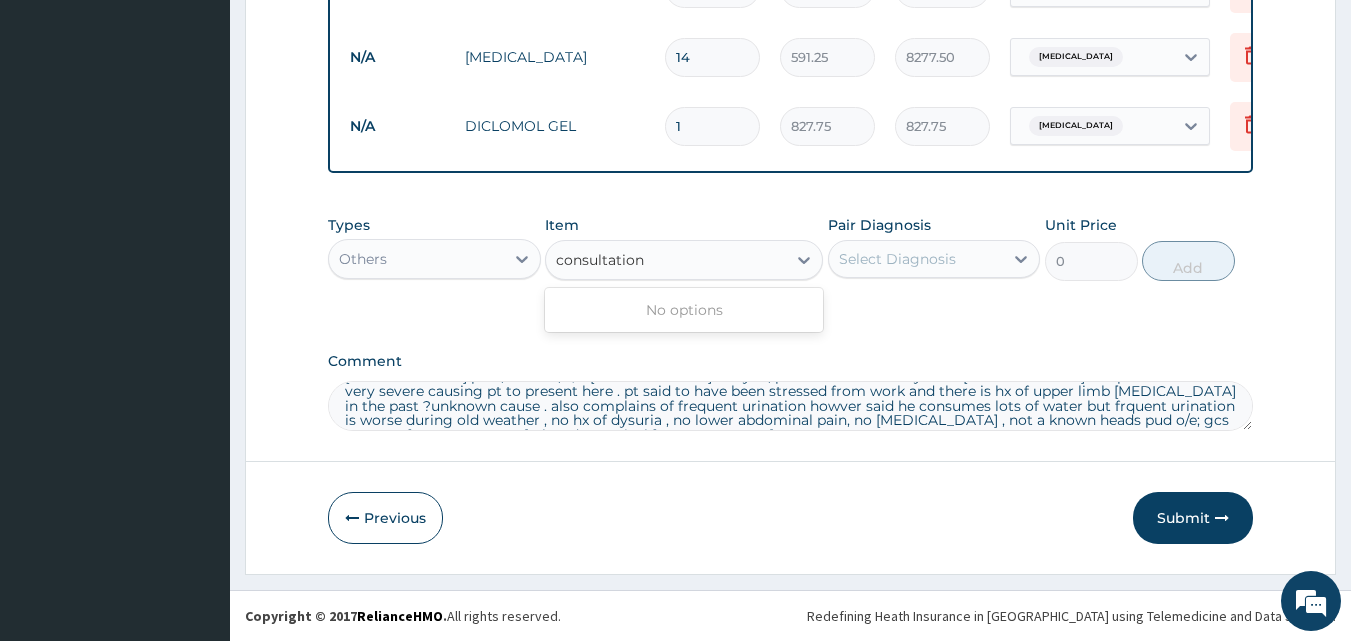 type on "consultation" 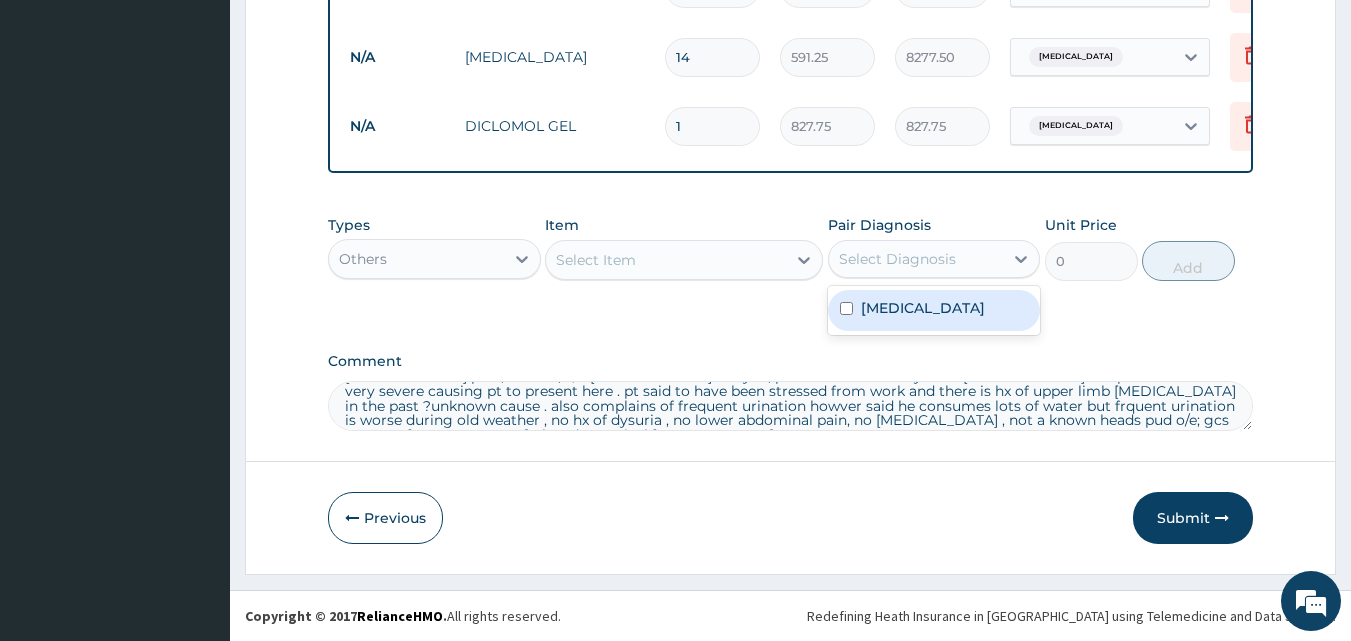 click on "Select Diagnosis" at bounding box center [916, 259] 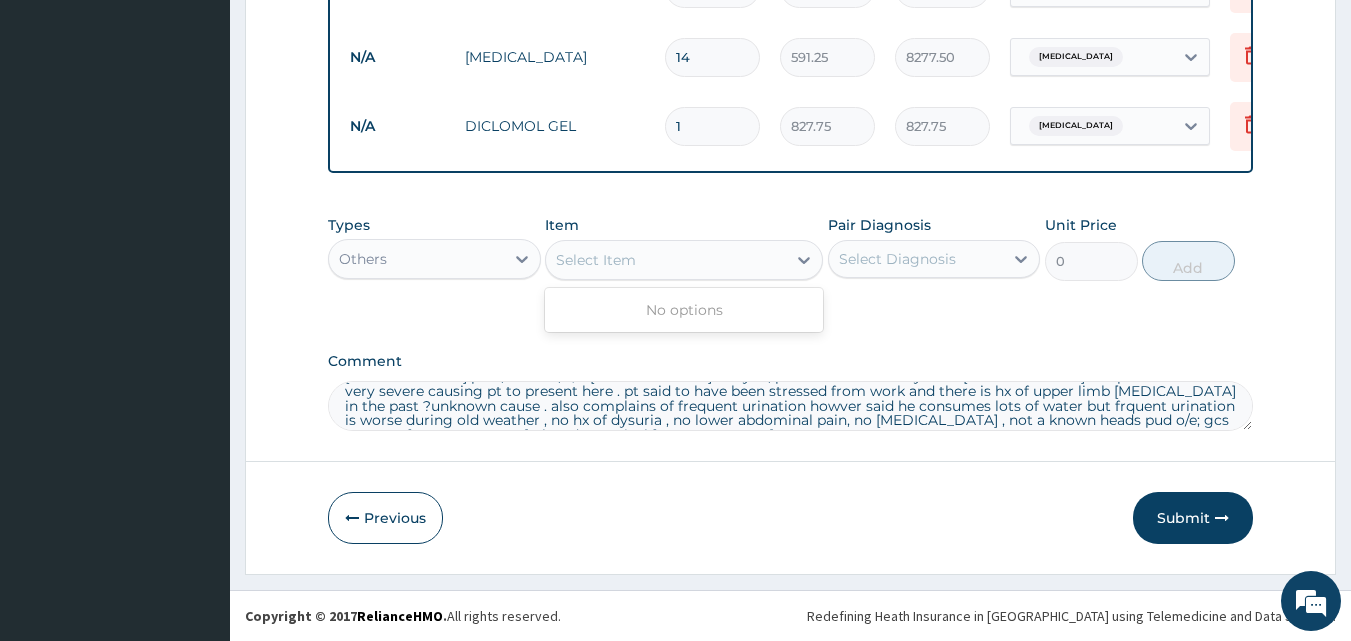 click on "Select Item" at bounding box center (666, 260) 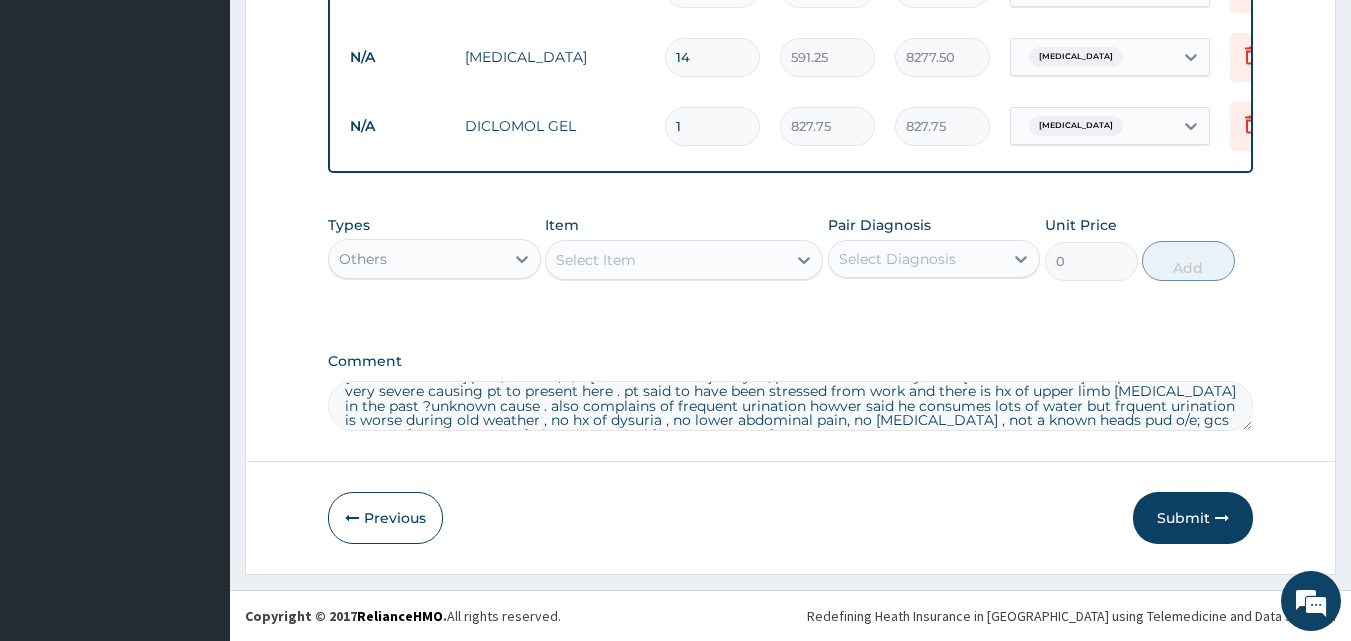 click on "PA Code / Prescription Code Enter Code(Secondary Care Only) Encounter Date DD-MM-YYYY Important Notice Please enter PA codes before entering items that are not attached to a PA code   All diagnoses entered must be linked to a claim item. Diagnosis & Claim Items that are visible but inactive cannot be edited because they were imported from an already approved PA code. Diagnosis Neck pain Confirmed NB: All diagnosis must be linked to a claim item Claim Items Type Name Quantity Unit Price Total Price Pair Diagnosis Actions N/A Tramadol 50mg 6 118.25 709.50 Neck pain Delete N/A Methocarbamol 500mg 10 165.55 1655.50 Neck pain Delete N/A Diclofenac 14 591.25 8277.50 Neck pain Delete N/A DICLOMOL GEL 1 827.75 827.75 Neck pain Delete Types Others Item Select Item Pair Diagnosis Select Diagnosis Unit Price 0 Add Comment" at bounding box center (791, -146) 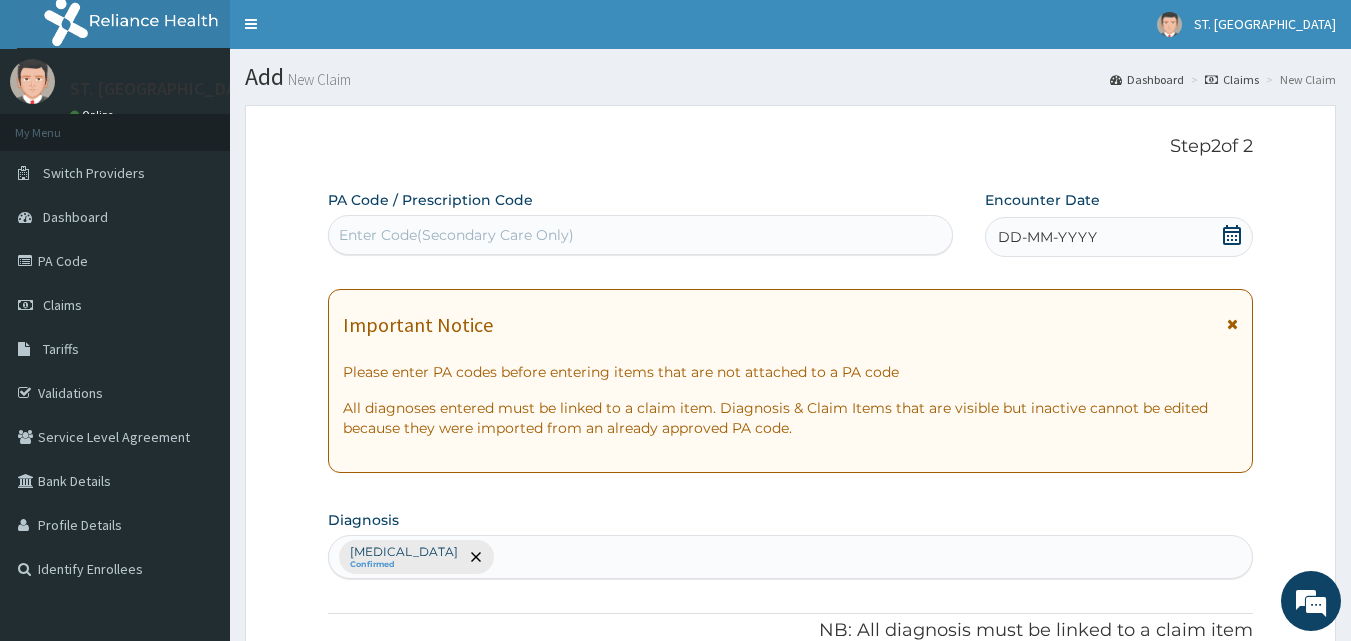 scroll, scrollTop: 0, scrollLeft: 0, axis: both 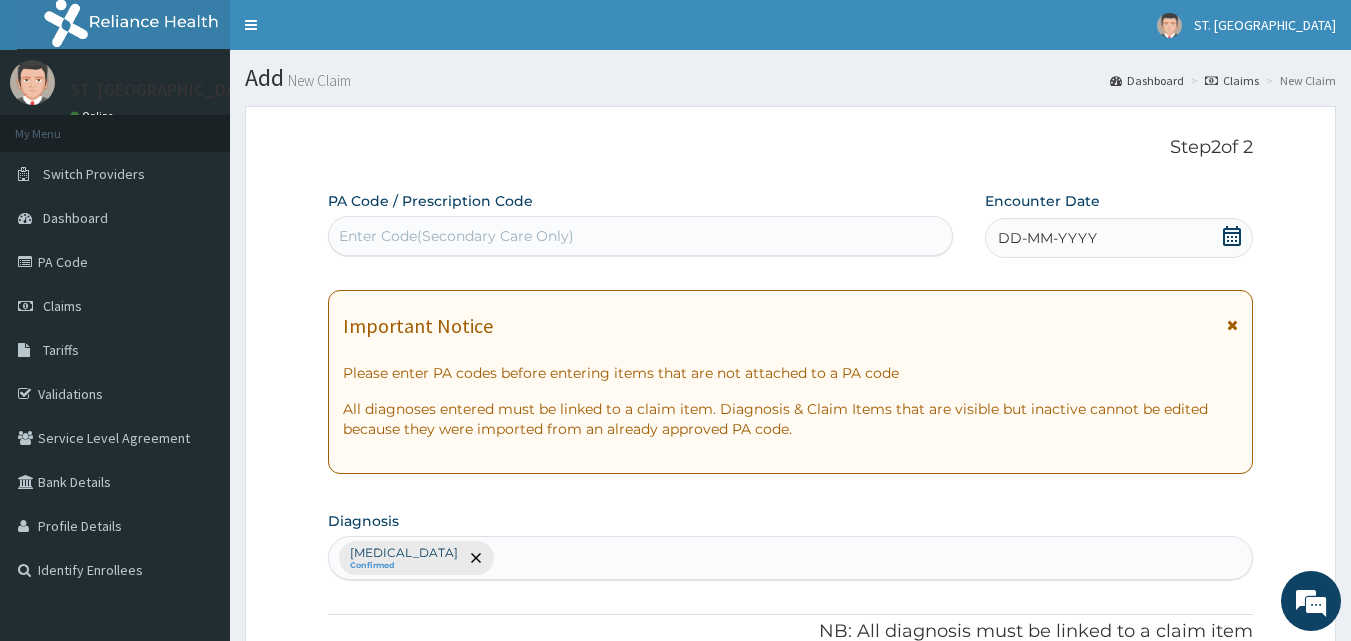 click 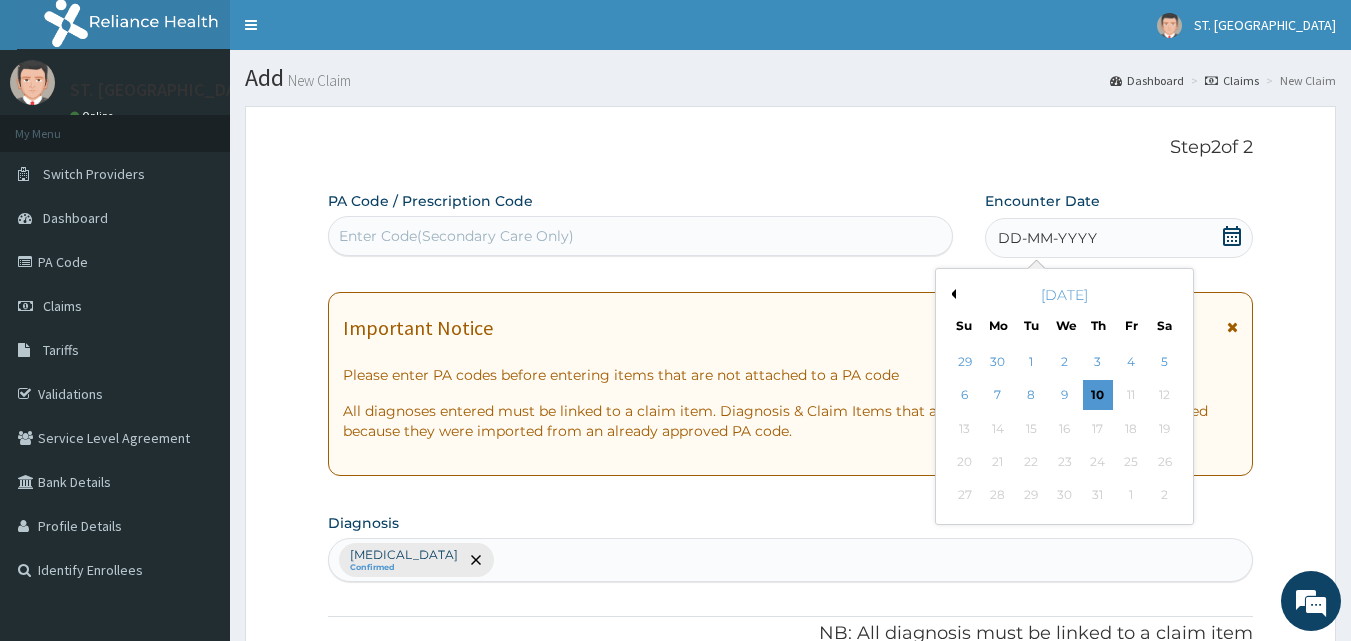 click on "Previous Month" at bounding box center [951, 294] 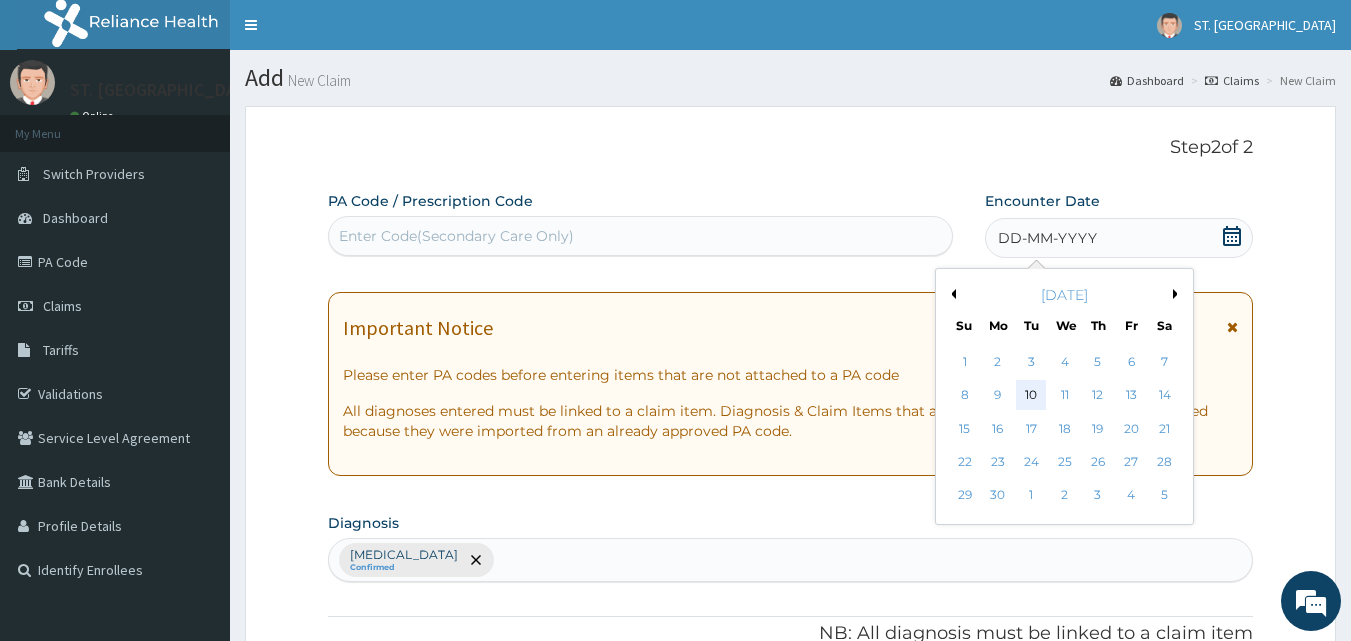 click on "10" at bounding box center [1032, 396] 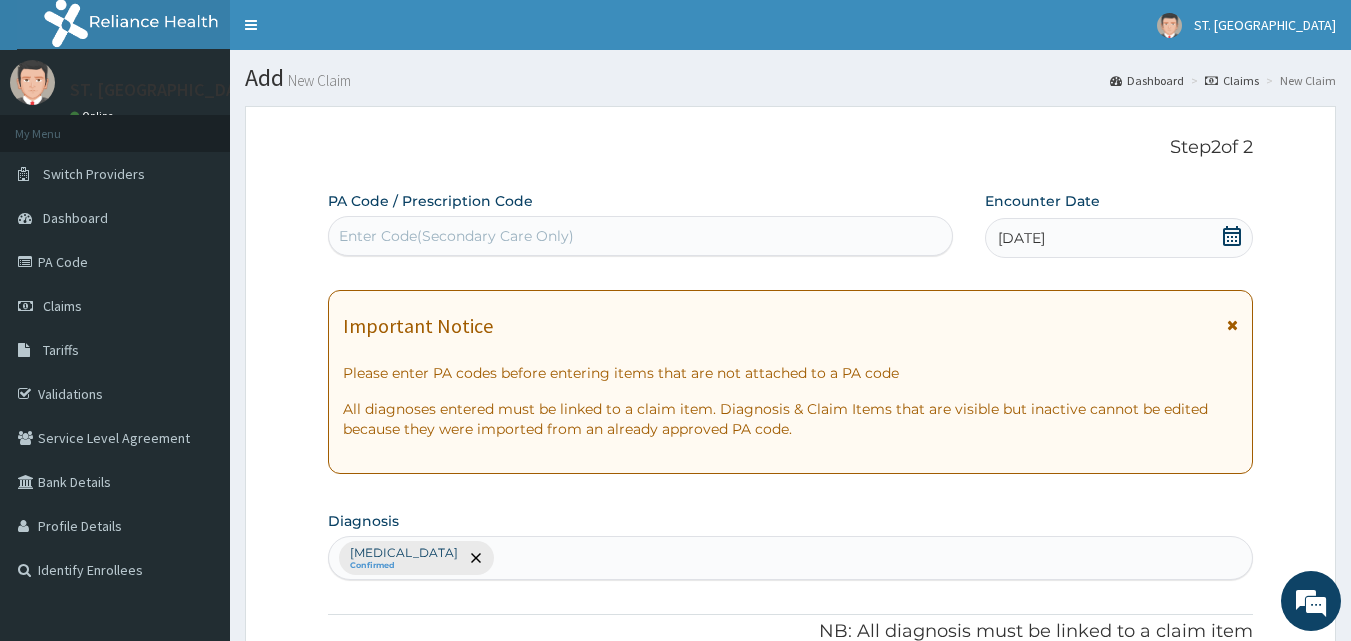 click on "Important Notice" at bounding box center [791, 331] 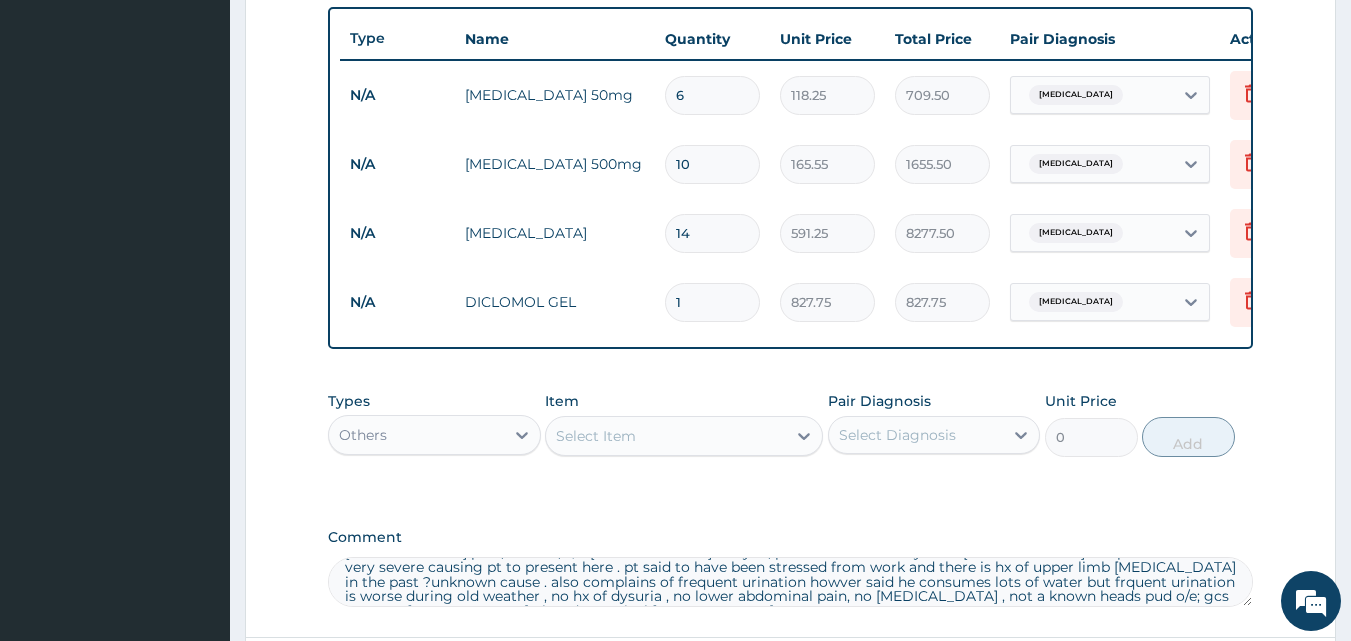scroll, scrollTop: 928, scrollLeft: 0, axis: vertical 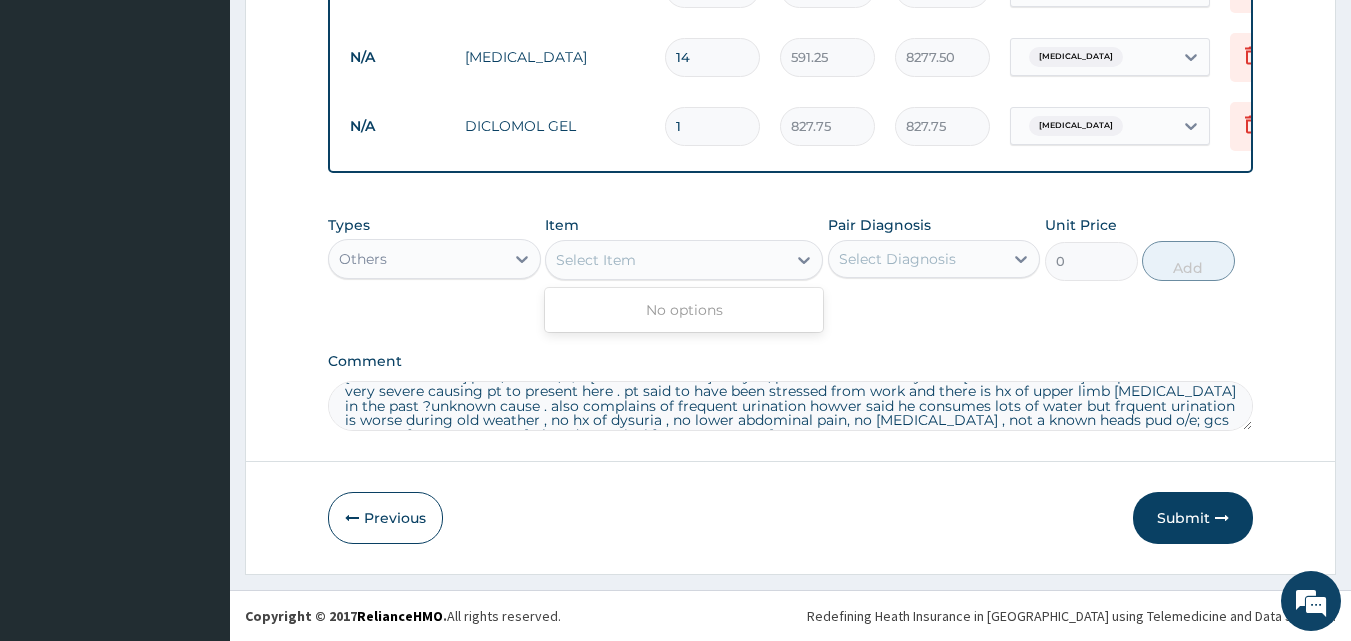 click on "Select Item" at bounding box center (666, 260) 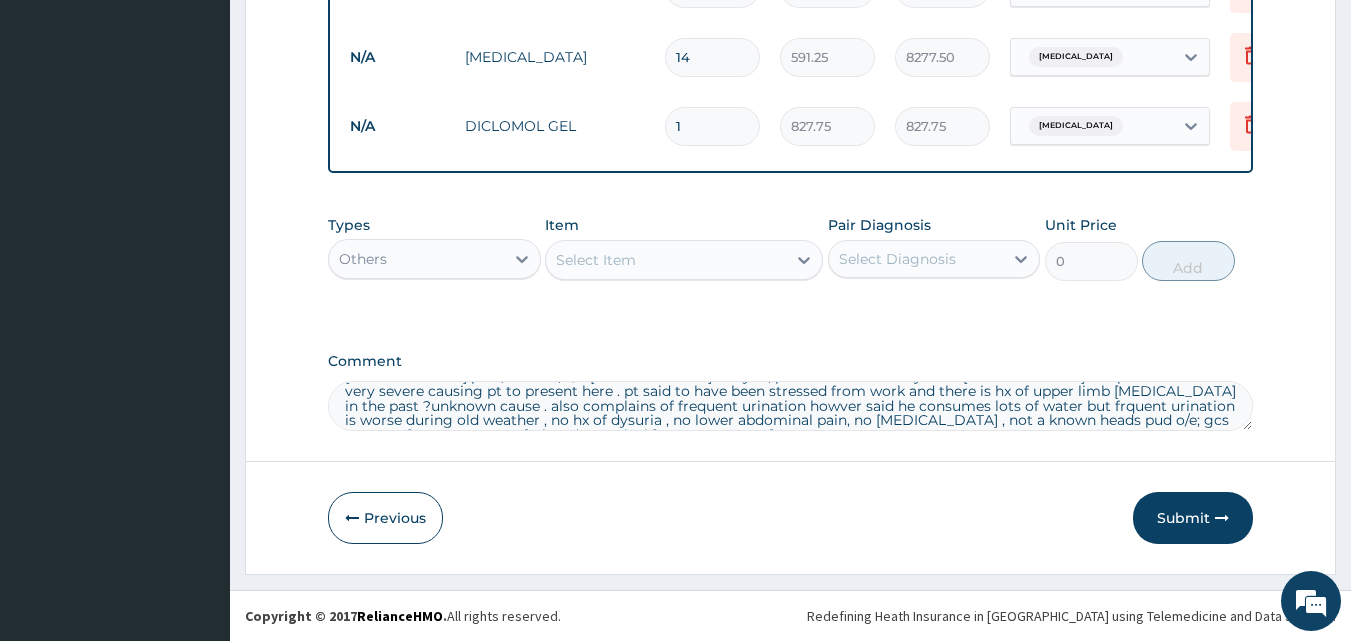 click on "Item Select Item" at bounding box center (684, 248) 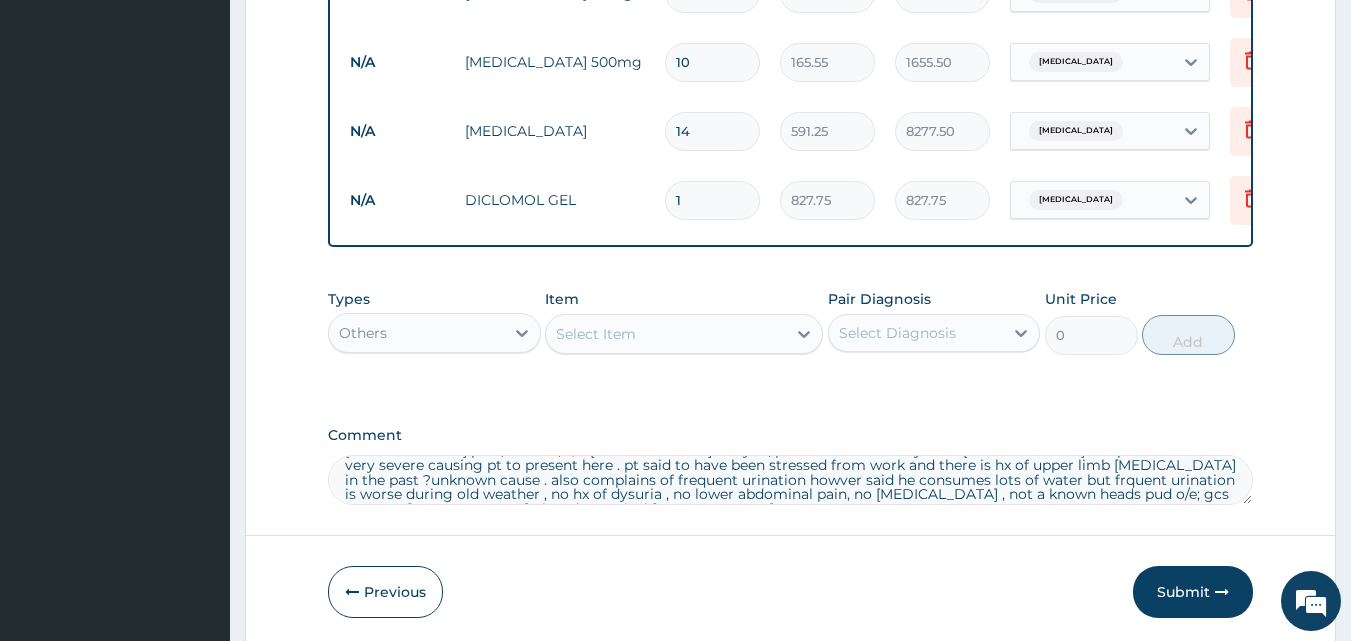scroll, scrollTop: 928, scrollLeft: 0, axis: vertical 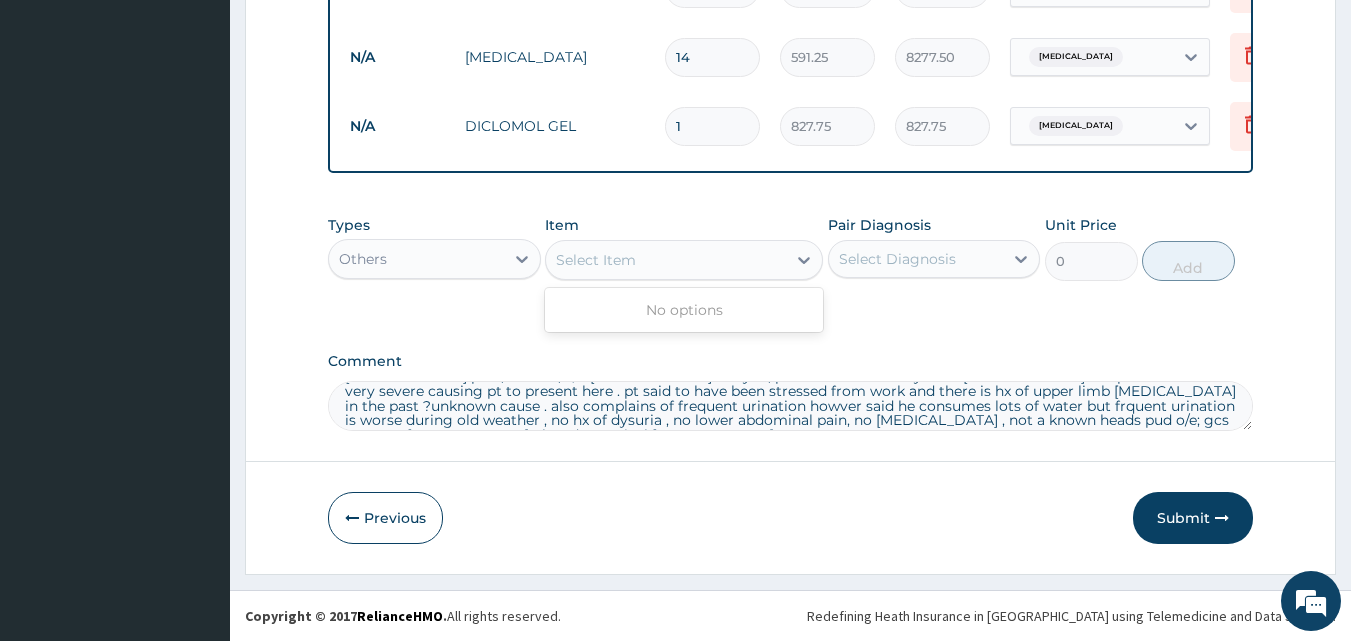 click on "Select Item" at bounding box center [666, 260] 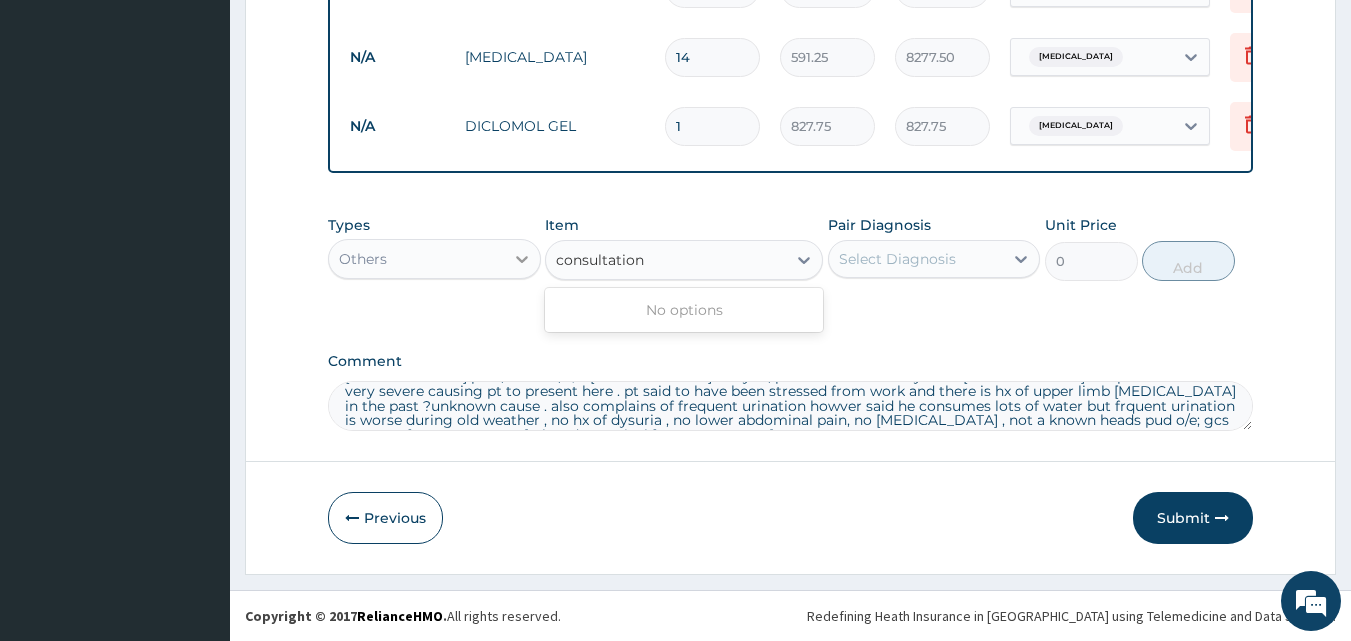 type on "consultation" 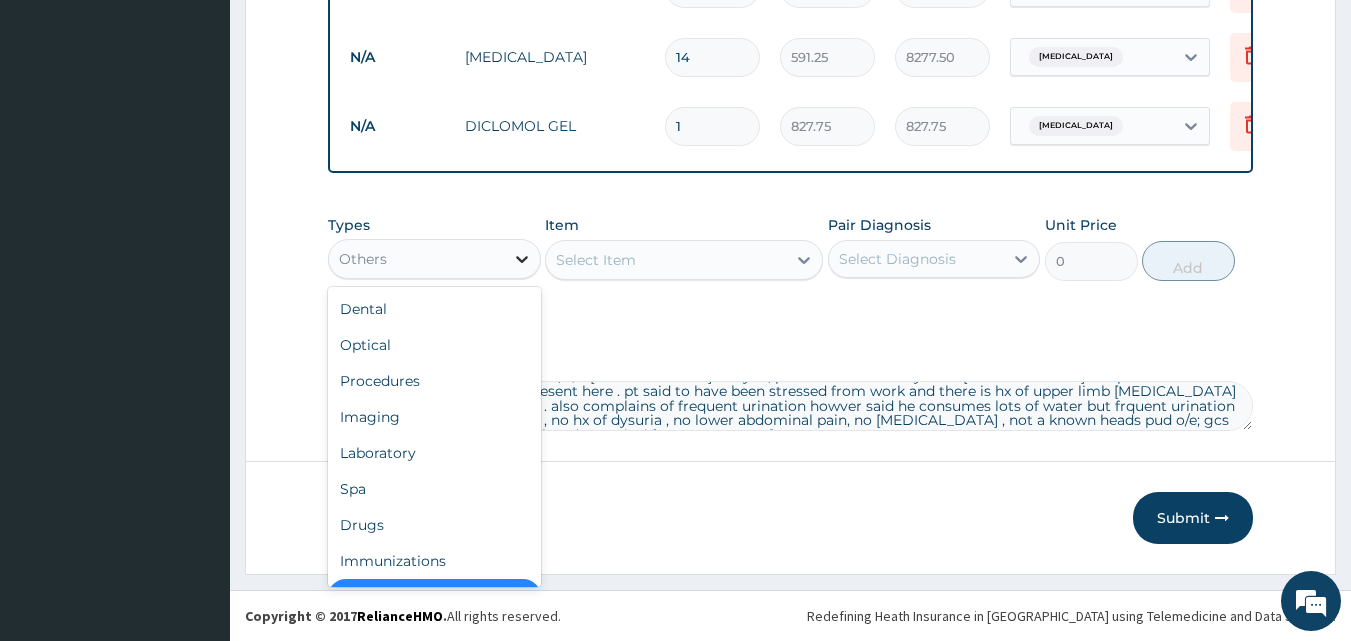 click 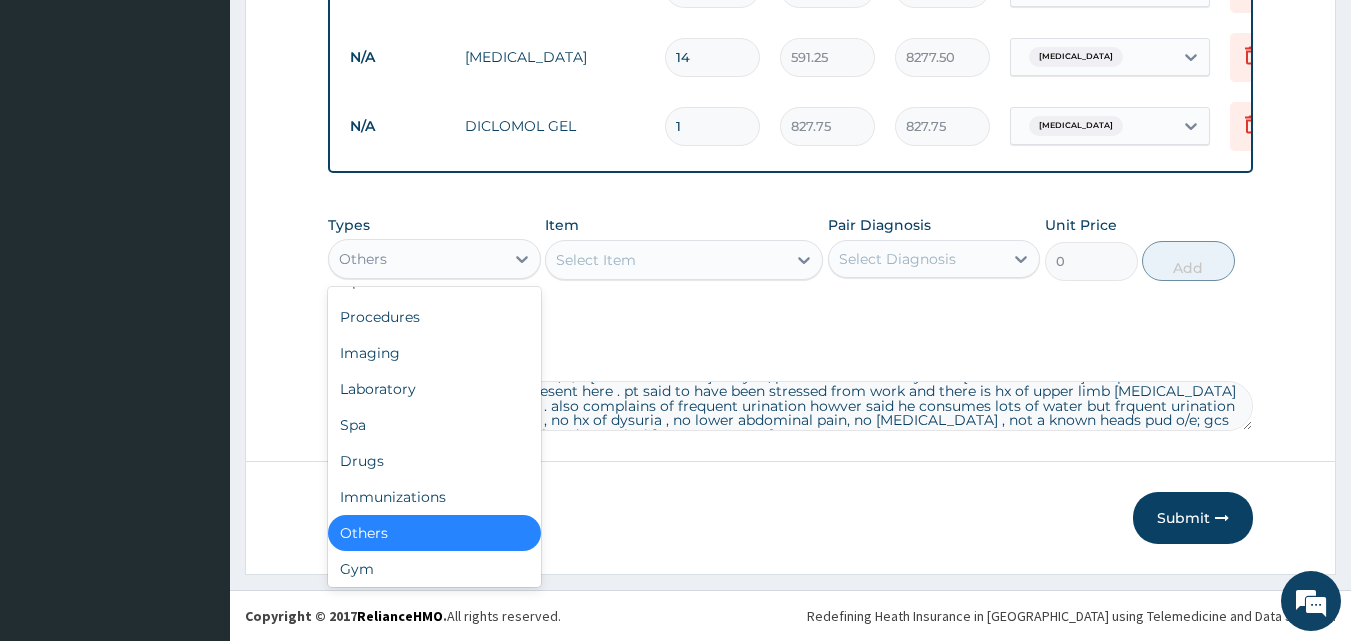 scroll, scrollTop: 68, scrollLeft: 0, axis: vertical 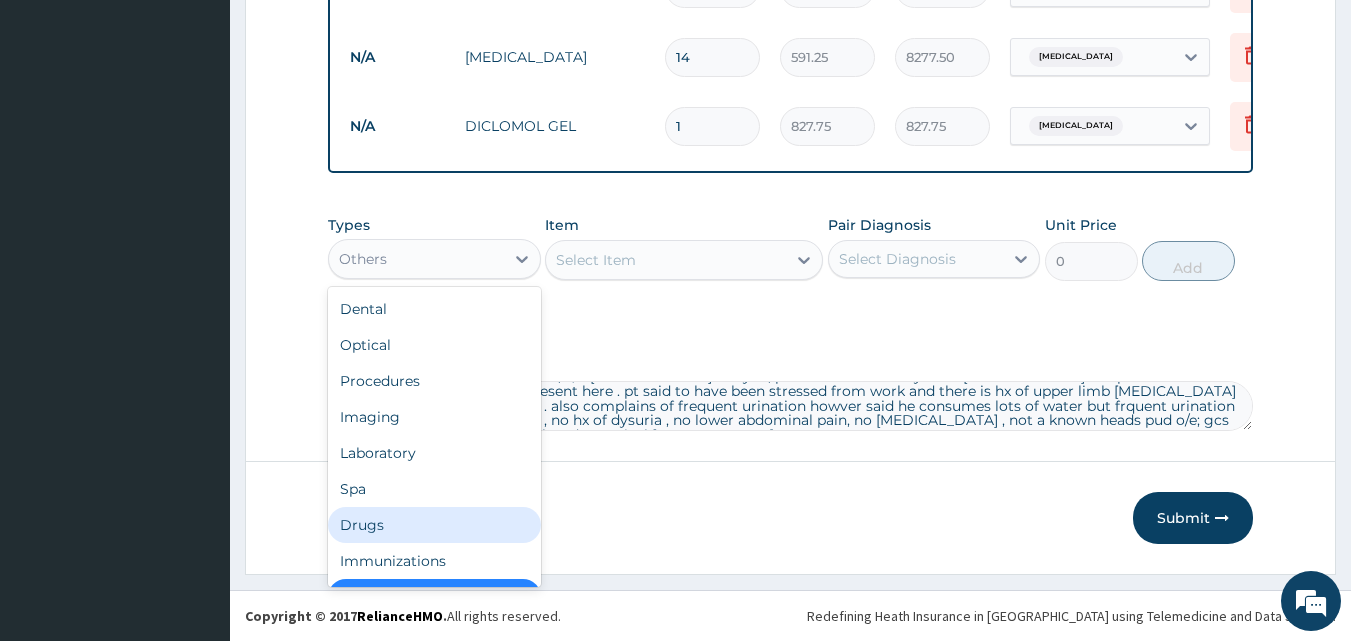click on "Drugs" at bounding box center [434, 525] 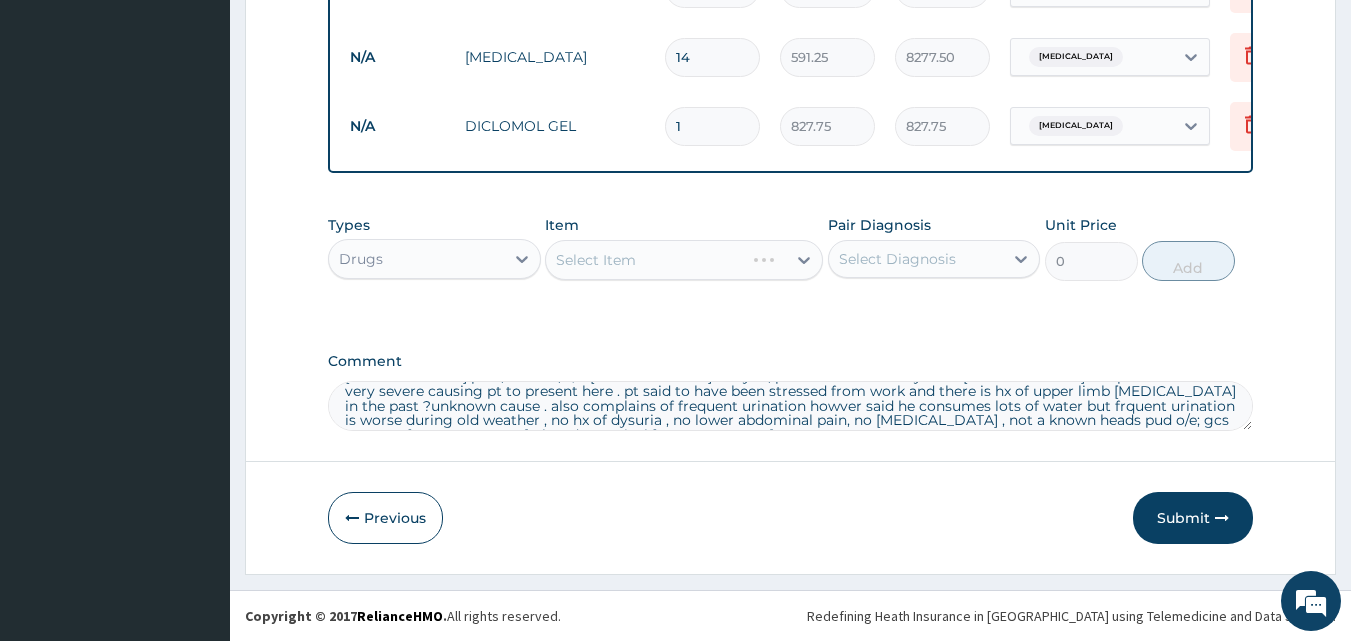 click on "Select Item" at bounding box center (684, 260) 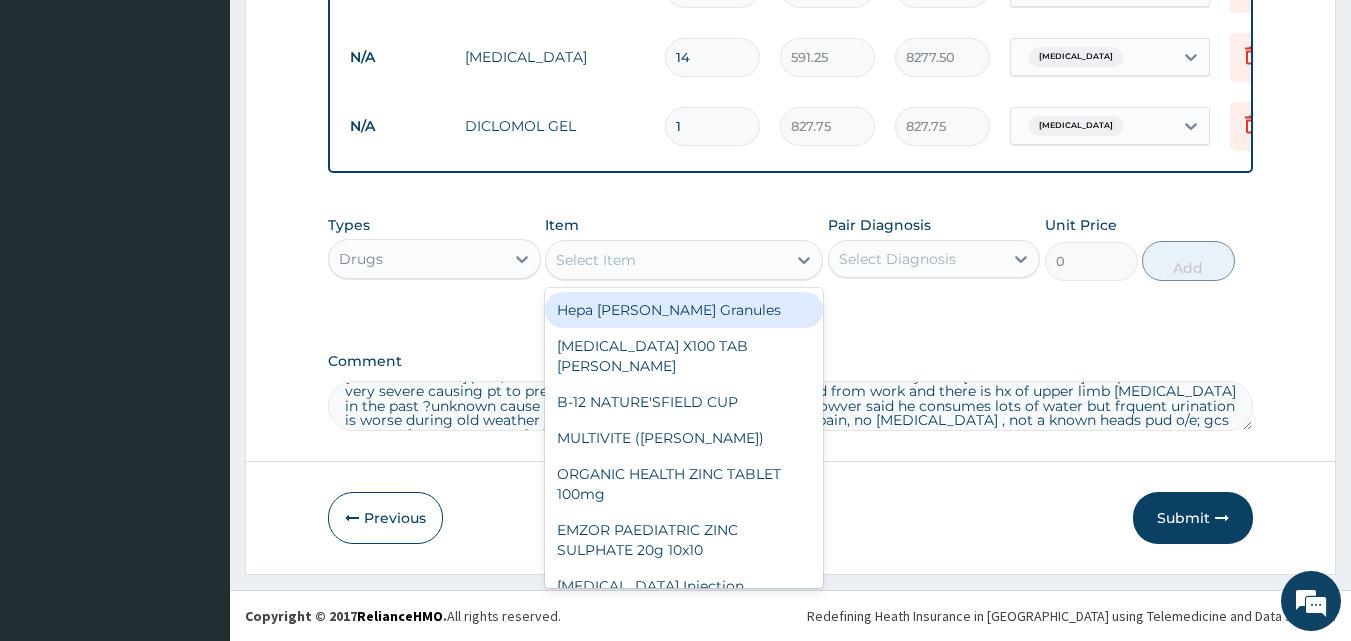 click on "Select Item" at bounding box center [666, 260] 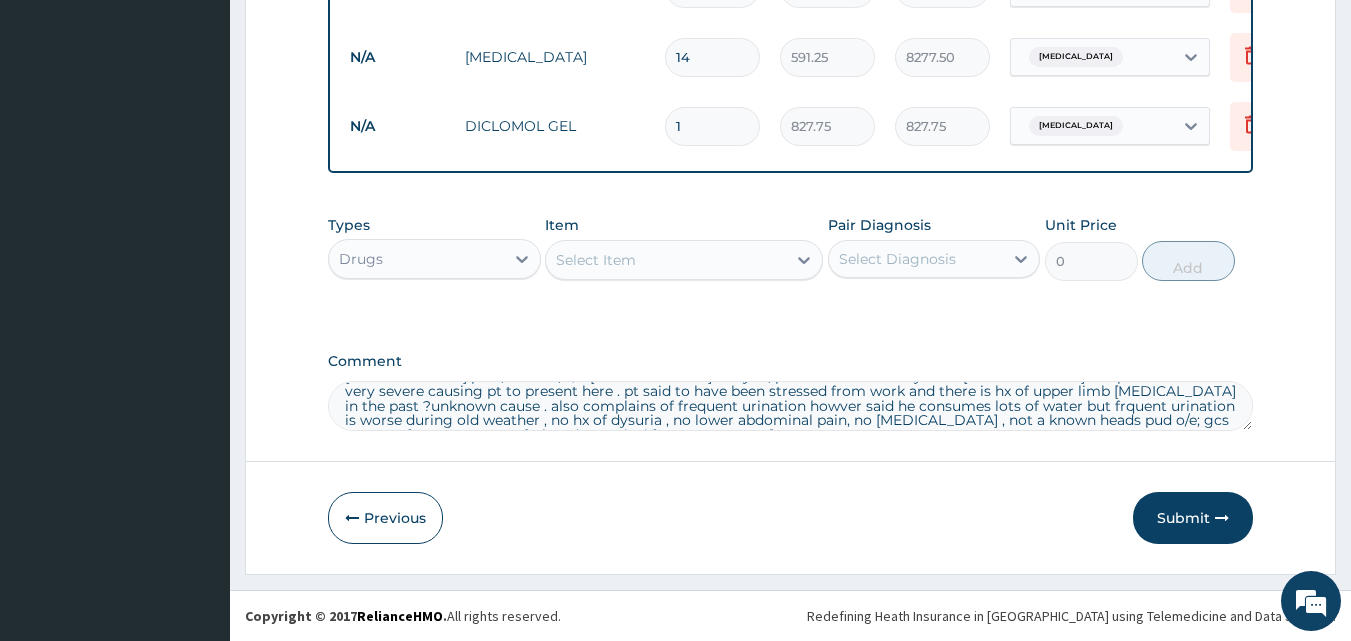 click on "Select Item" at bounding box center (666, 260) 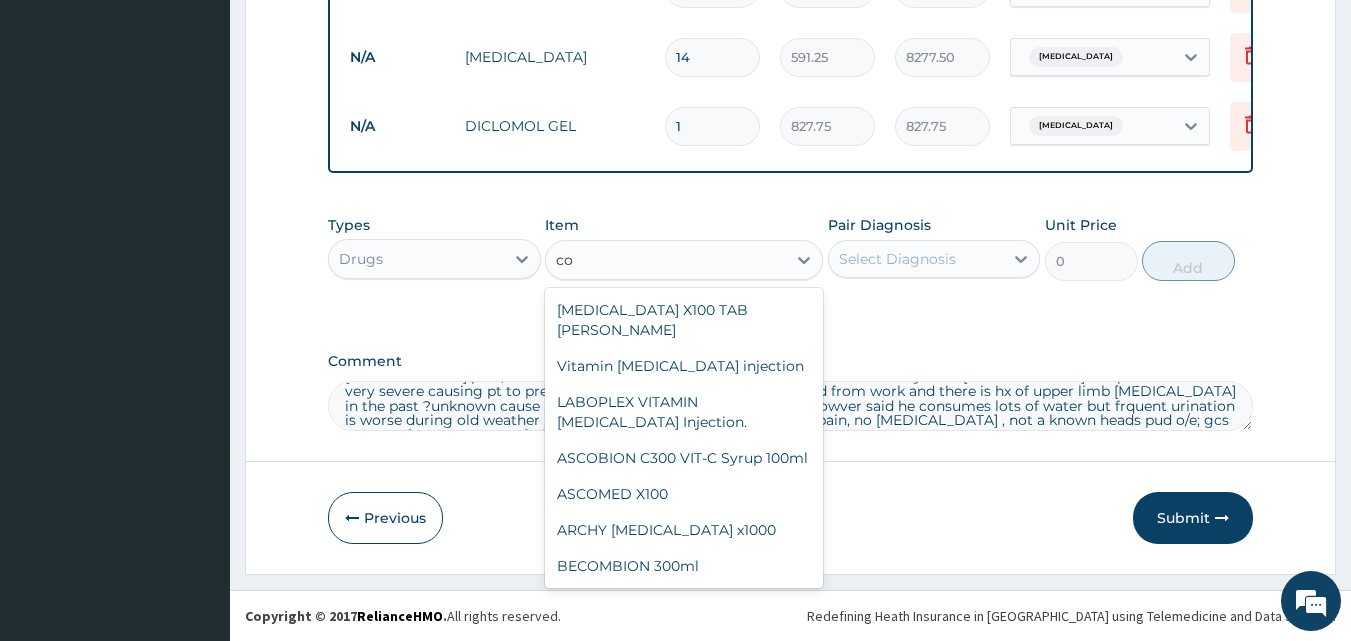 type on "c" 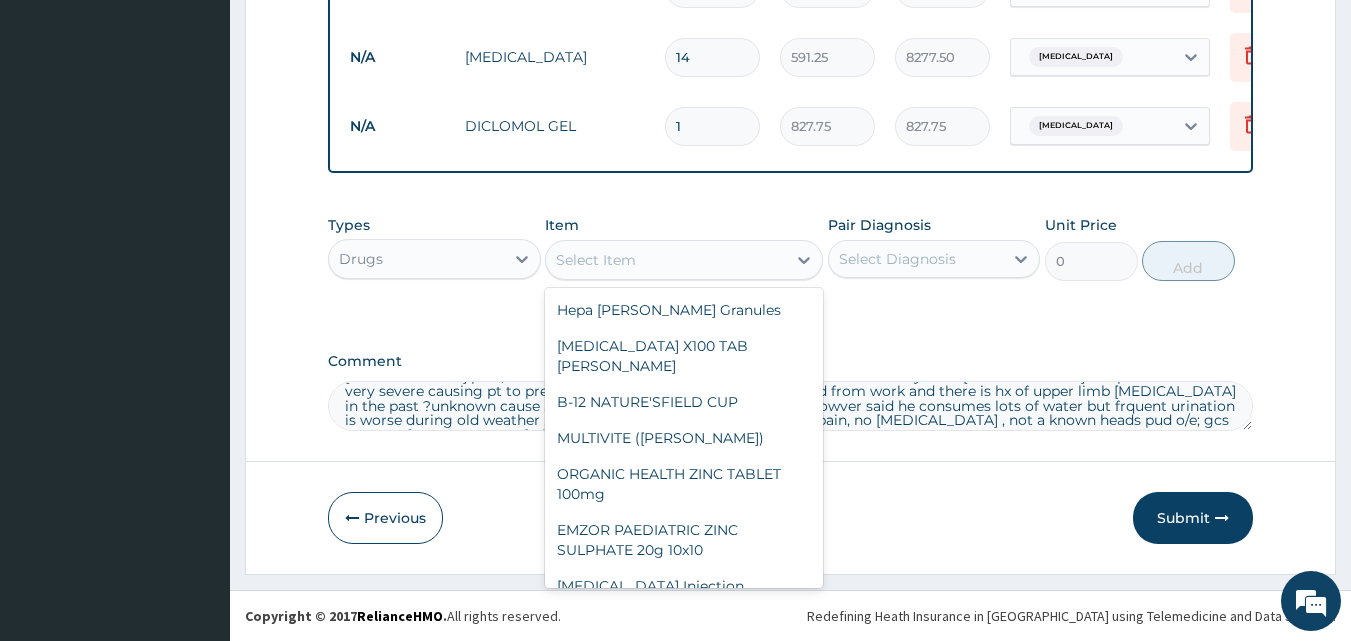 type on "s" 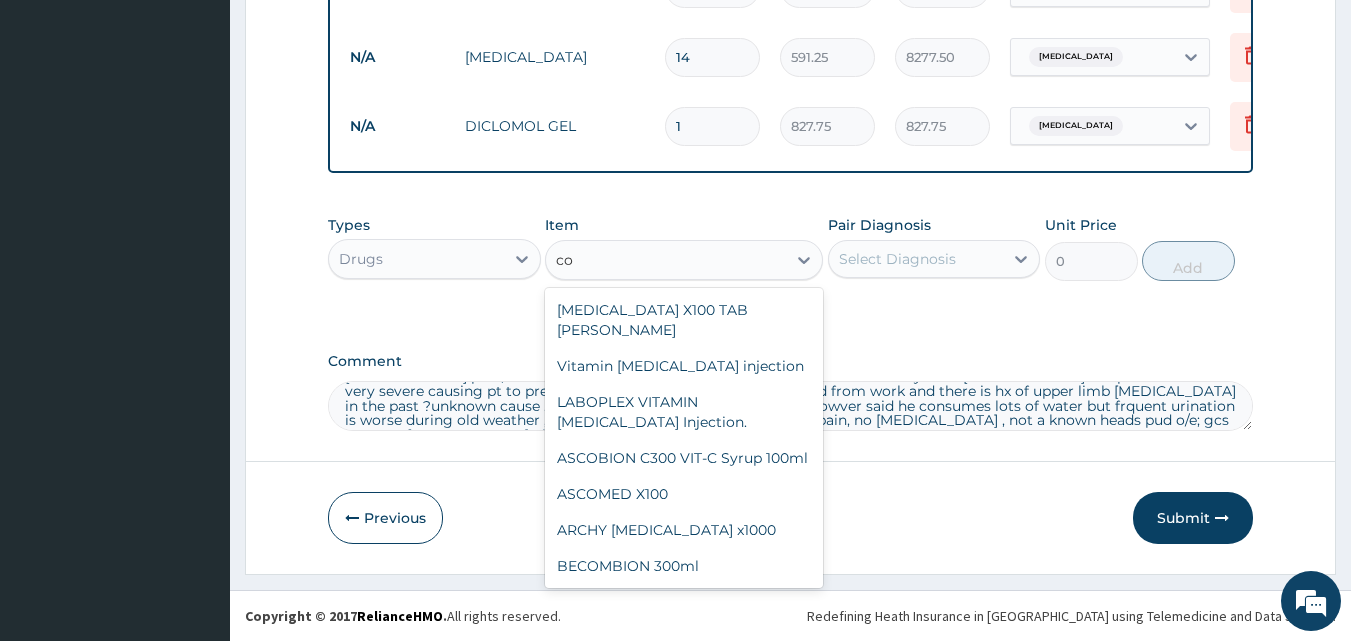 type on "c" 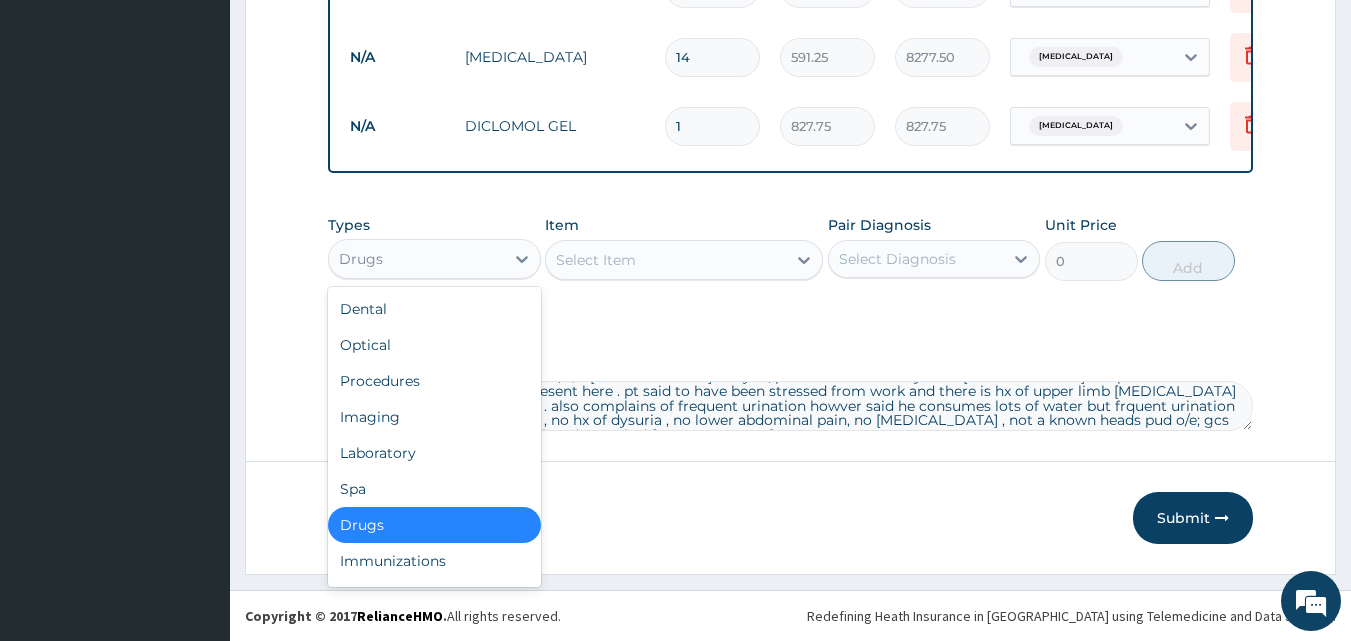 click on "Drugs" at bounding box center (416, 259) 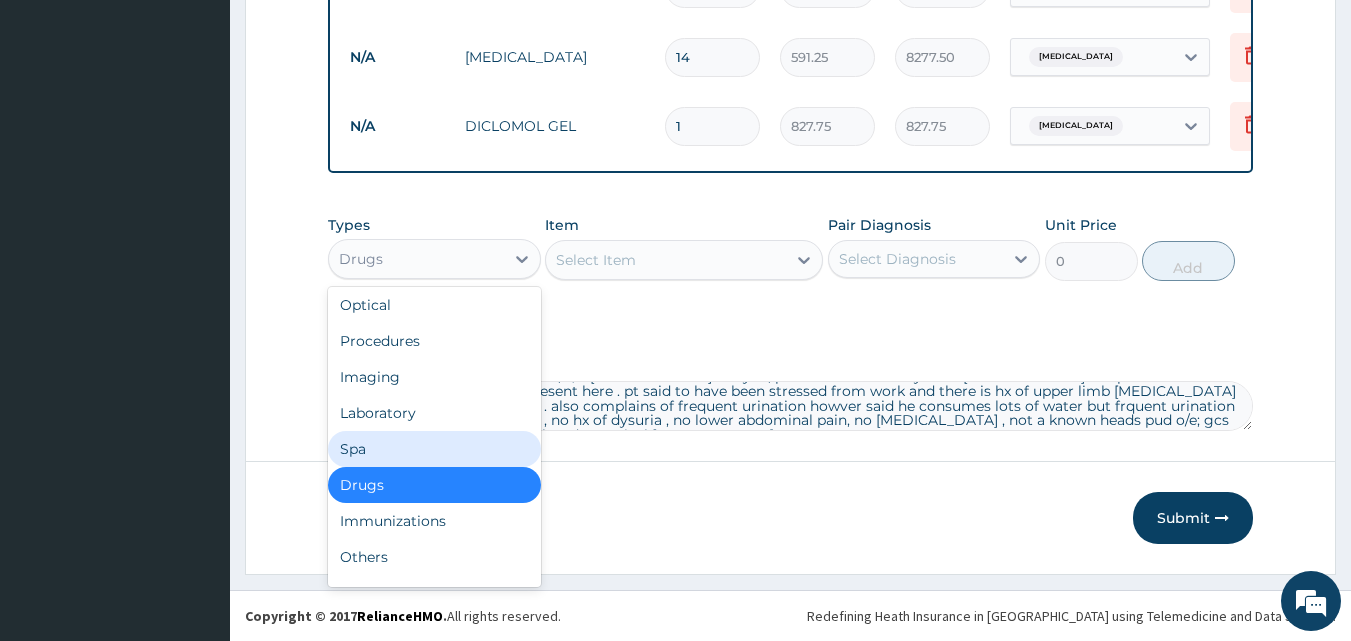 scroll, scrollTop: 68, scrollLeft: 0, axis: vertical 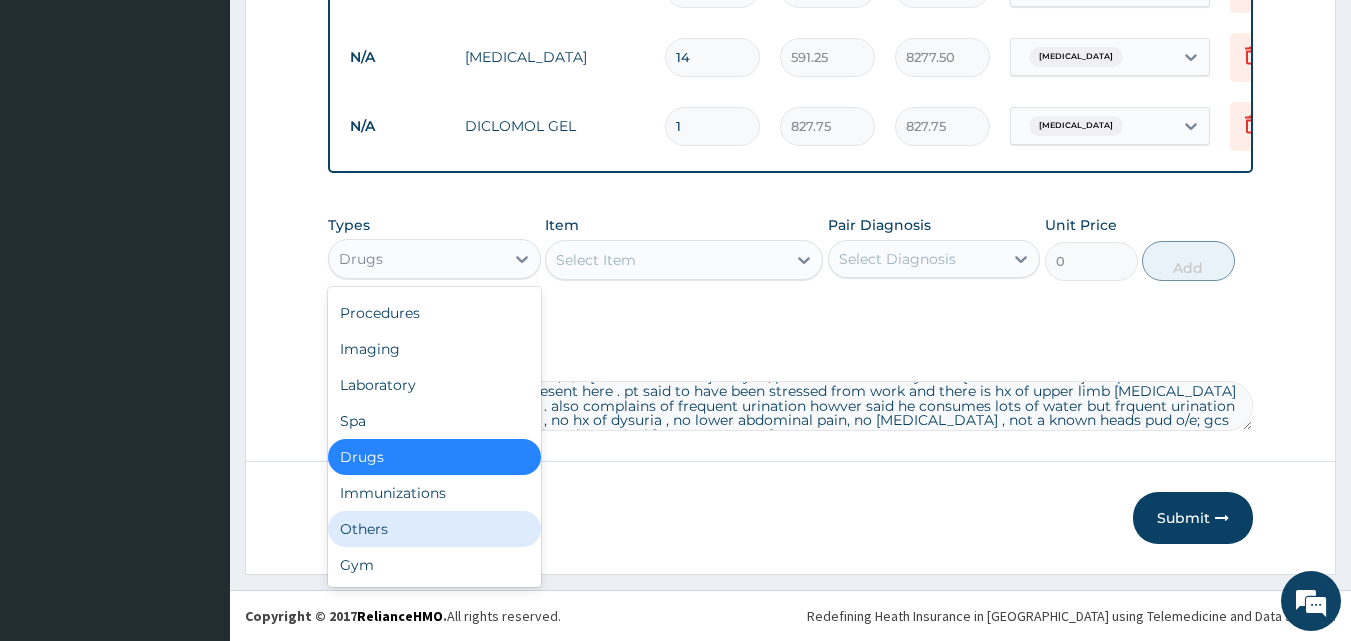 click on "Others" at bounding box center (434, 529) 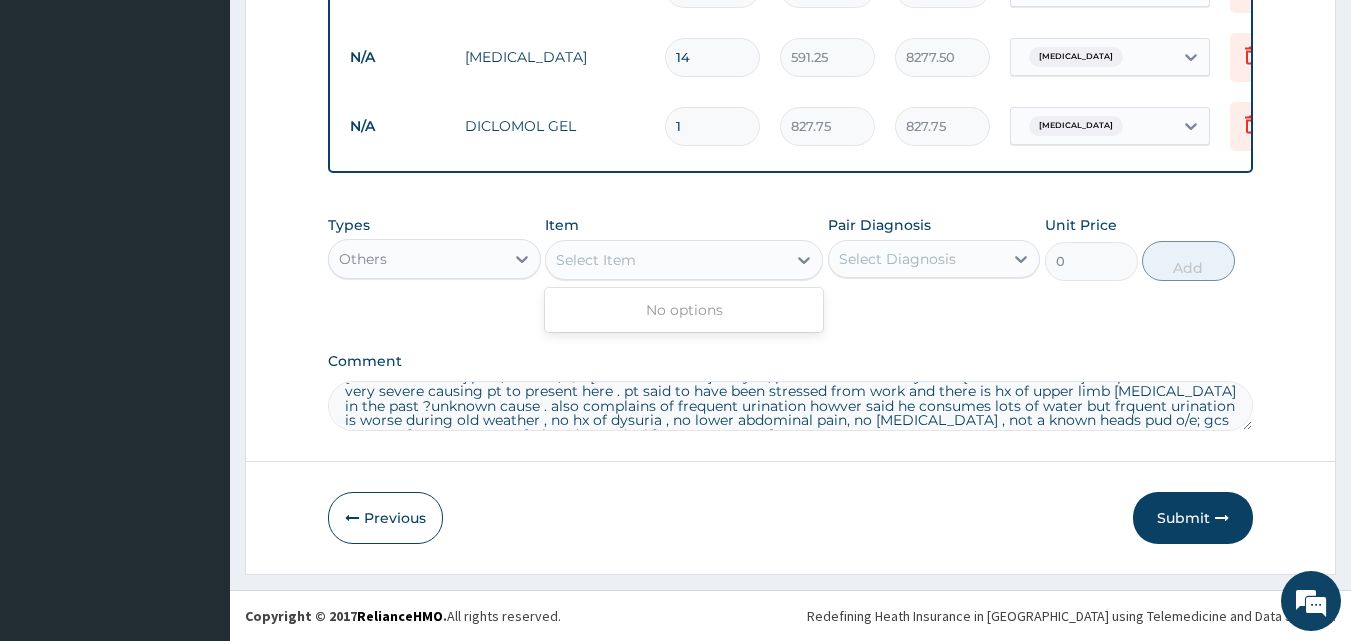 click on "Select Item" at bounding box center [596, 260] 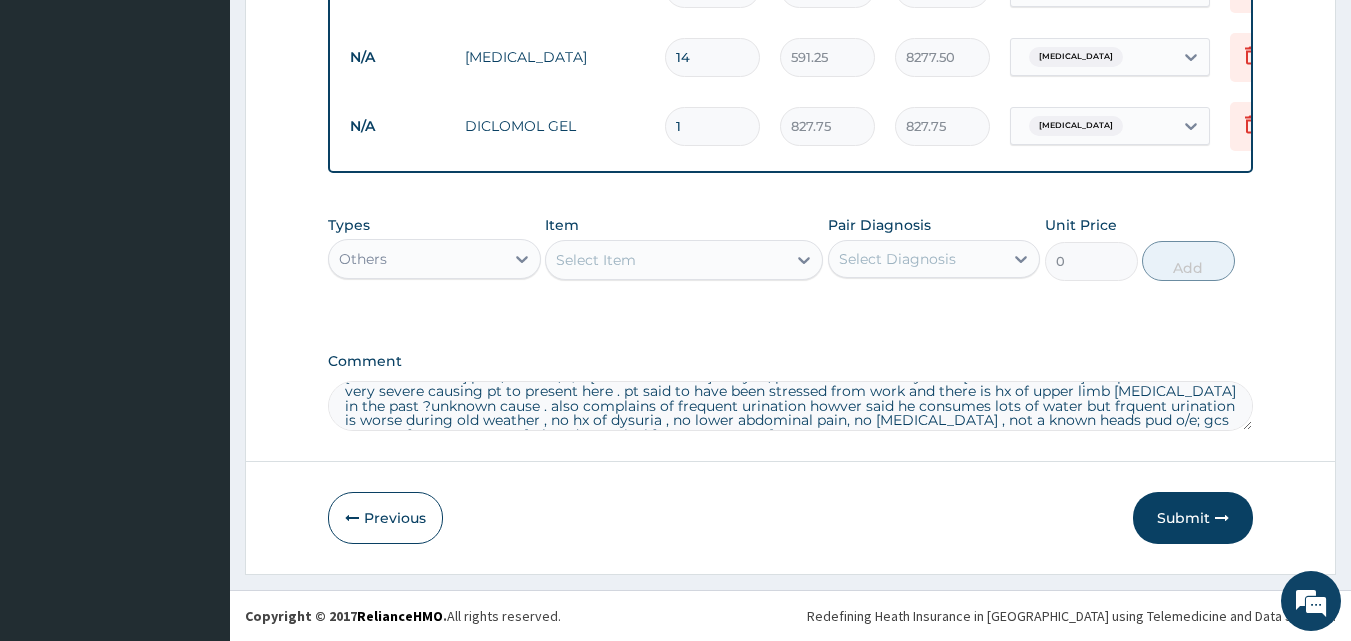 click on "Select Item" at bounding box center [596, 260] 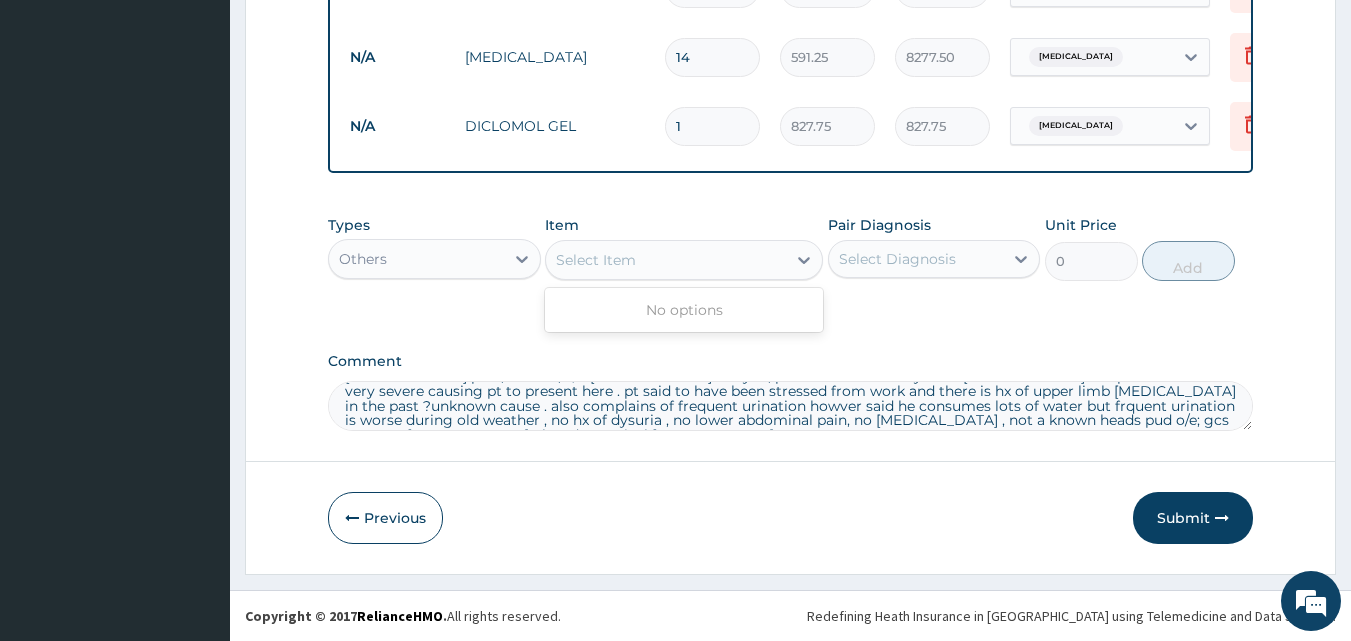 click on "Select Item" at bounding box center (596, 260) 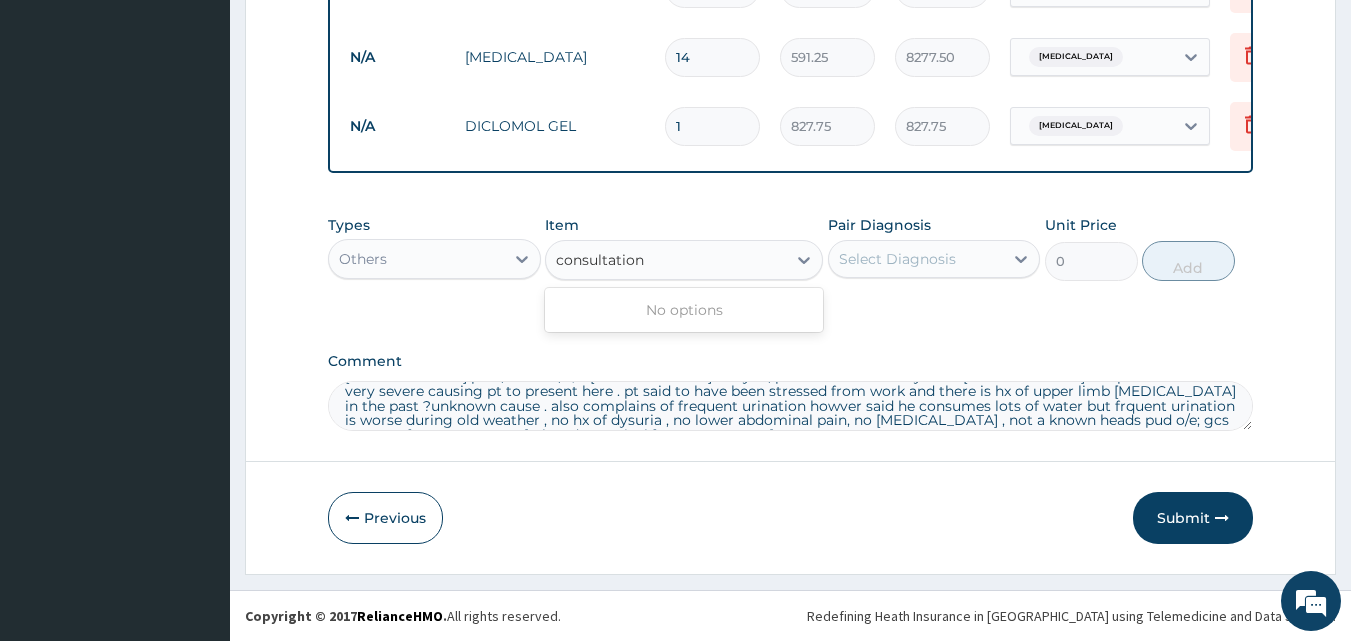 click on "No options" at bounding box center (684, 310) 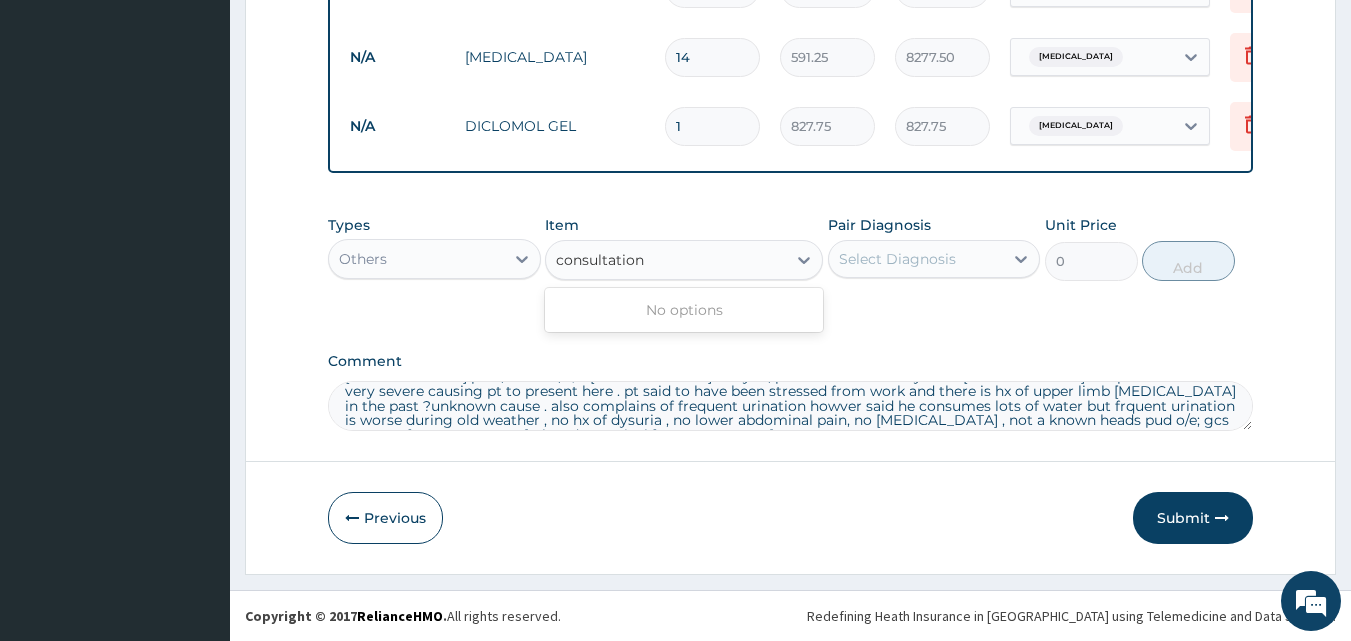 type 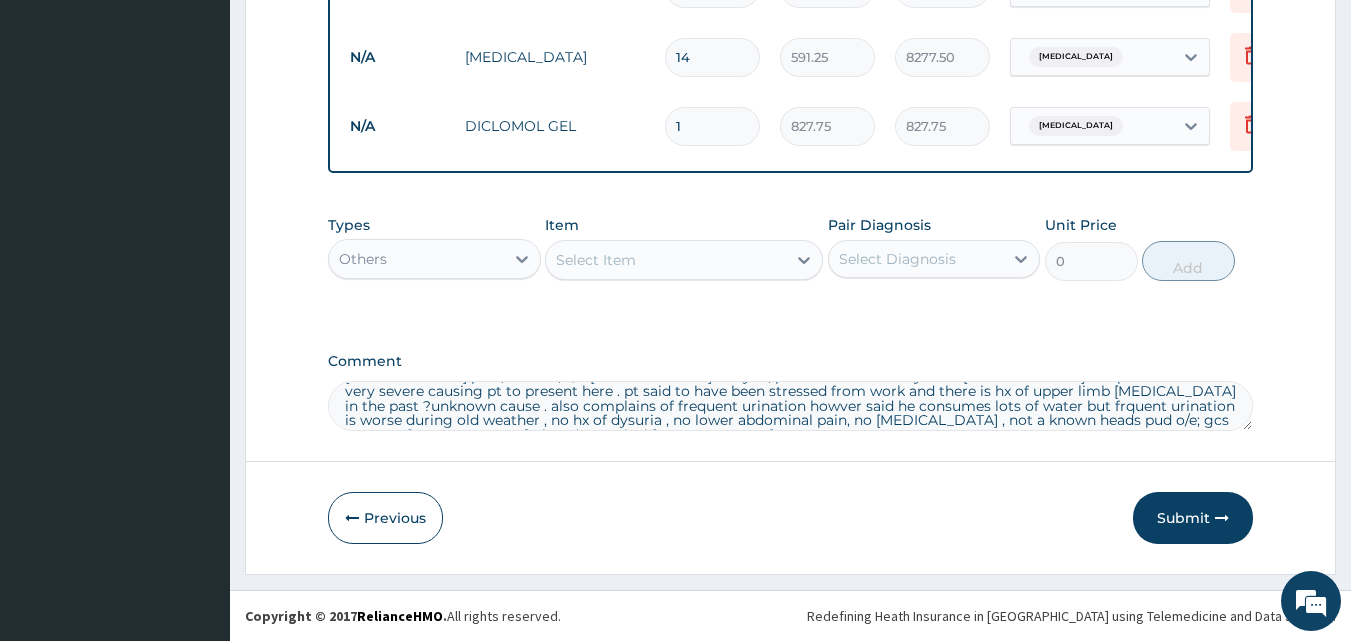 click on "Comment" at bounding box center (791, 361) 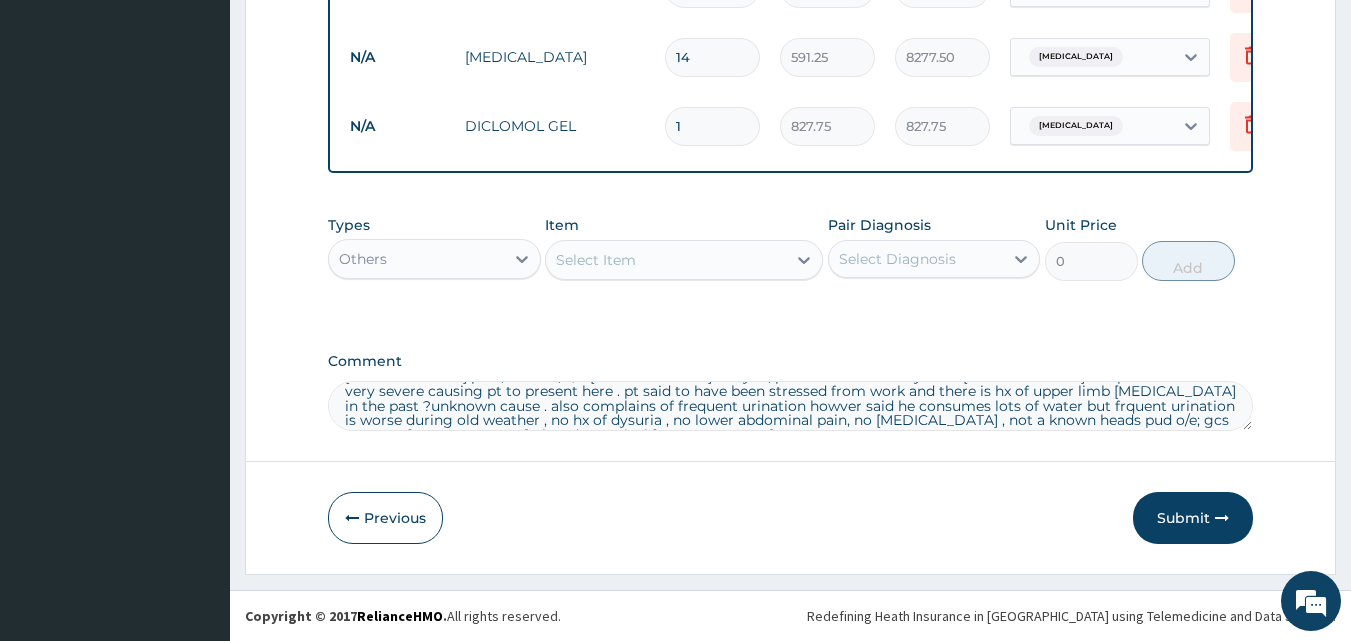 click on "Types Others Item Select Item Pair Diagnosis Select Diagnosis Unit Price 0 Add" at bounding box center (791, 263) 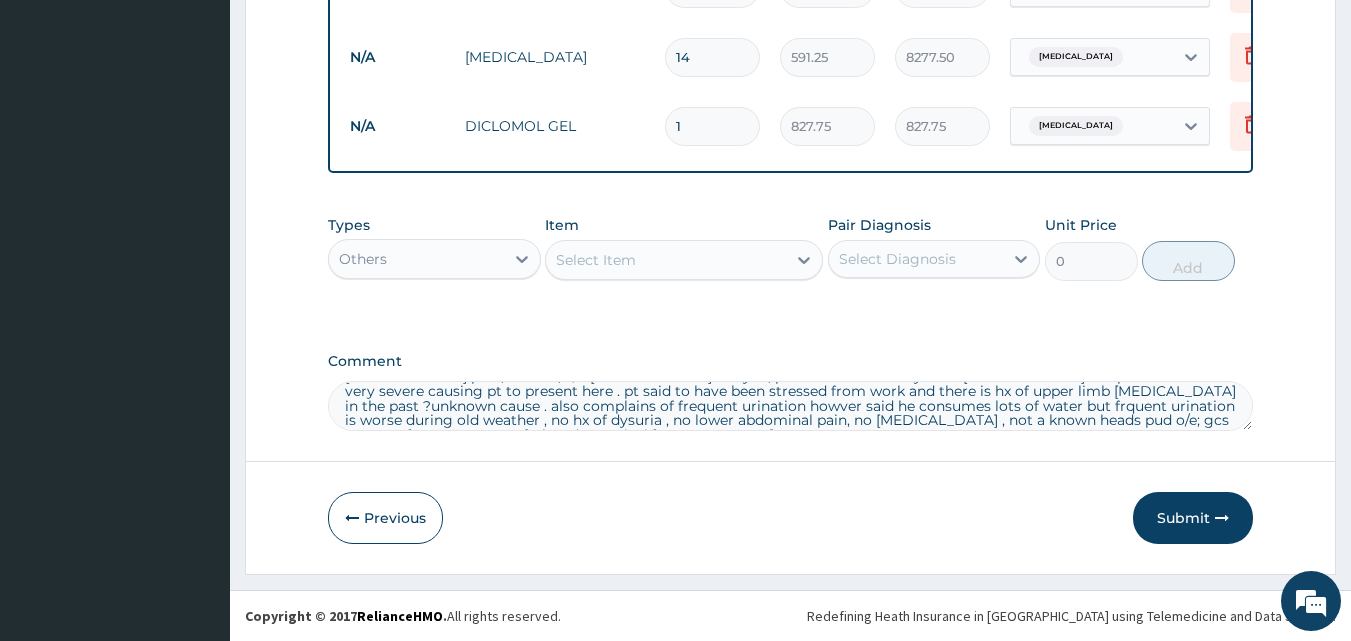 click on "Types Others Item Select Item Pair Diagnosis Select Diagnosis Unit Price 0 Add" at bounding box center [791, 263] 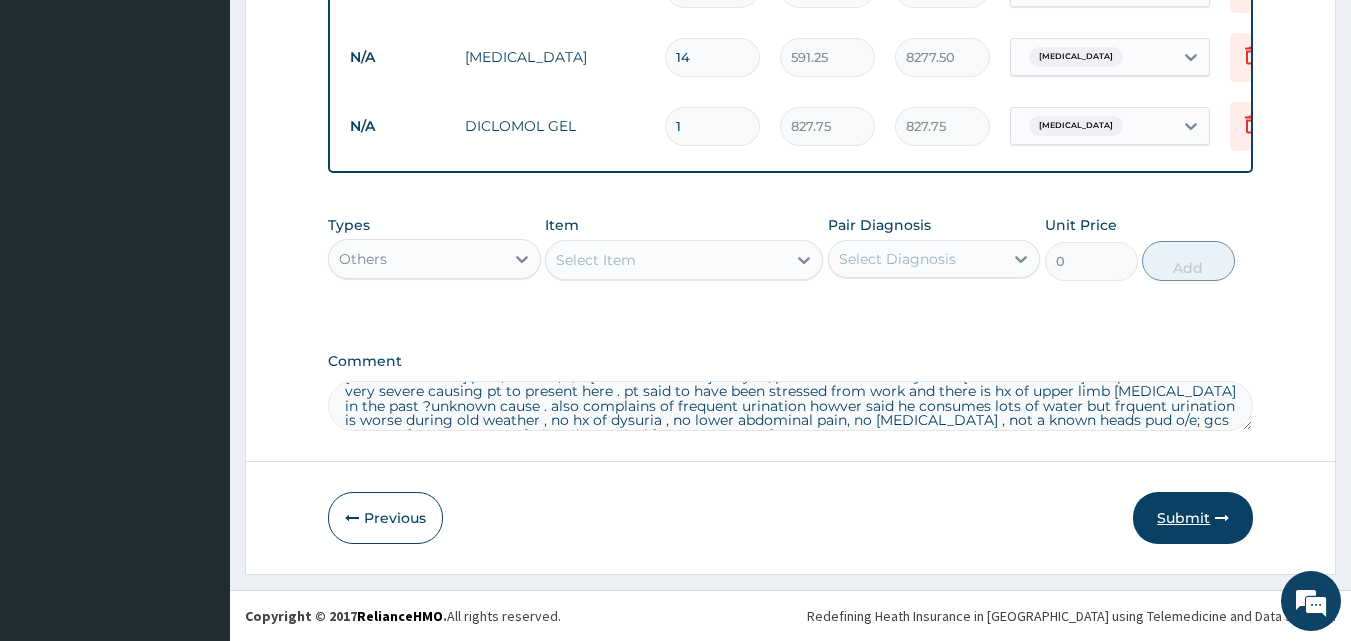 click on "Submit" at bounding box center (1193, 518) 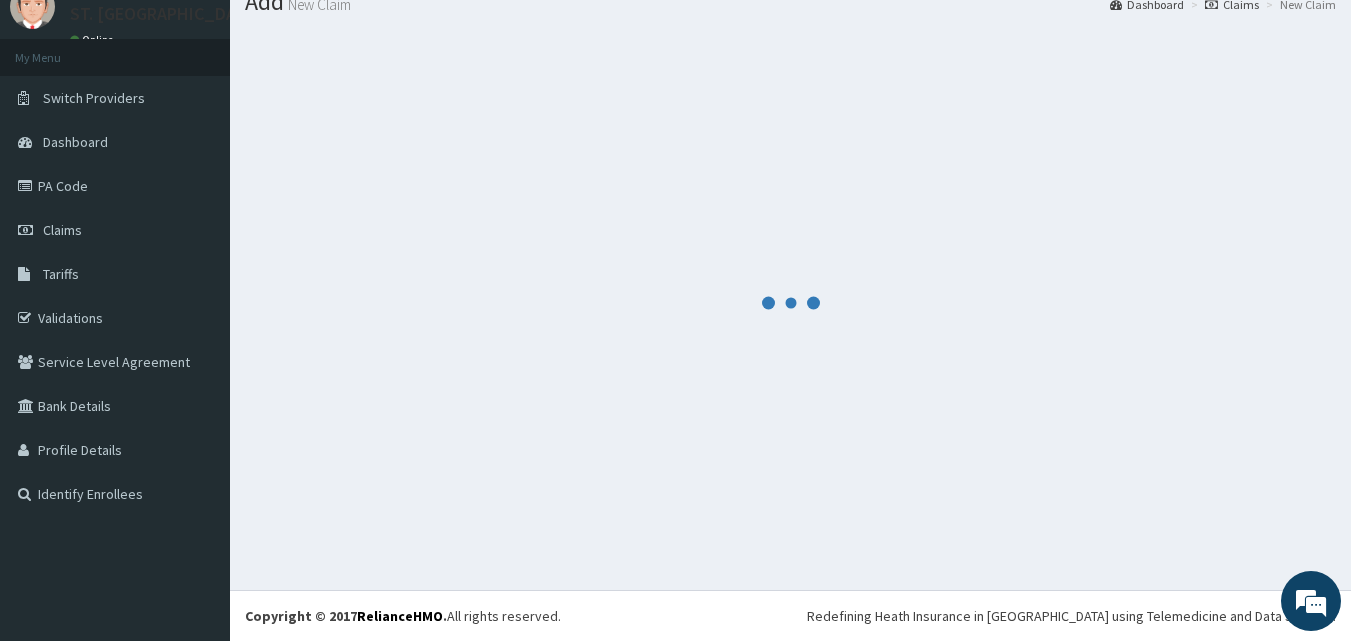 scroll, scrollTop: 928, scrollLeft: 0, axis: vertical 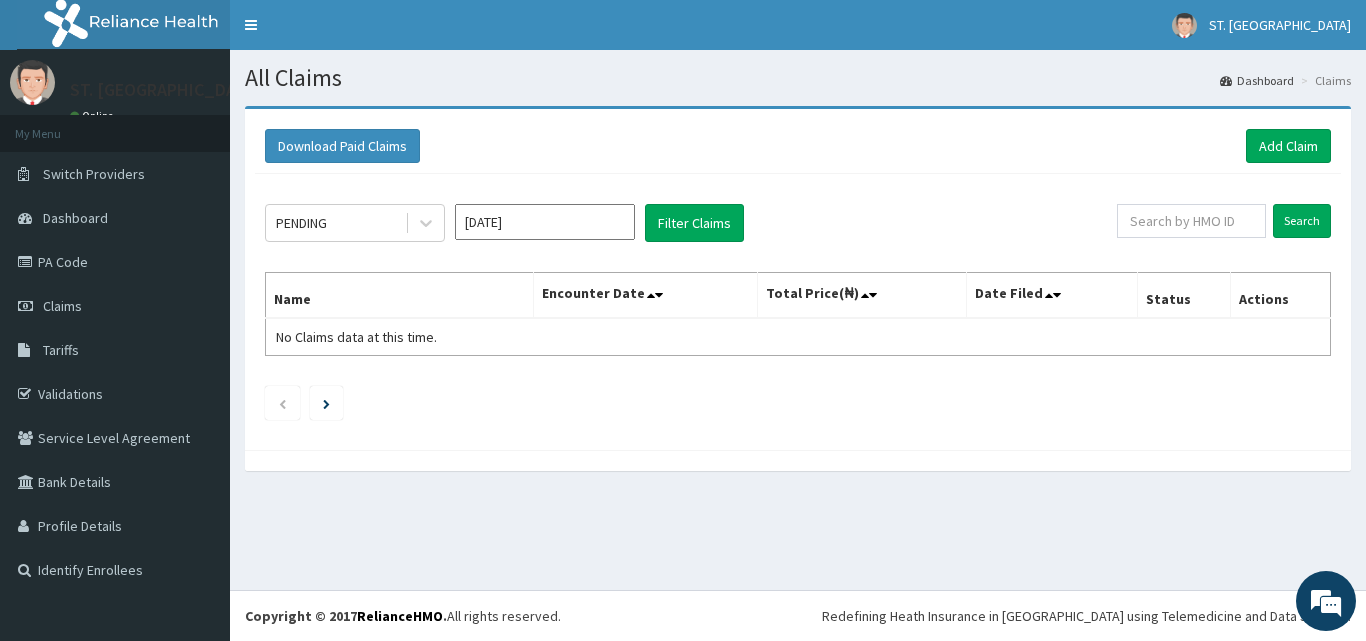 click on "PENDING [DATE] Filter Claims Search Name Encounter Date Total Price(₦) Date Filed Status Actions No Claims data at this time." 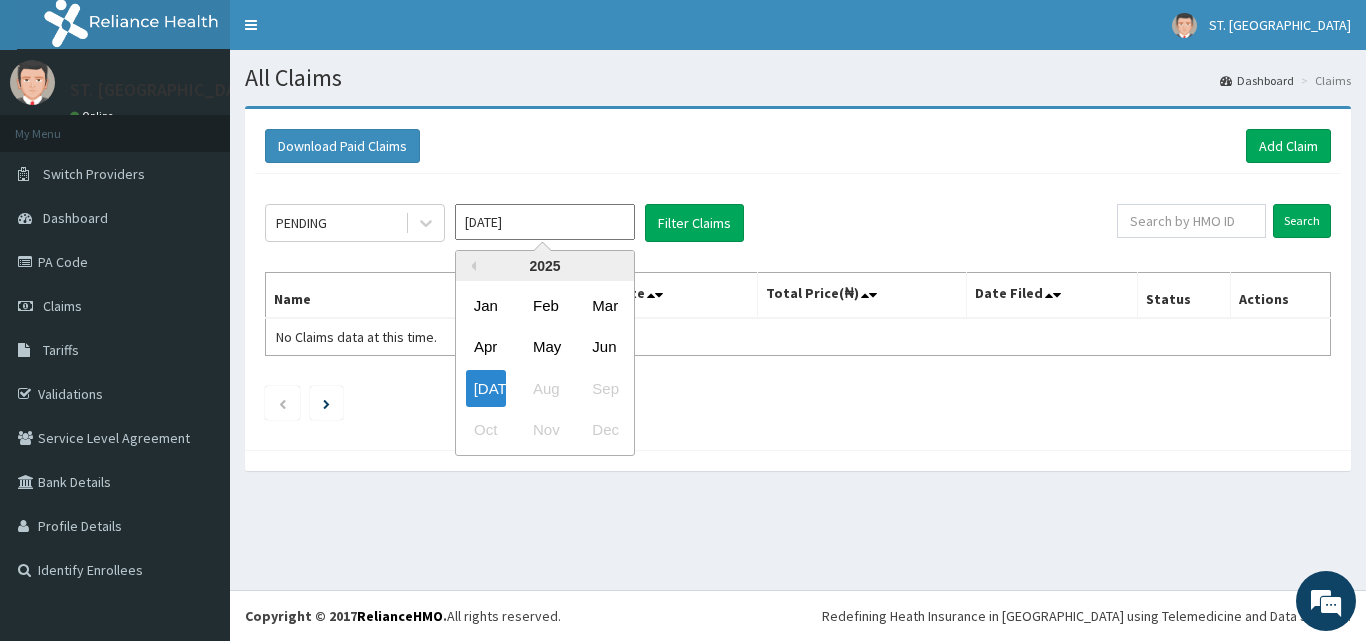 click on "[DATE]" at bounding box center [545, 222] 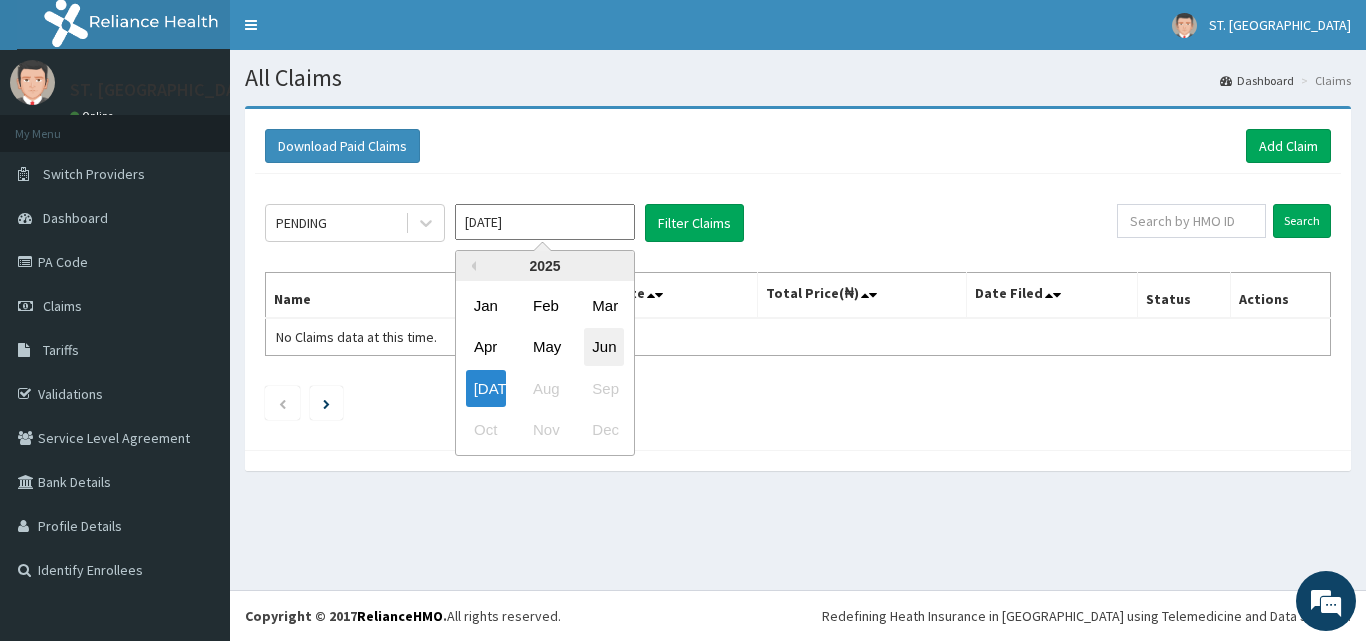 click on "Jun" at bounding box center (604, 347) 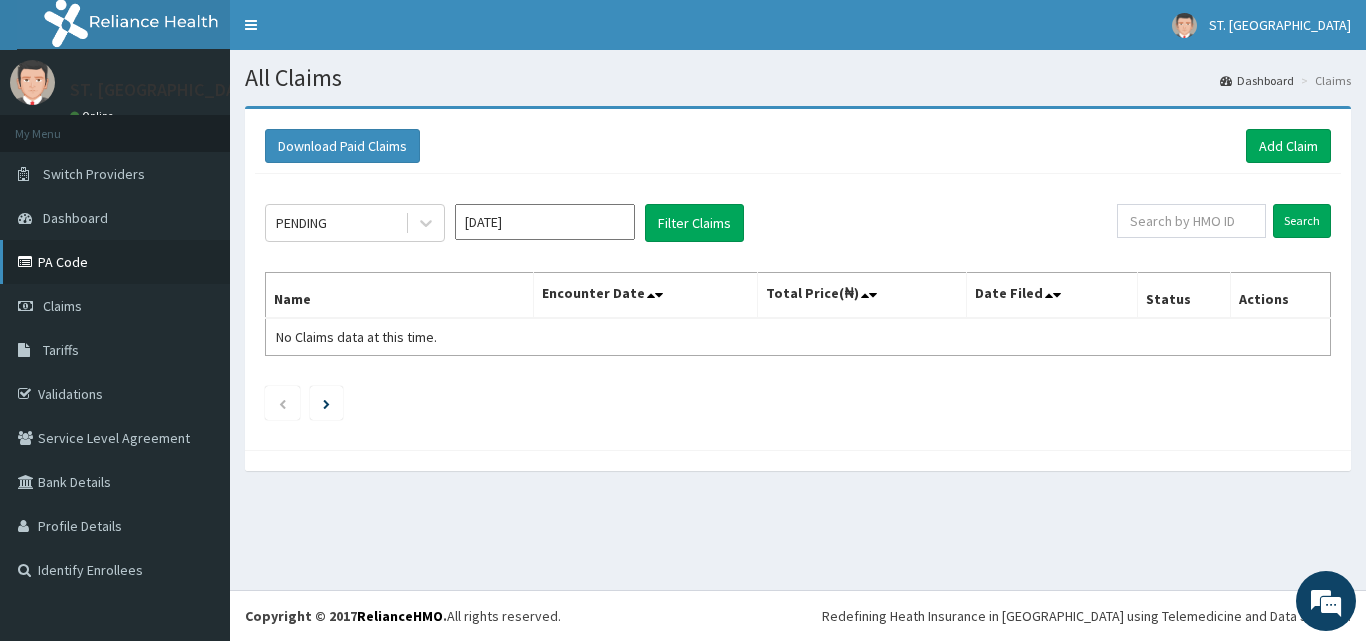 click on "PA Code" at bounding box center (115, 262) 